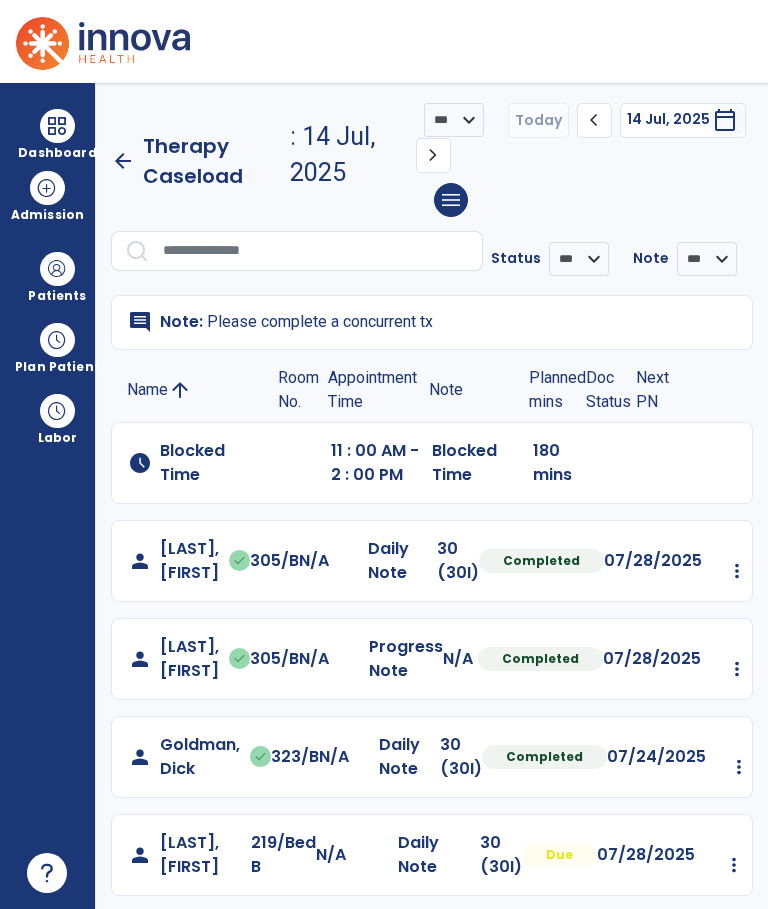 scroll, scrollTop: 66, scrollLeft: 0, axis: vertical 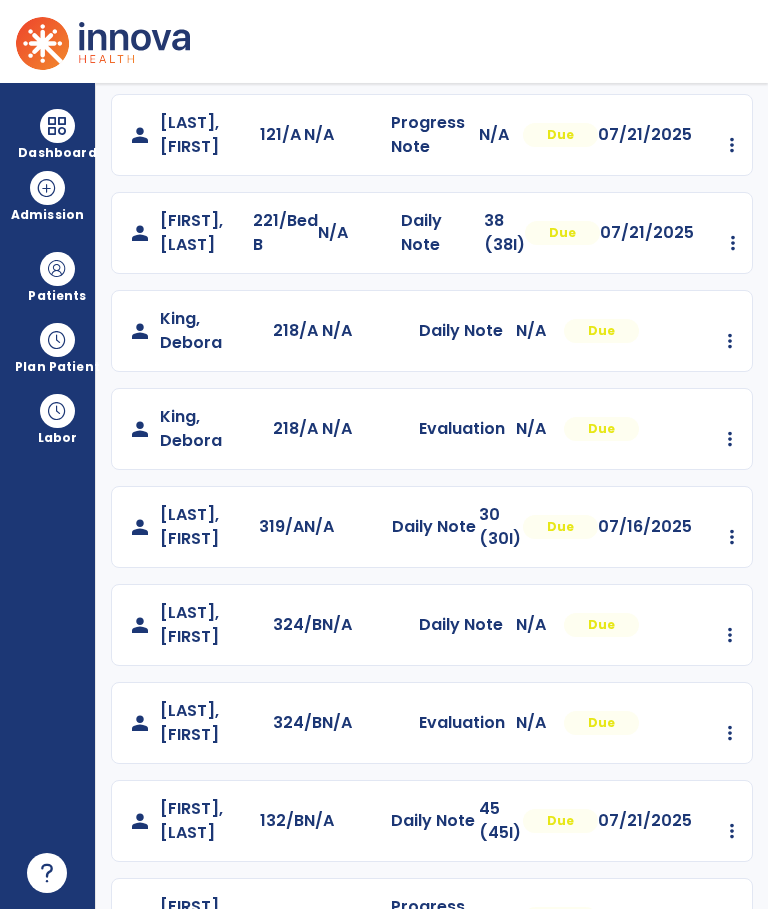 click on "Dashboard  dashboard  Therapist Dashboard Admission Patients  format_list_bulleted  Patient List  space_dashboard  Patient Board  insert_chart  PDPM Board Plan Patient  event_note  Planner  content_paste_go  Scheduler  content_paste_go  Whiteboard Labor  content_paste_go  Timecards" at bounding box center [48, 496] 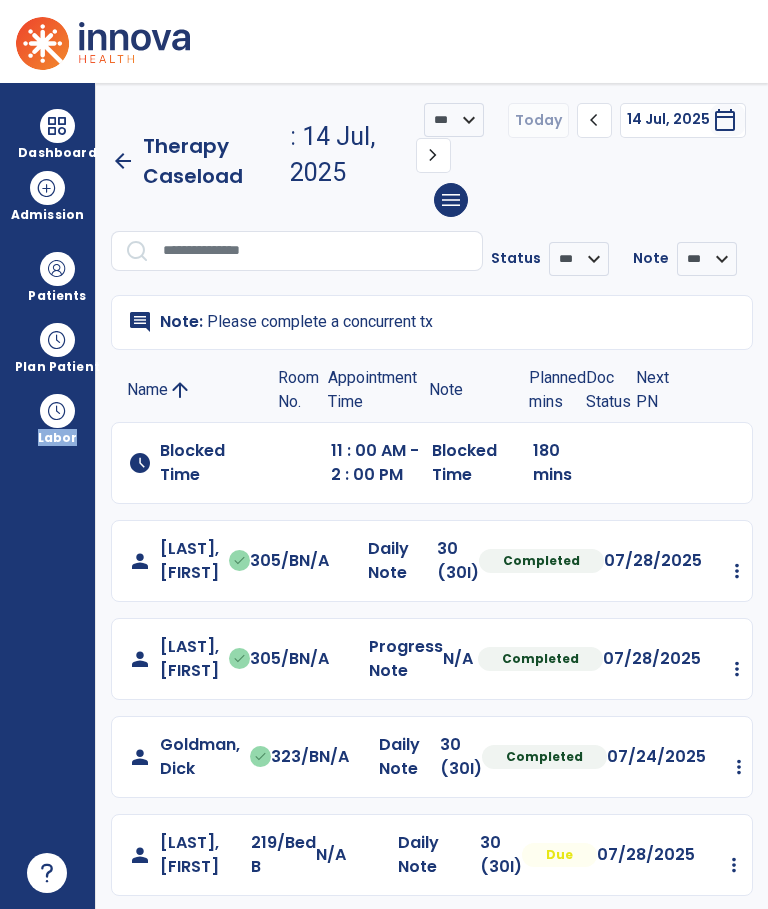 scroll, scrollTop: 0, scrollLeft: 0, axis: both 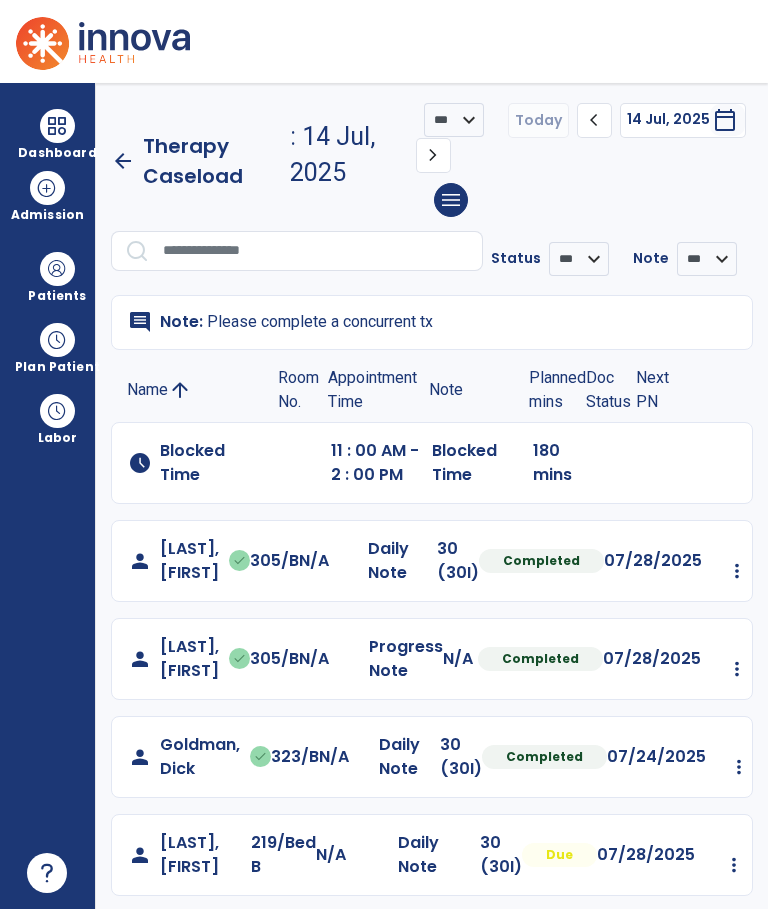 click on "arrow_back" 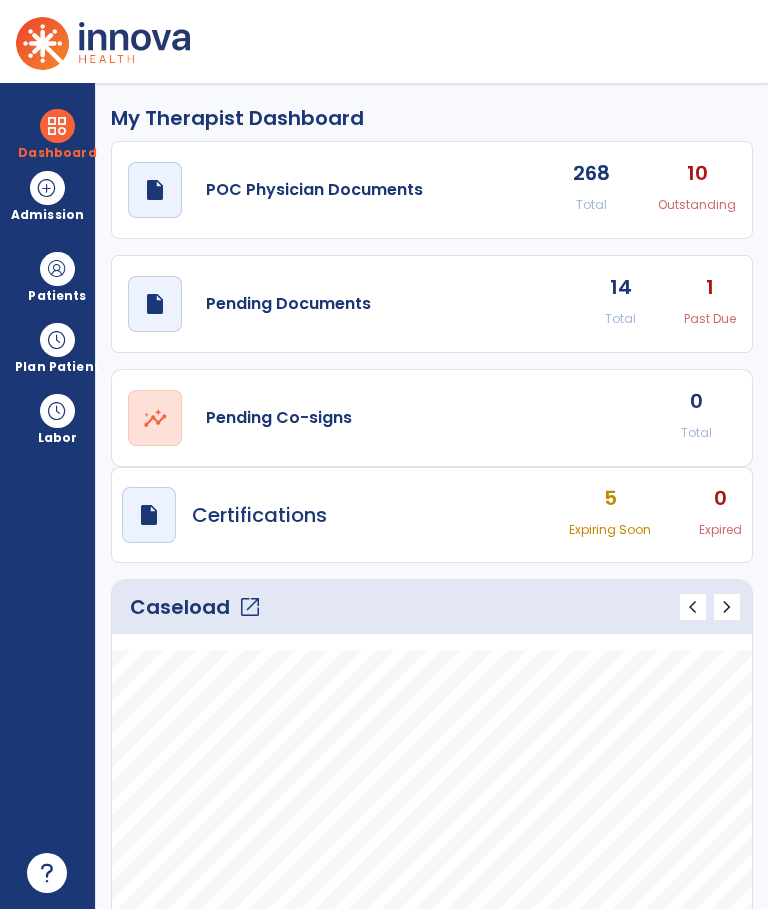 click on "open_in_new" 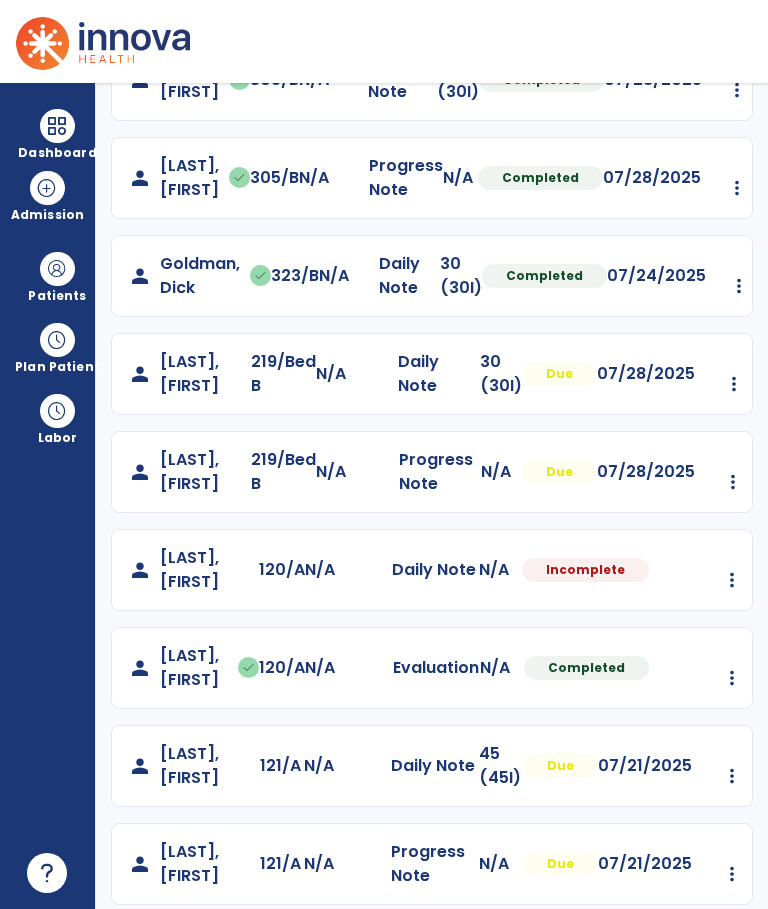 scroll, scrollTop: 481, scrollLeft: 0, axis: vertical 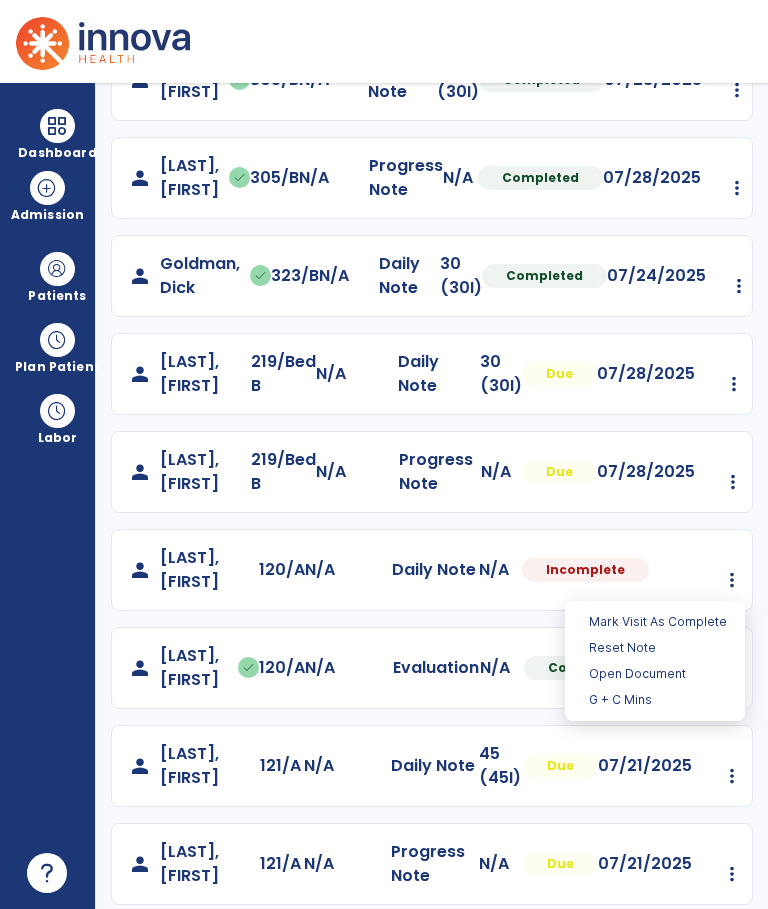 click on "Open Document" at bounding box center (655, 674) 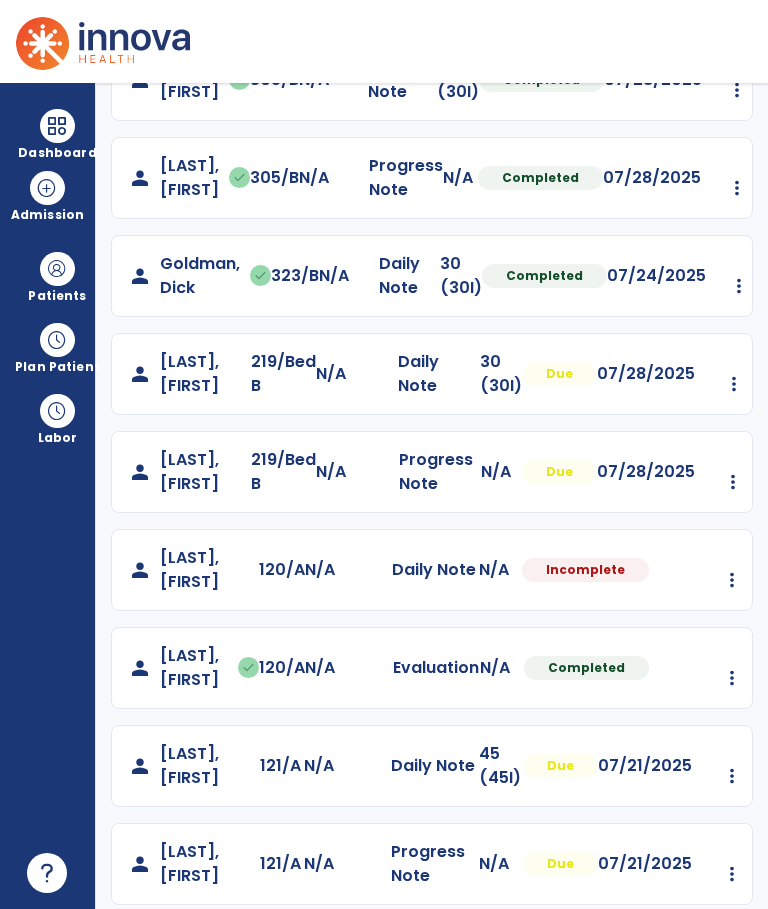 select on "*" 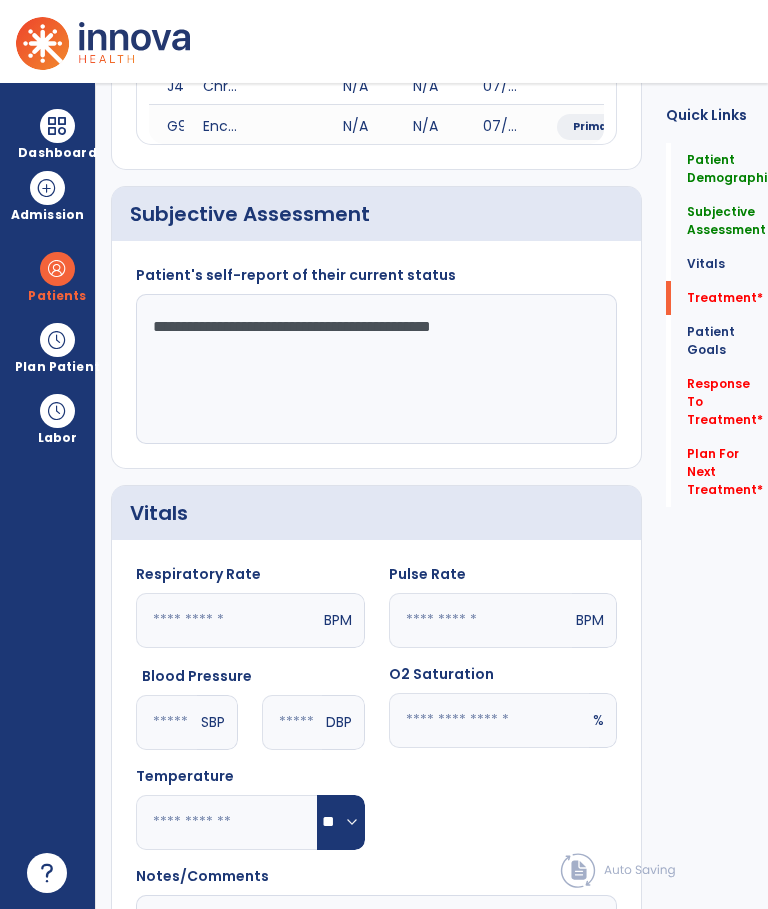 click on "Treatment   *" 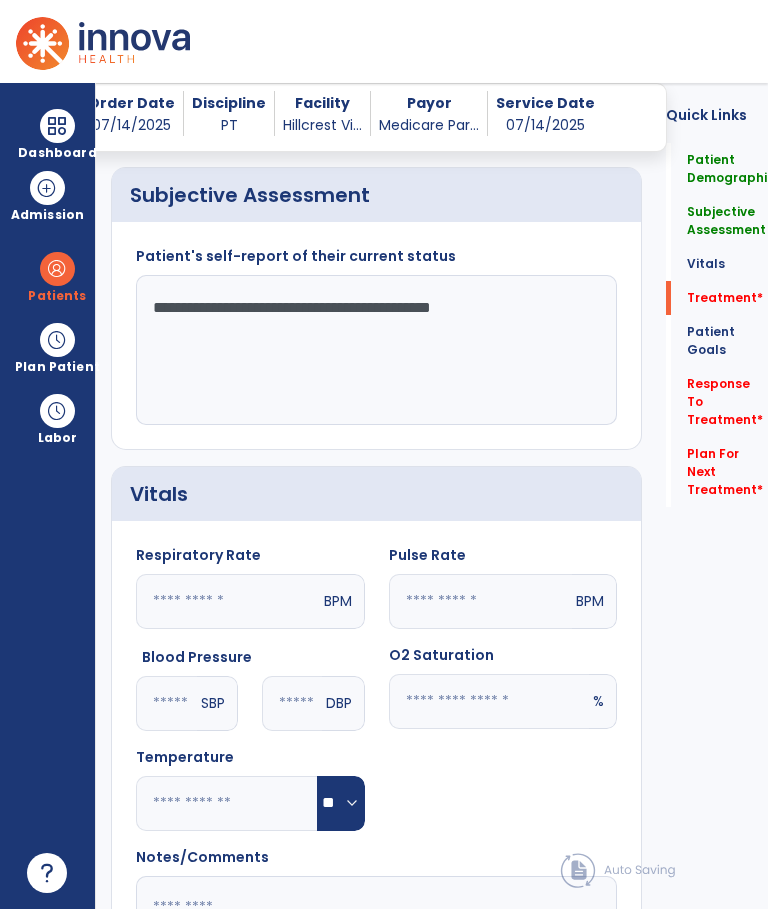 scroll, scrollTop: 1280, scrollLeft: 0, axis: vertical 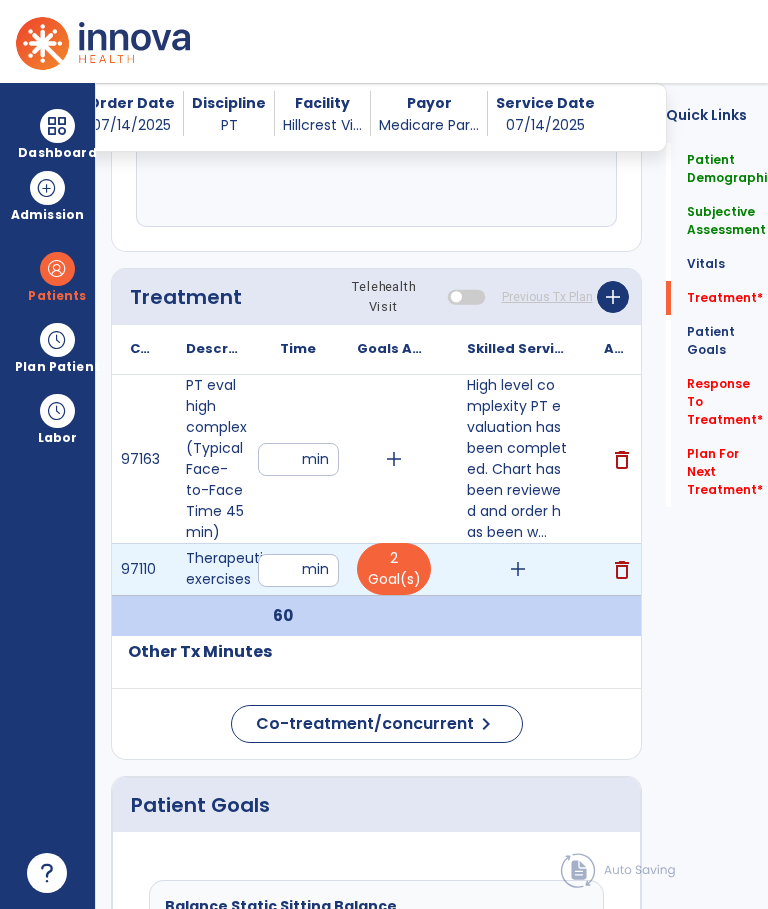 click on "add" at bounding box center (518, 569) 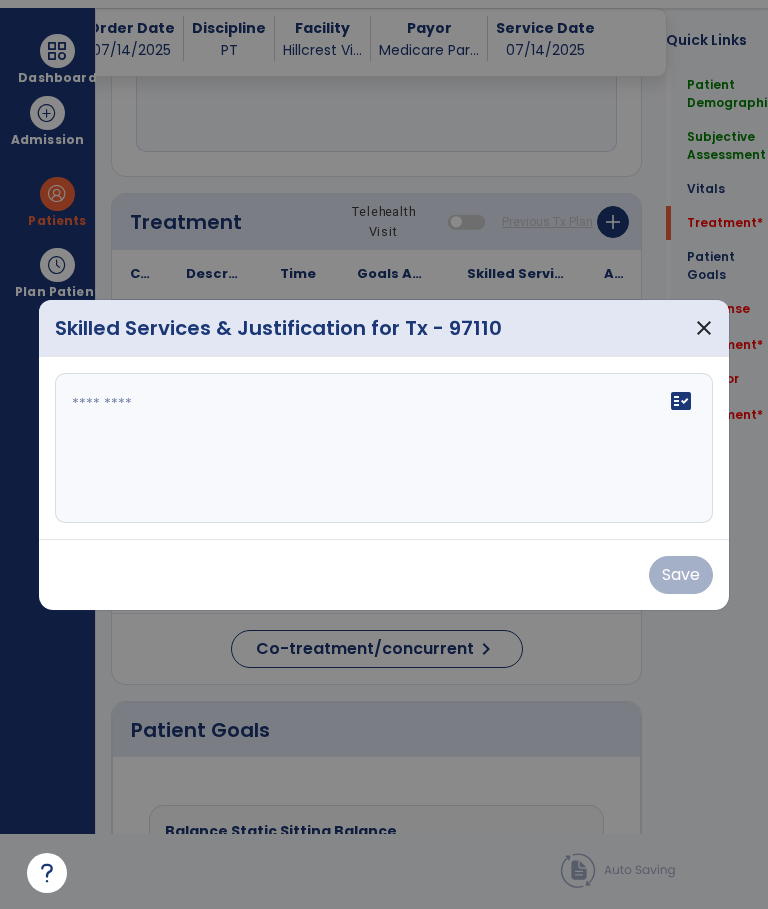 scroll, scrollTop: 0, scrollLeft: 0, axis: both 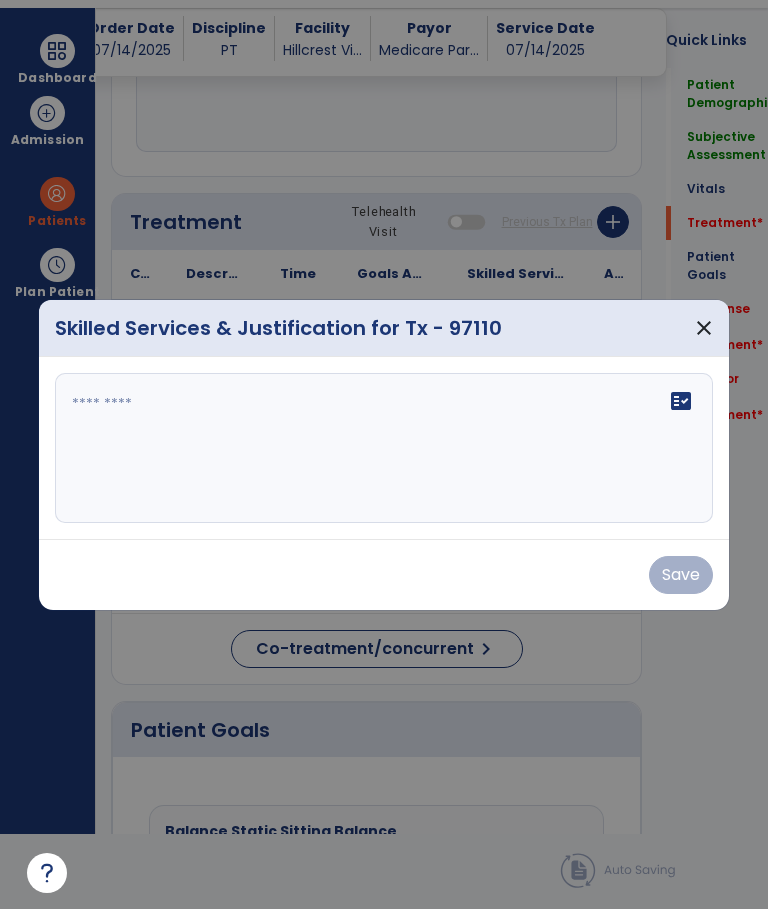 click on "fact_check" at bounding box center (383, 448) 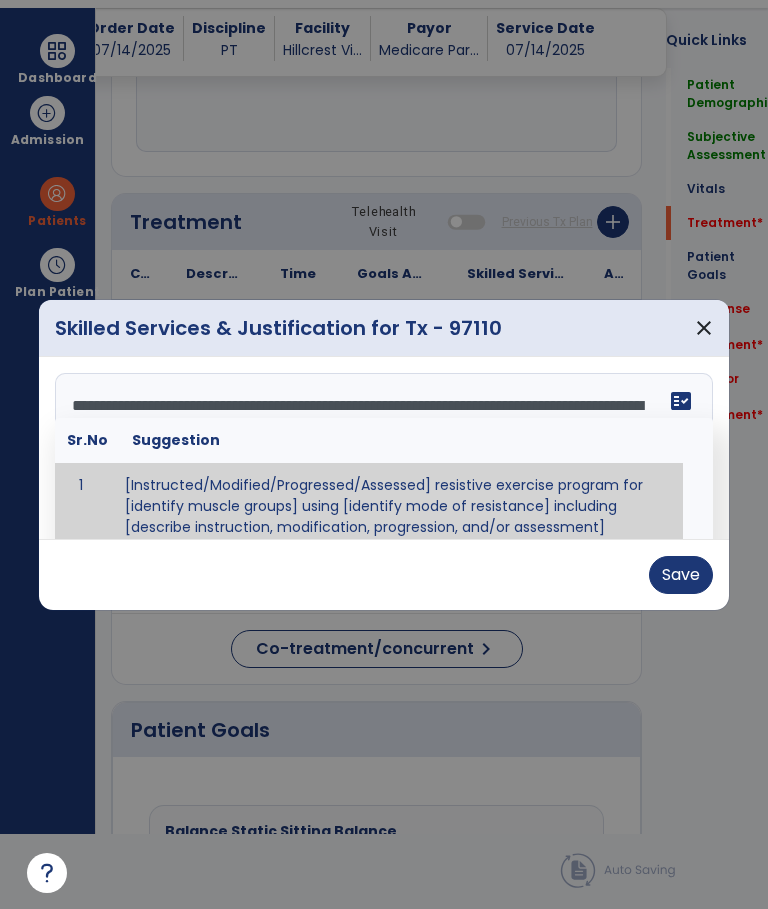 scroll, scrollTop: 16, scrollLeft: 0, axis: vertical 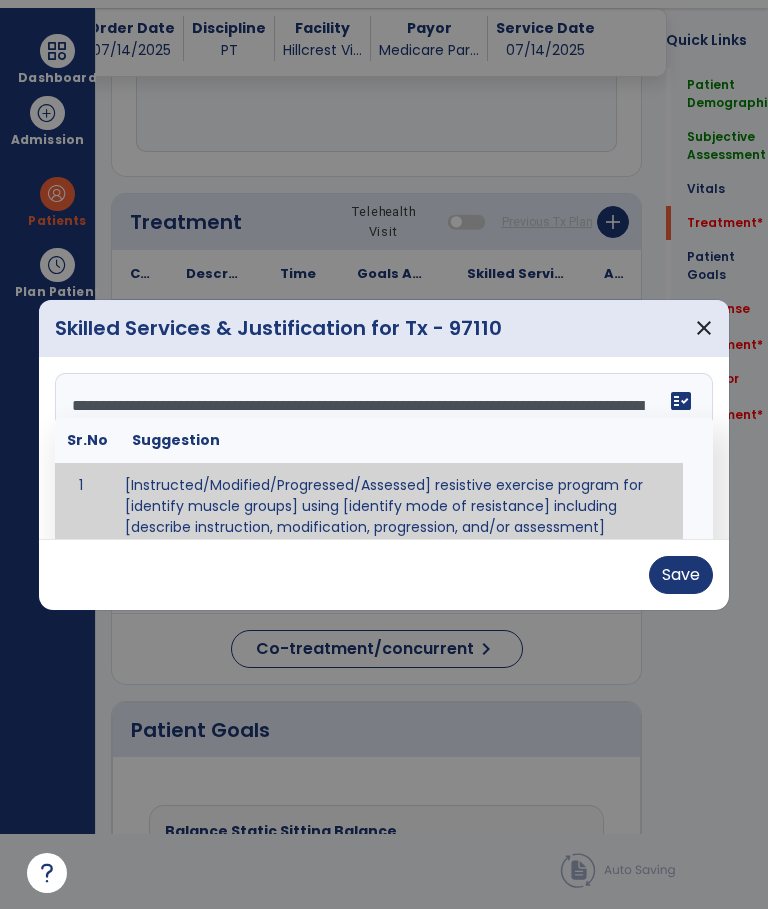 type on "**********" 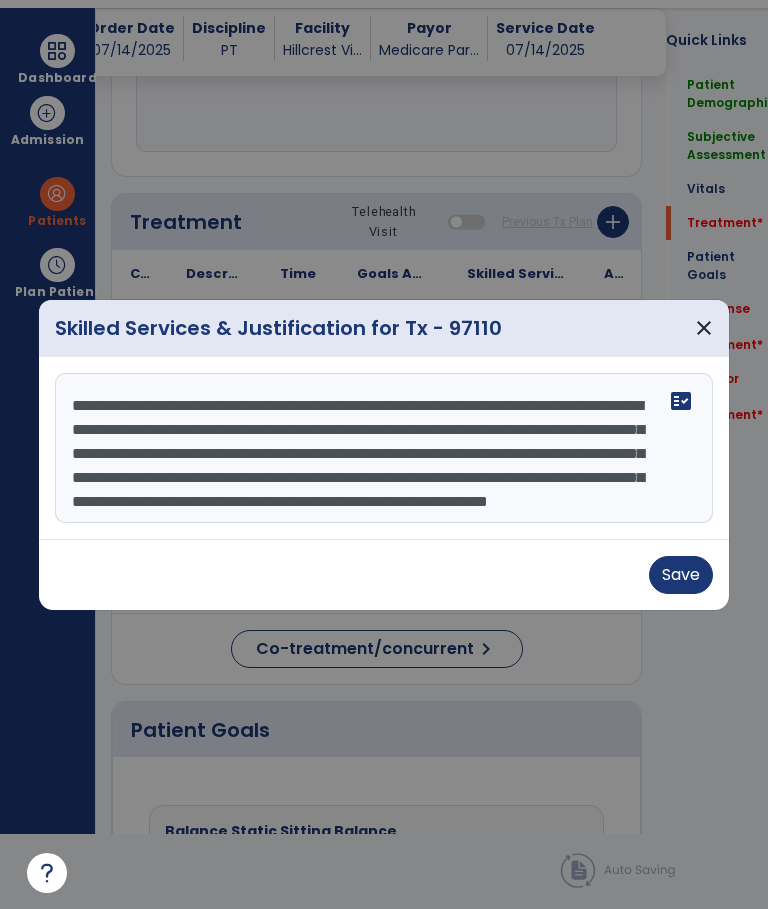 click on "Save" at bounding box center (681, 575) 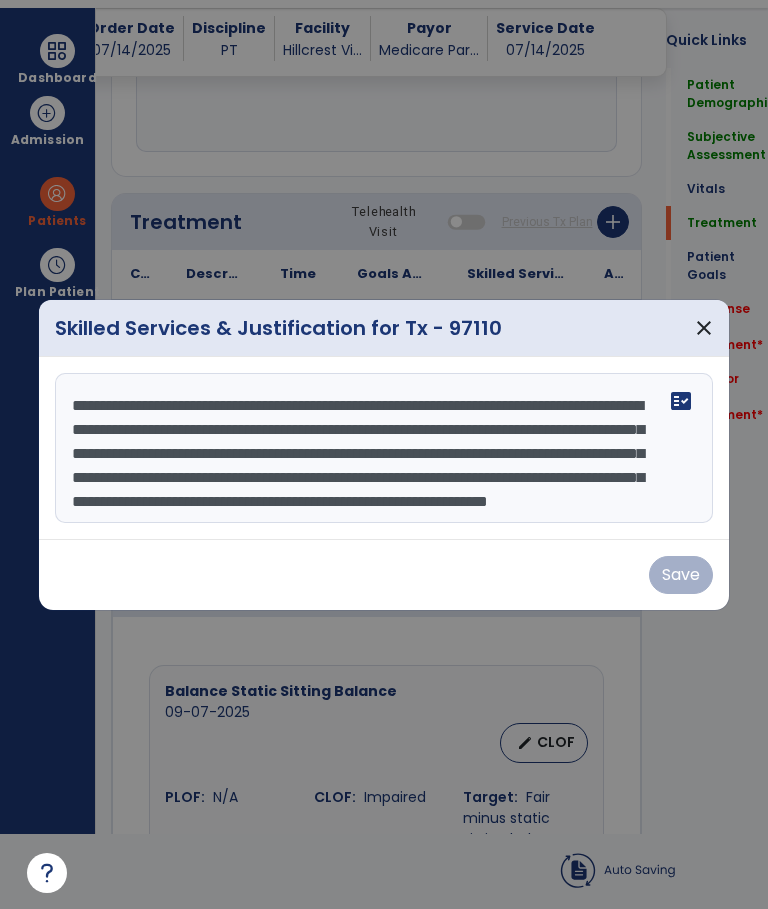 scroll, scrollTop: 75, scrollLeft: 0, axis: vertical 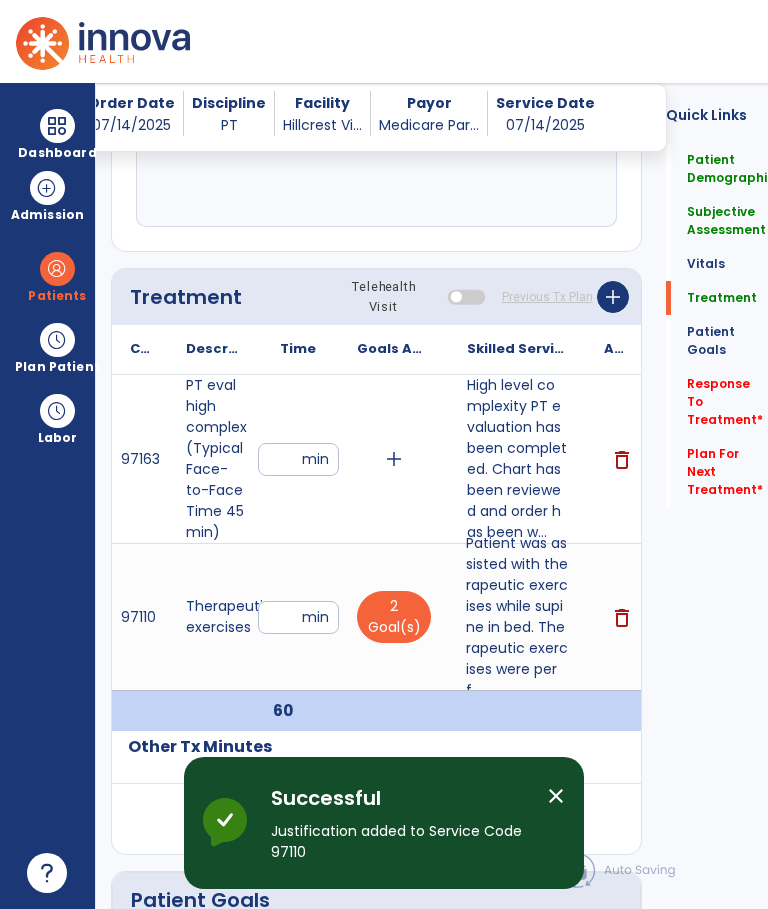 click on "Response To Treatment   *  Response To Treatment   *" 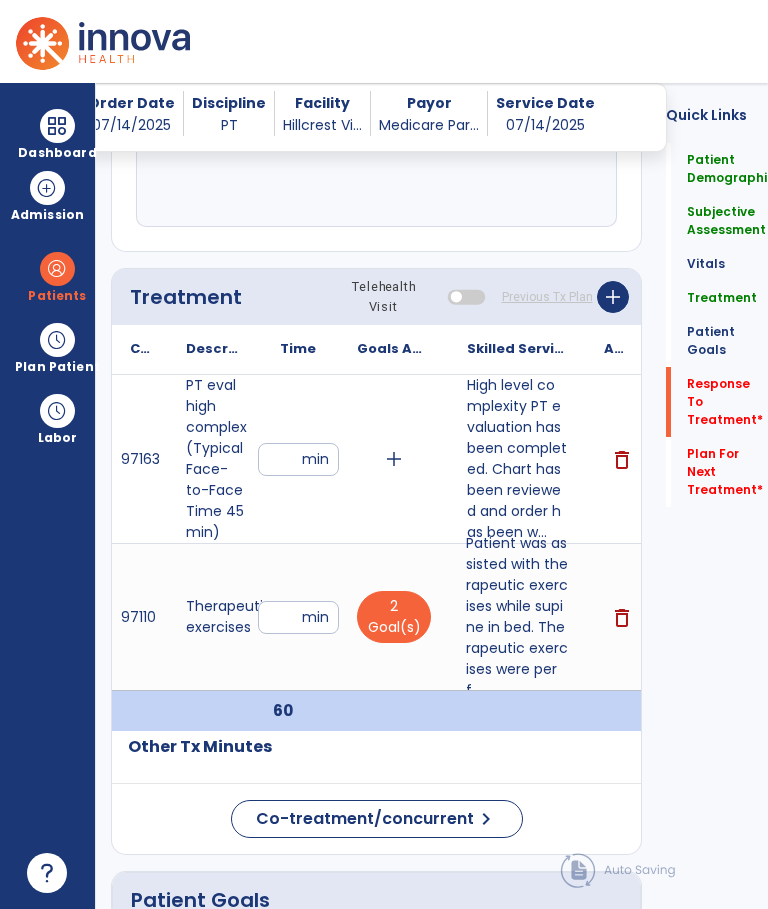 click on "Response To Treatment   *" 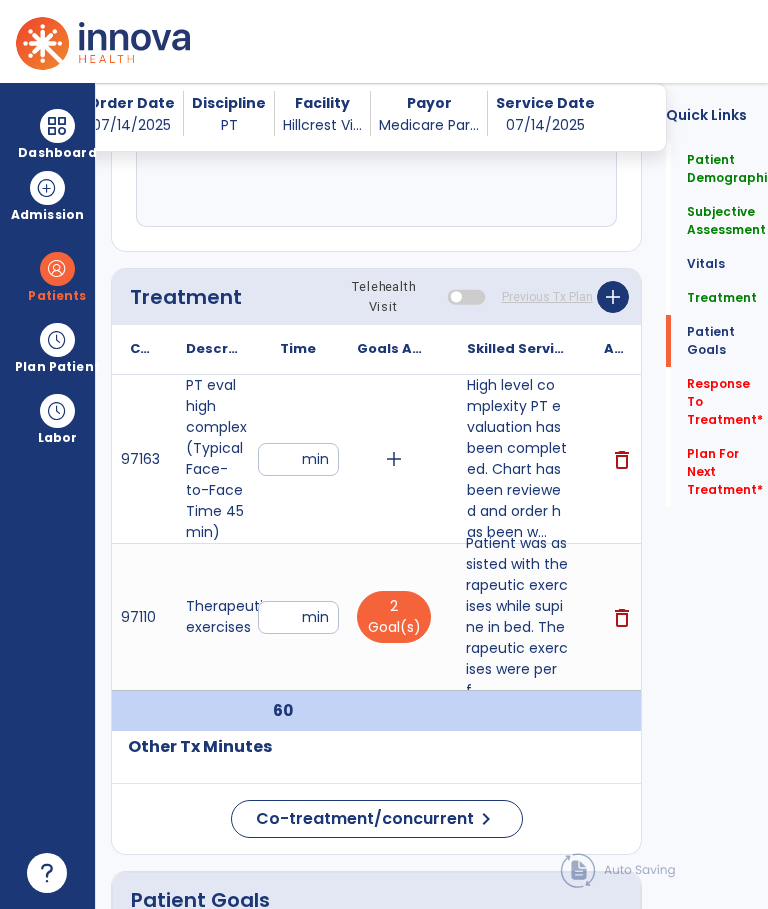 scroll, scrollTop: 4623, scrollLeft: 0, axis: vertical 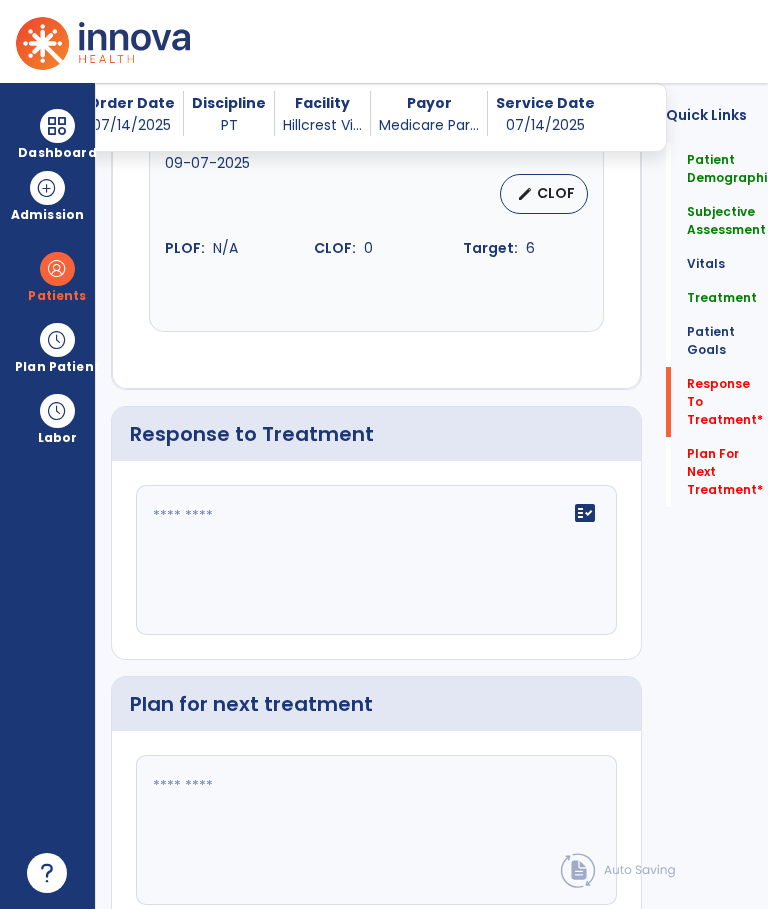 click on "fact_check" 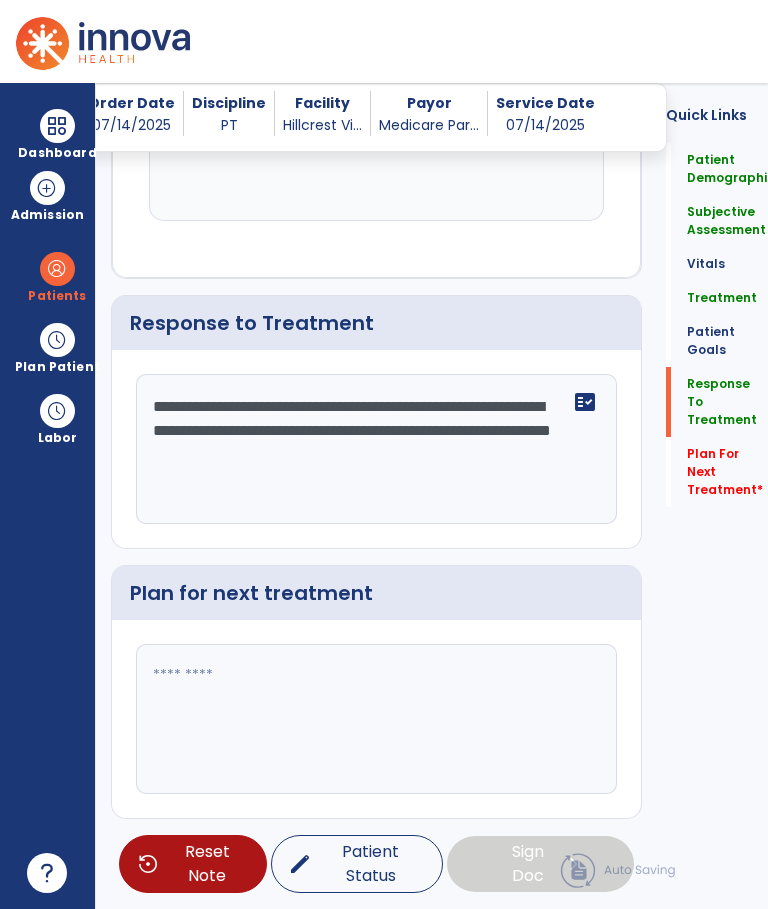 scroll, scrollTop: 4425, scrollLeft: 0, axis: vertical 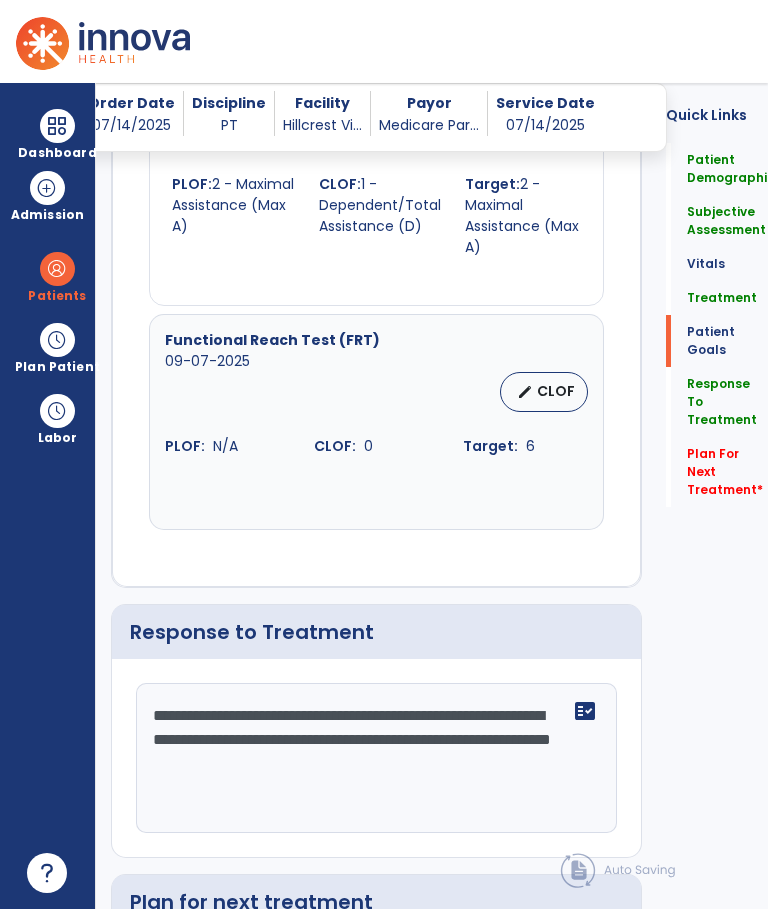 click on "**********" 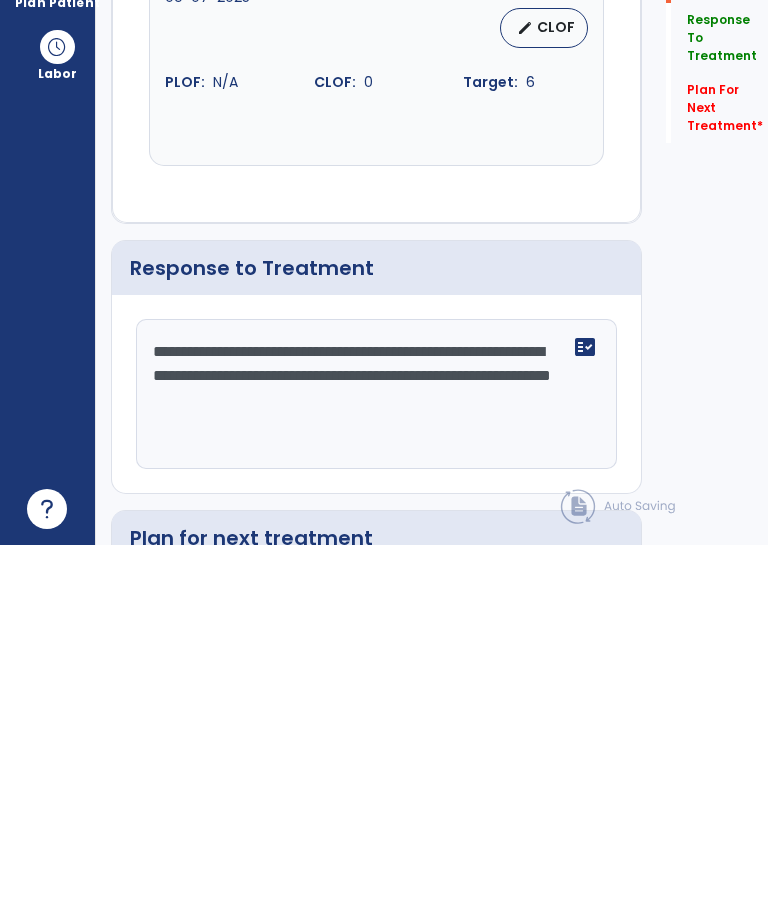 type on "**********" 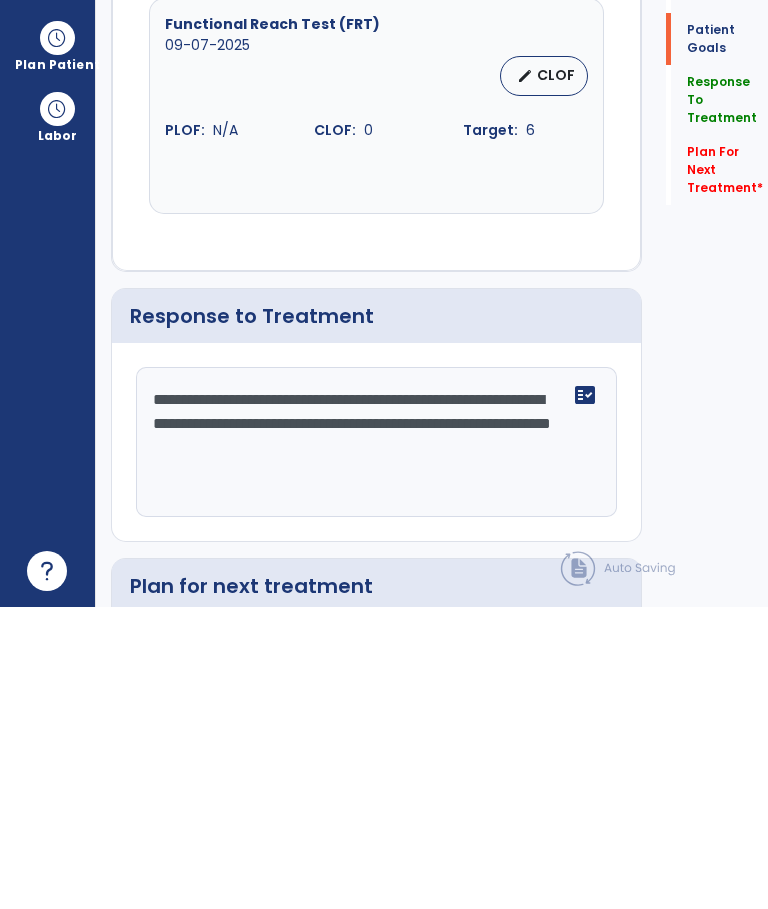 scroll, scrollTop: 4660, scrollLeft: 0, axis: vertical 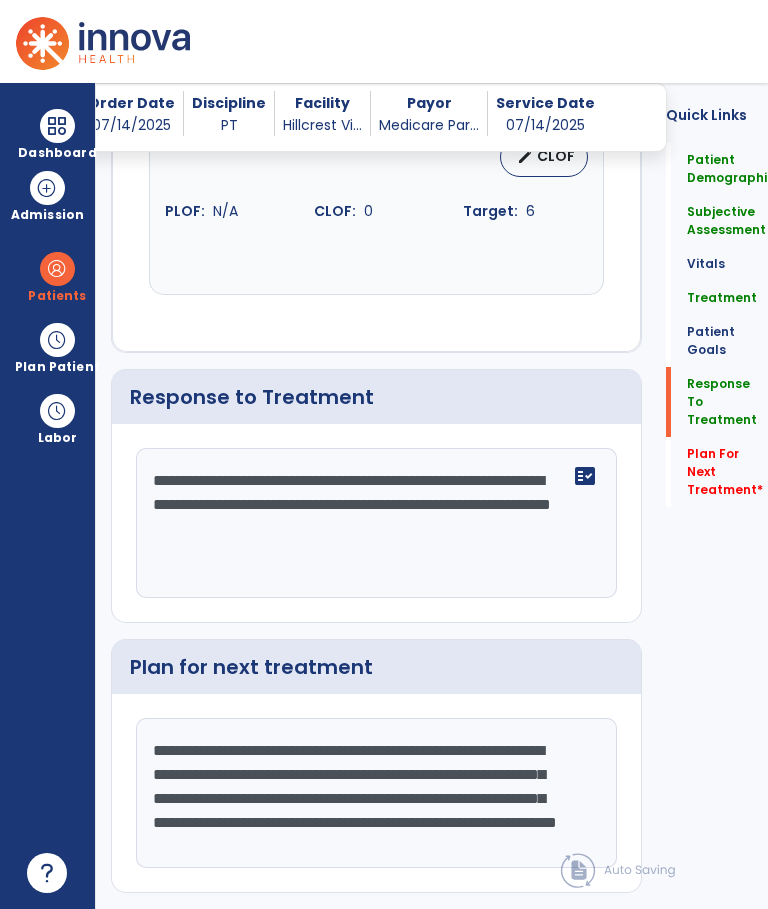 click on "**********" 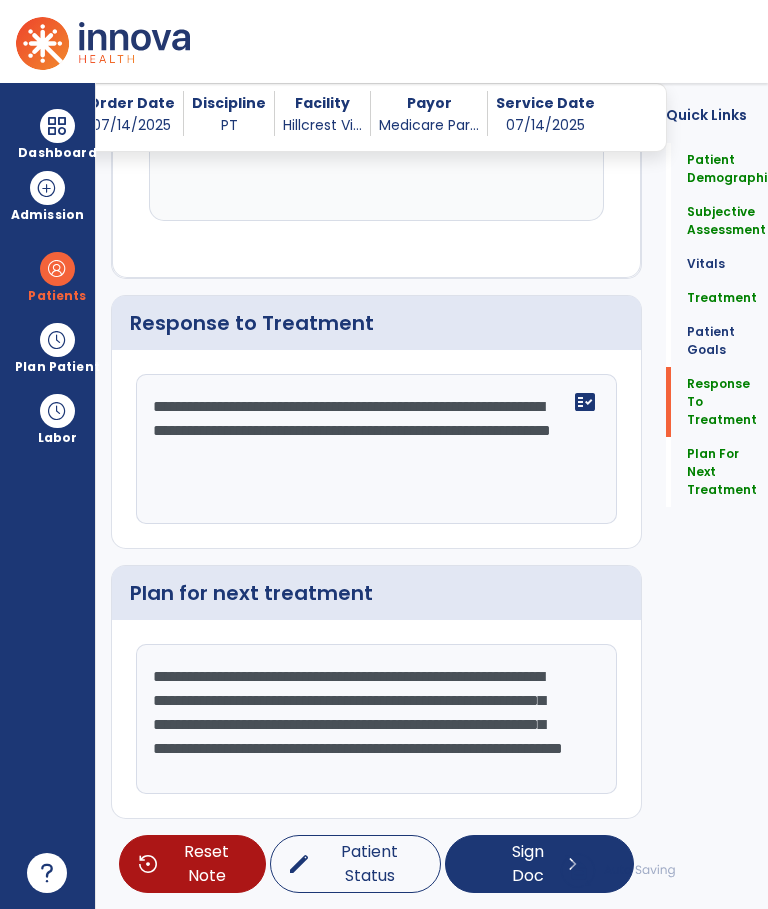 scroll, scrollTop: 4425, scrollLeft: 0, axis: vertical 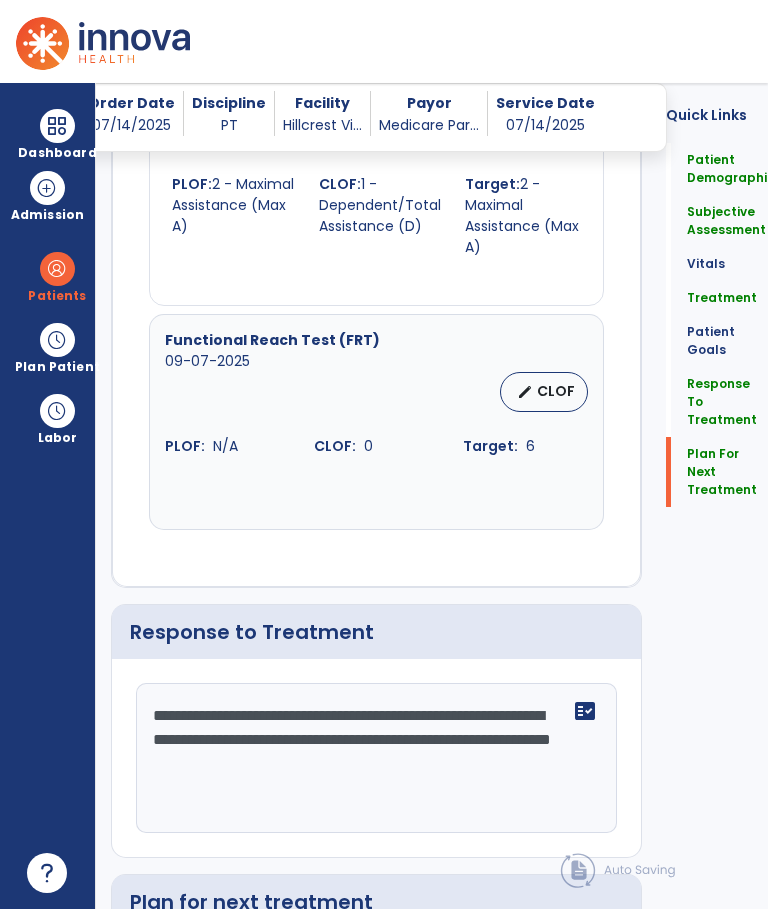 type on "**********" 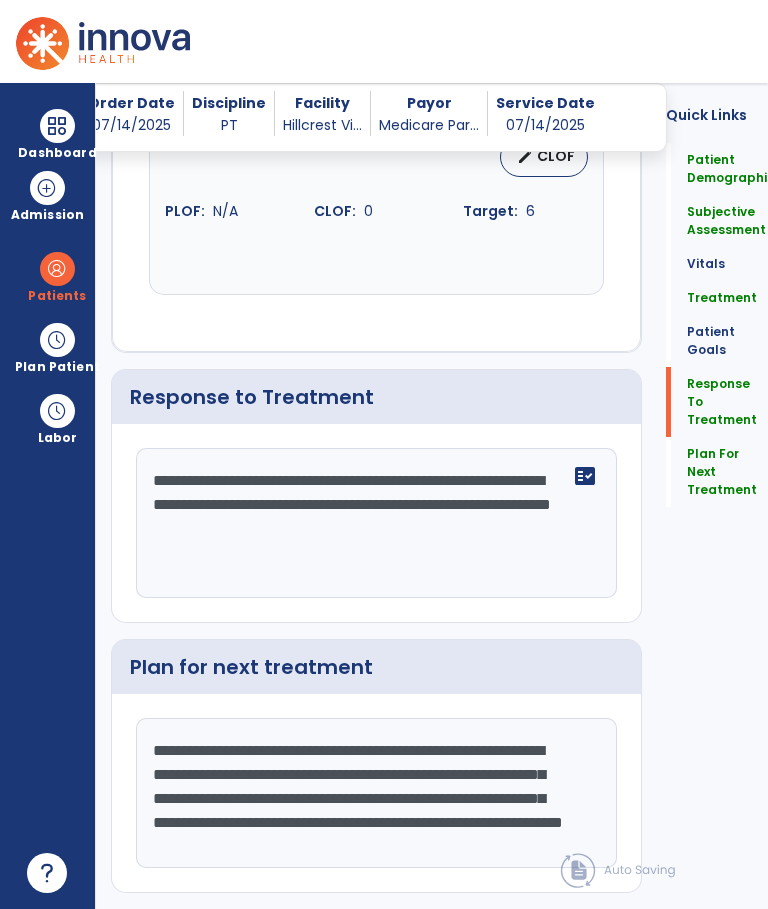 click on "Sign Doc" 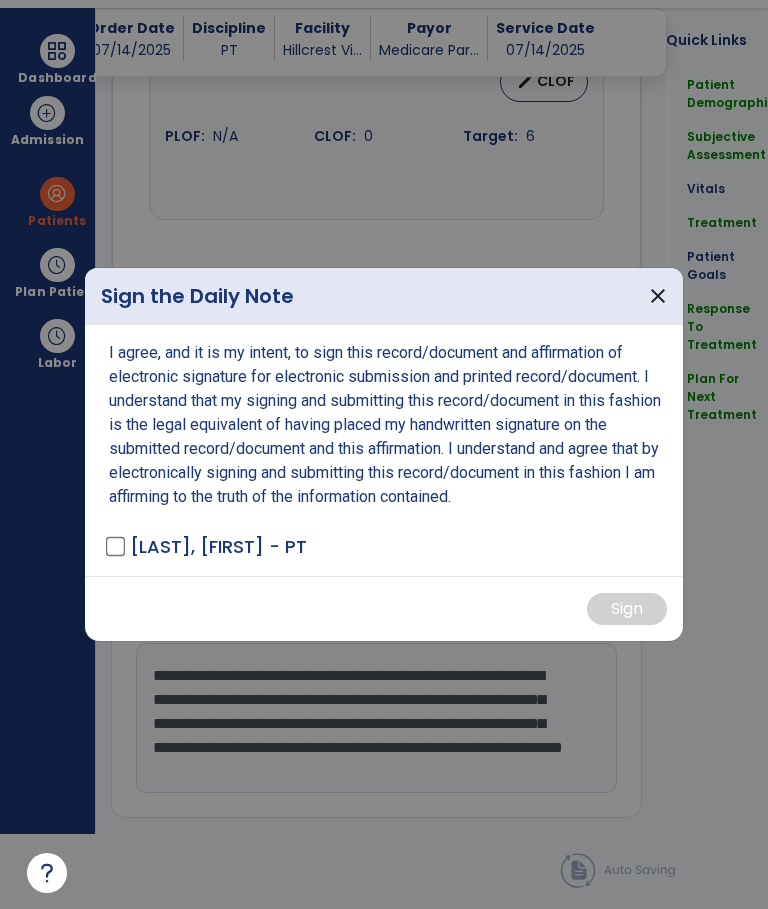 scroll, scrollTop: 0, scrollLeft: 0, axis: both 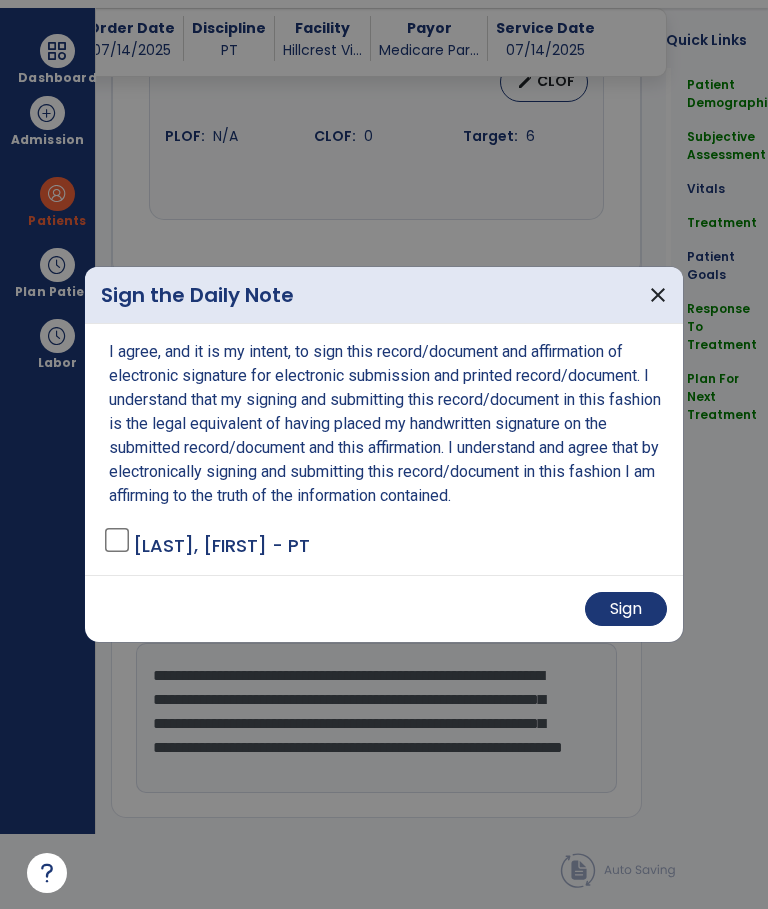 click on "Sign" at bounding box center [626, 609] 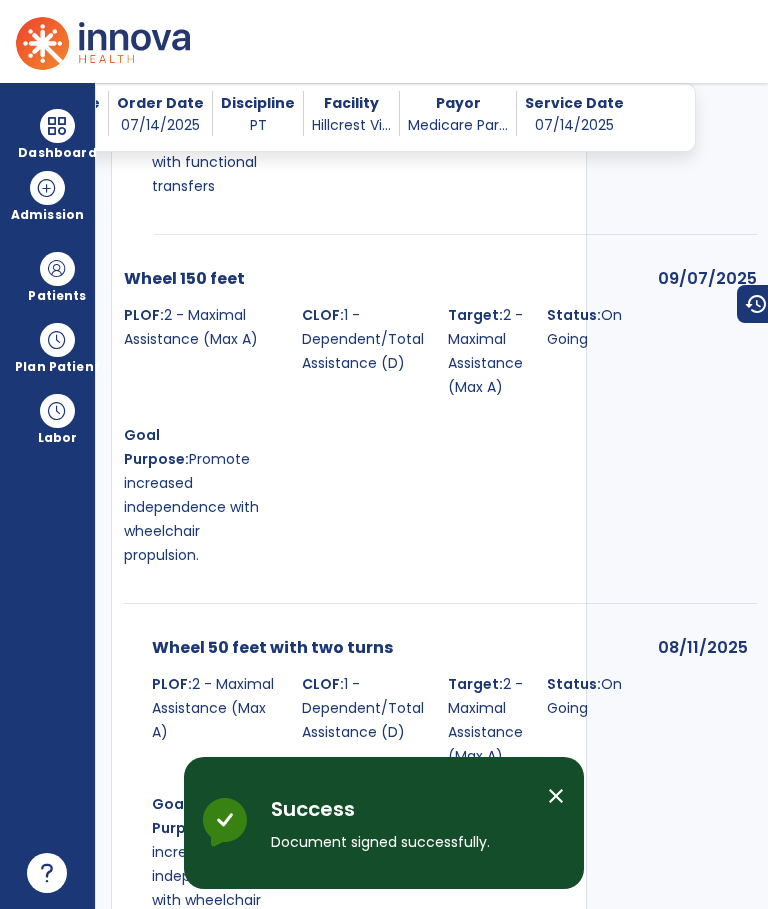 scroll, scrollTop: 75, scrollLeft: 0, axis: vertical 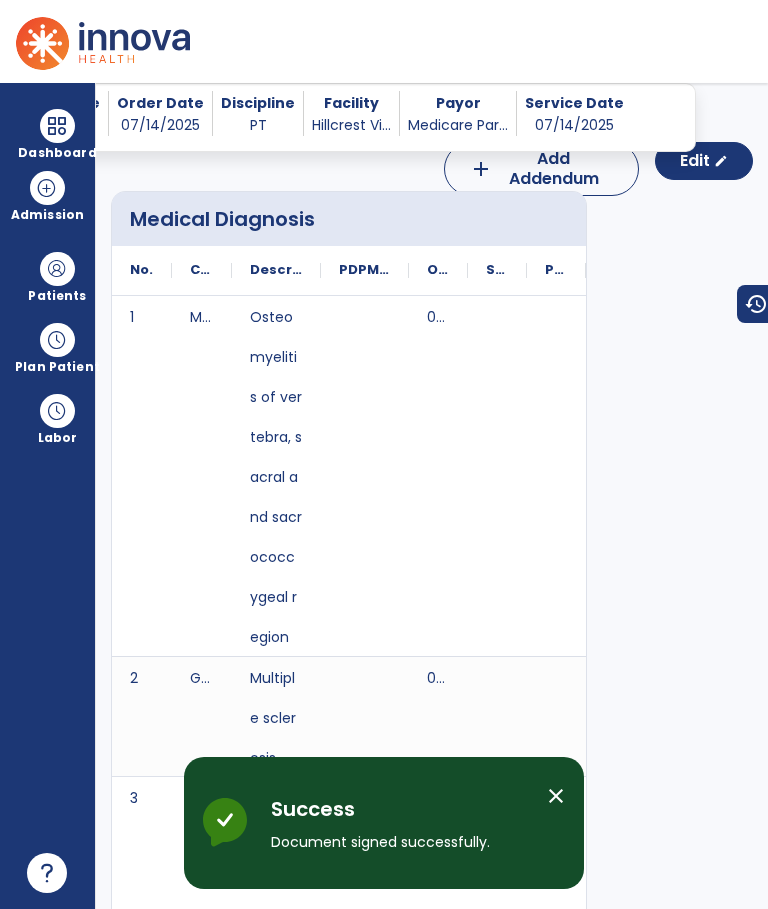 click at bounding box center (57, 126) 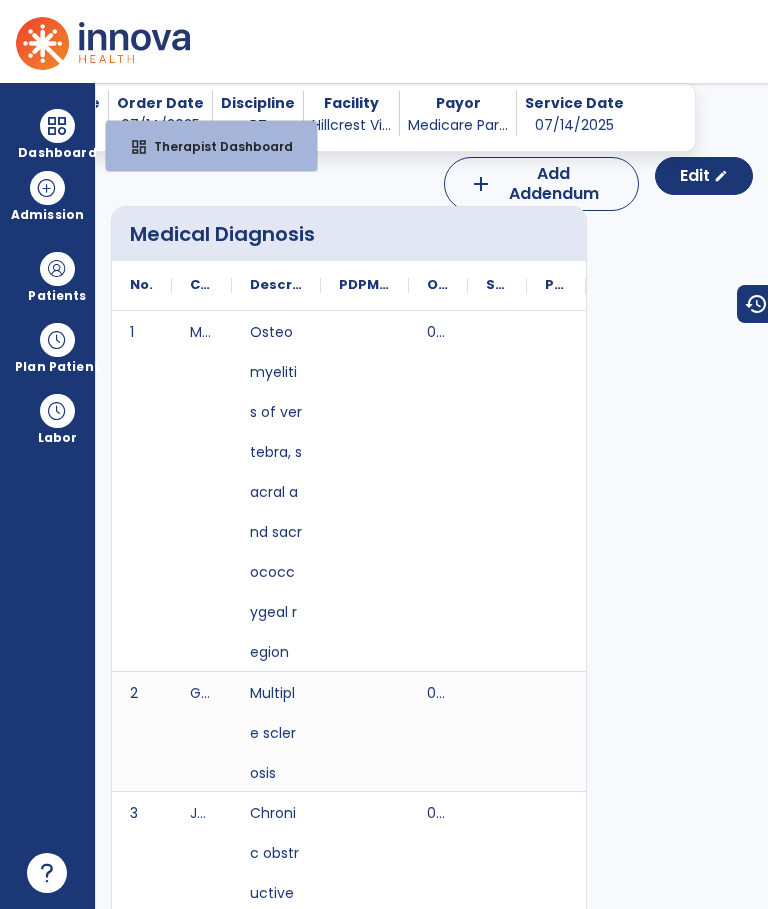click on "Dashboard" at bounding box center (57, 153) 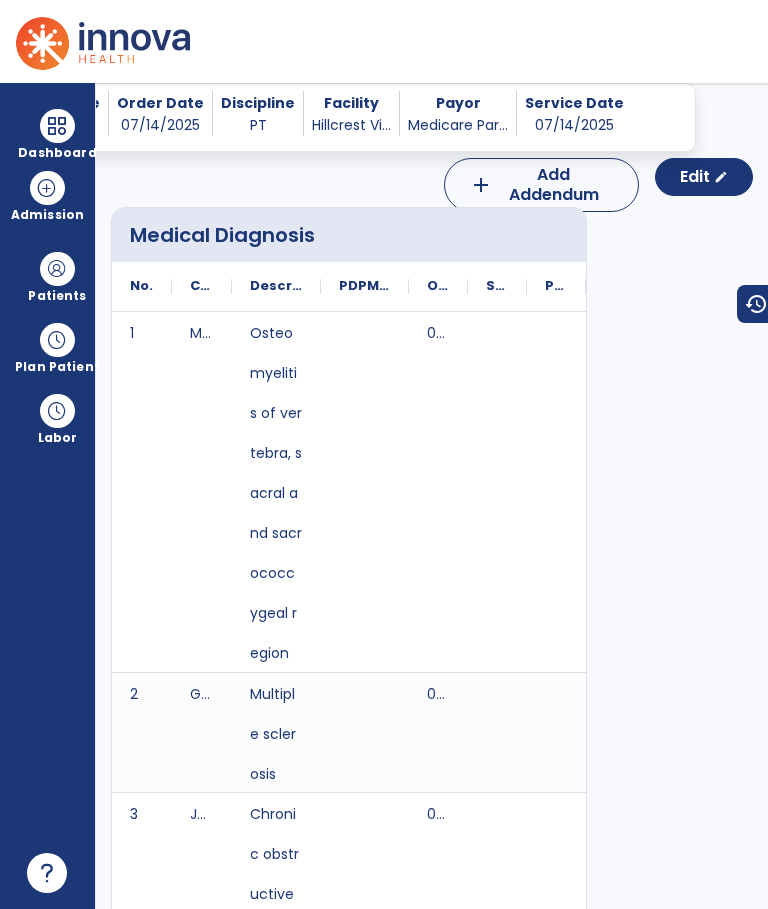click 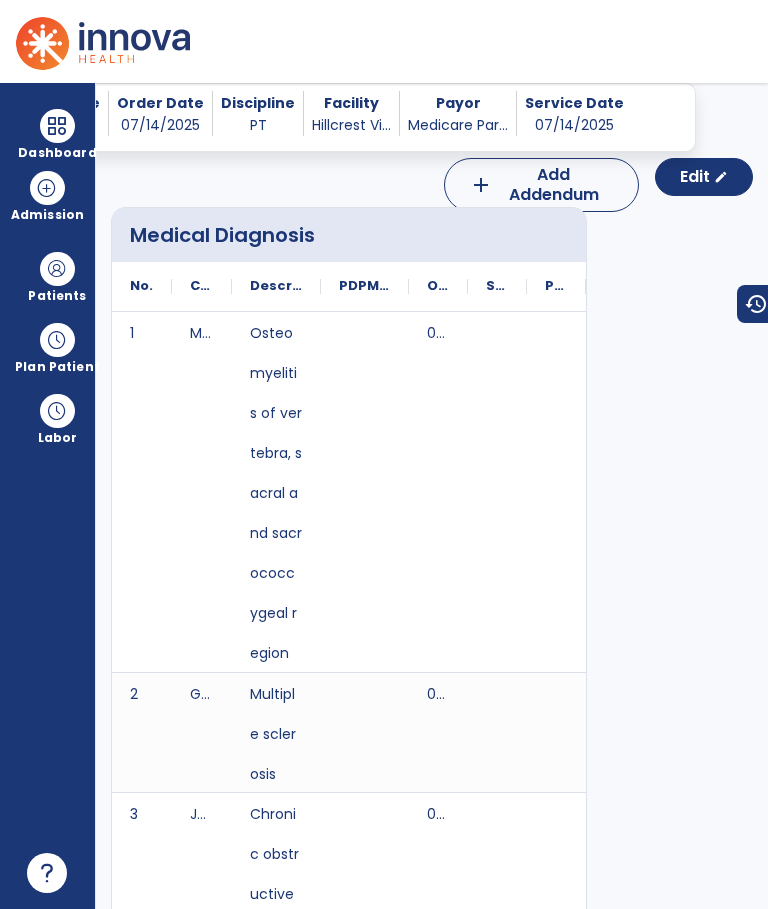 click at bounding box center (57, 126) 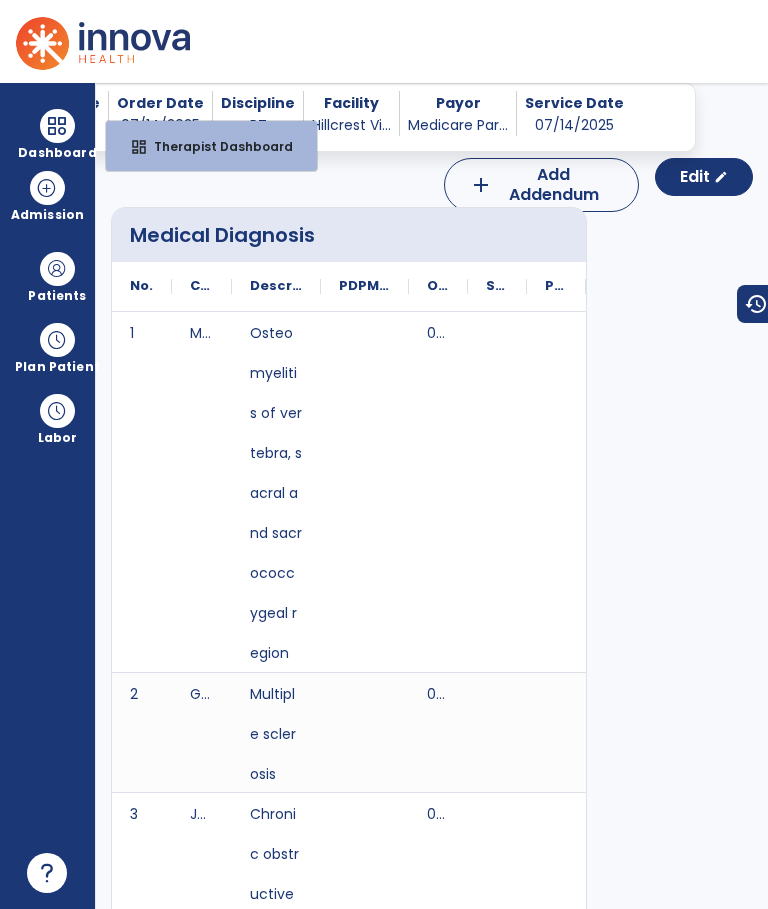 click on "Therapist Dashboard" at bounding box center (215, 146) 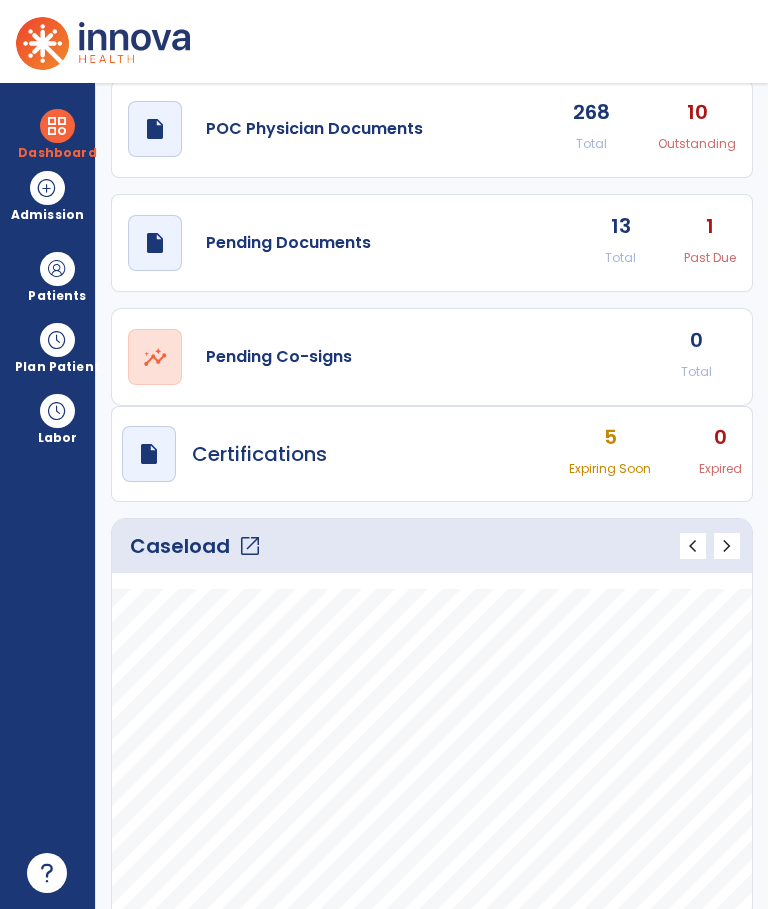 click on "Caseload   open_in_new" 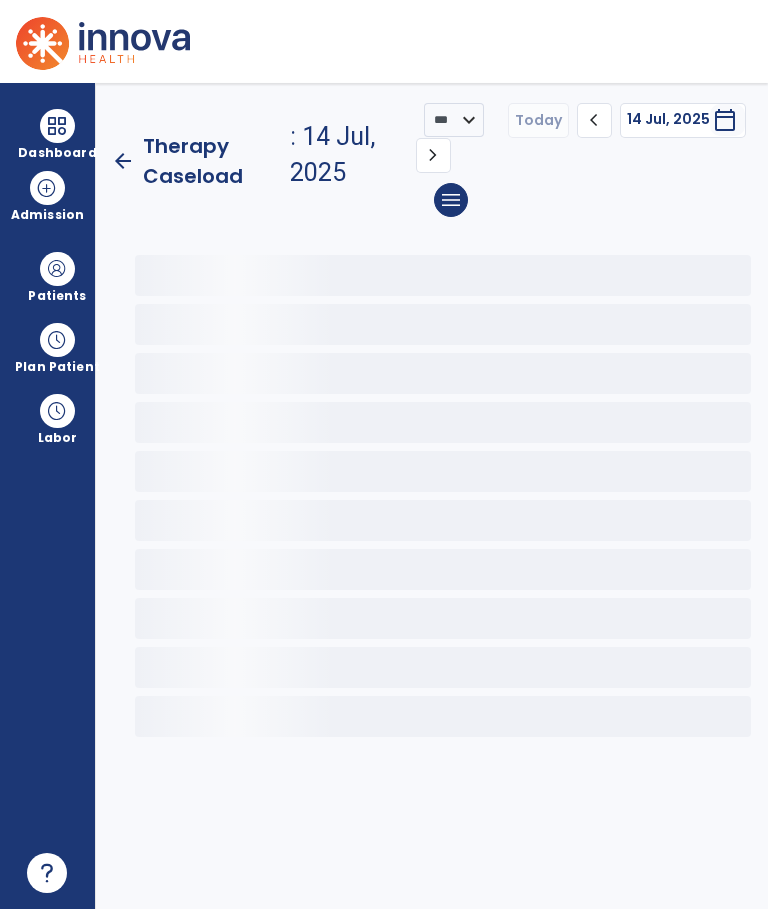 scroll, scrollTop: 0, scrollLeft: 0, axis: both 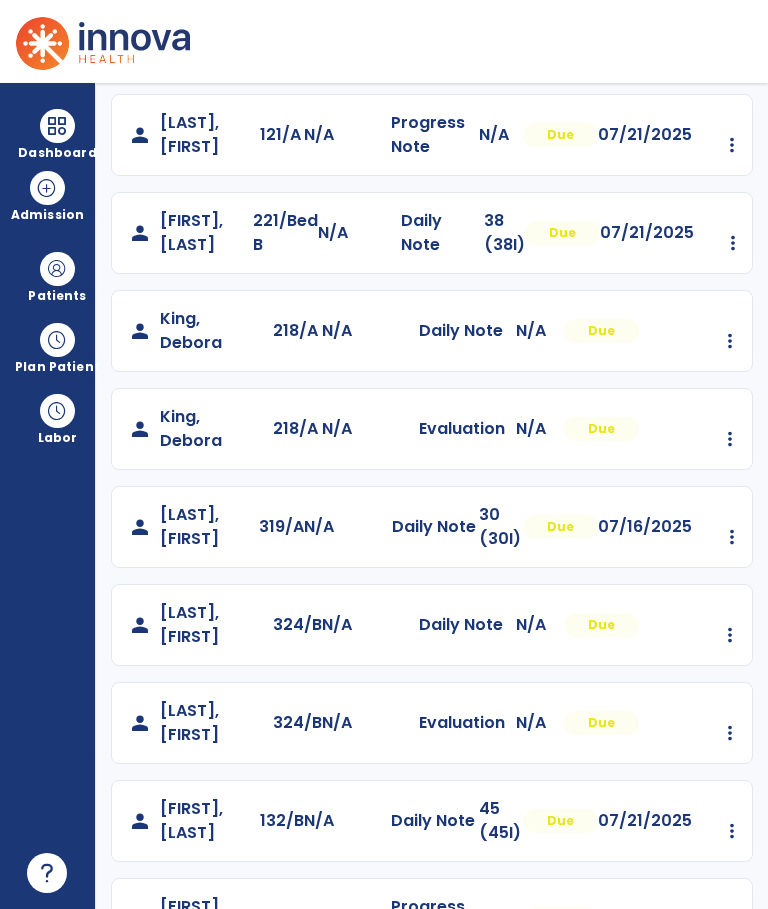 click on "Patients" at bounding box center [57, 276] 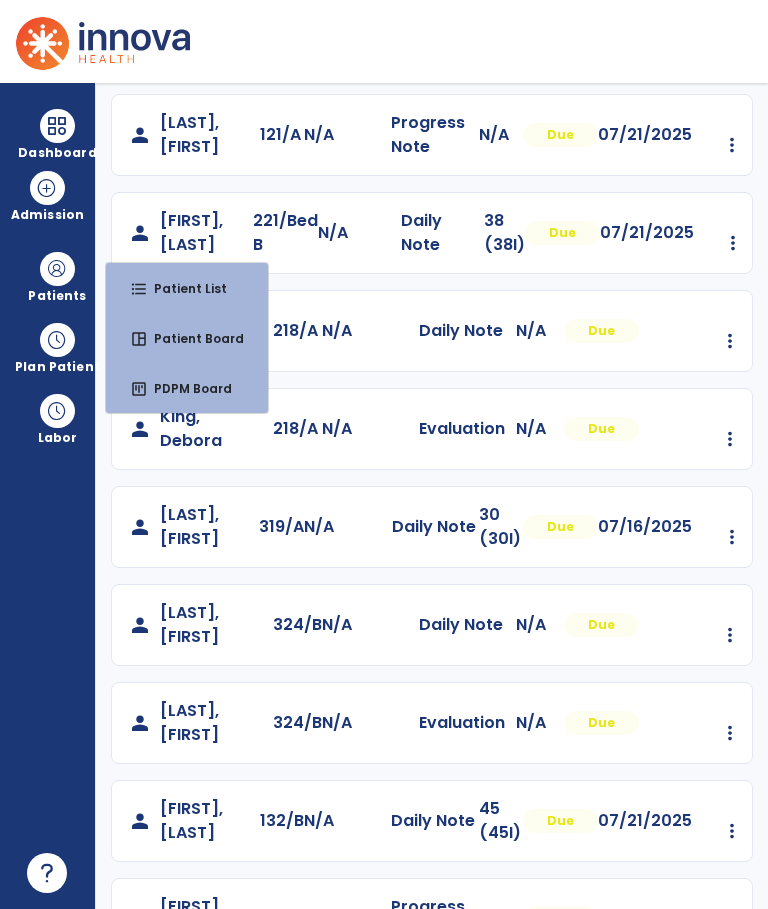 click on "format_list_bulleted  Patient List" at bounding box center (187, 288) 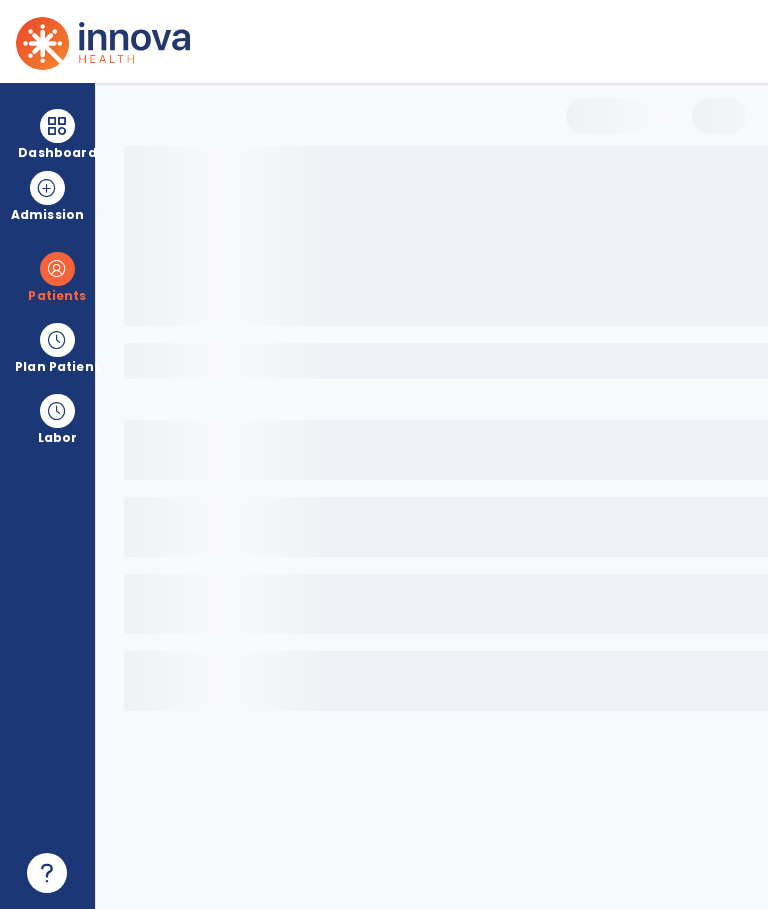 scroll, scrollTop: 0, scrollLeft: 0, axis: both 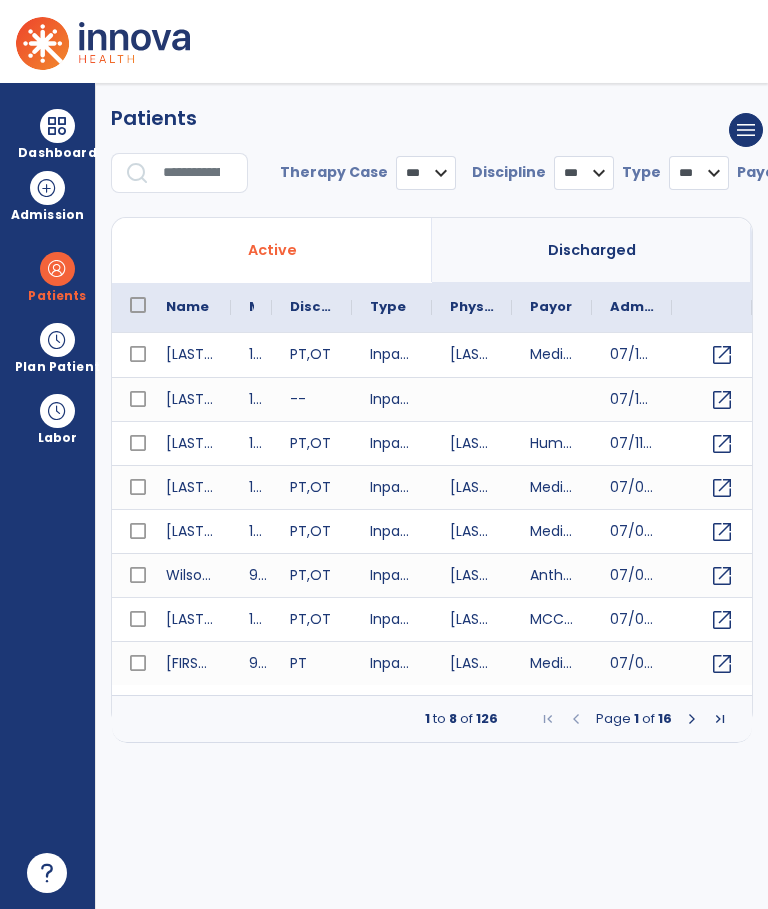 click at bounding box center (198, 173) 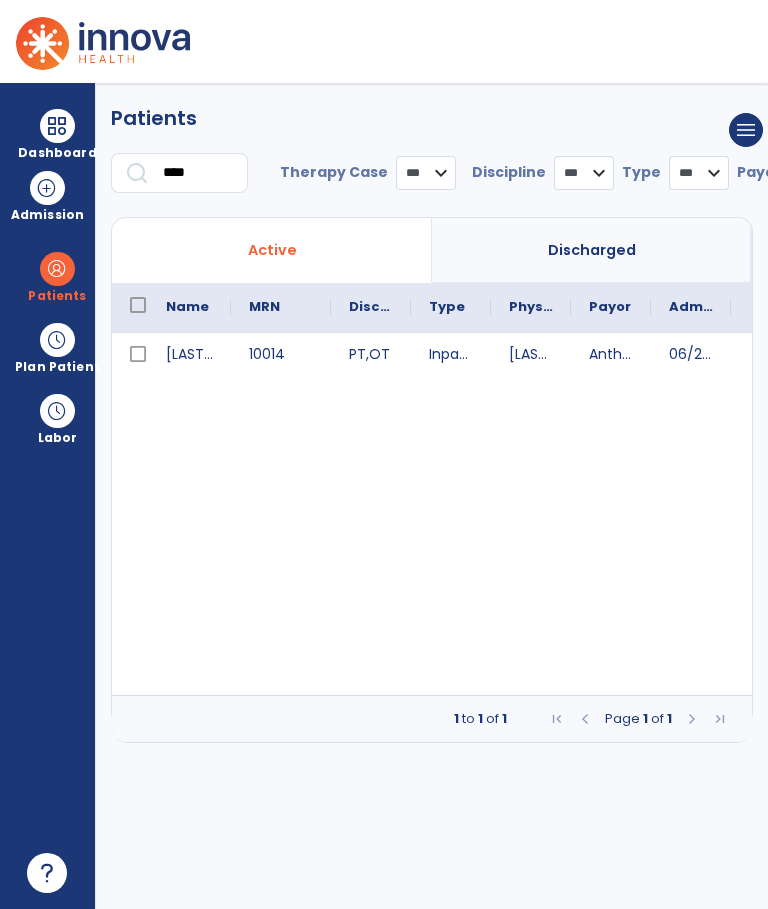 type on "****" 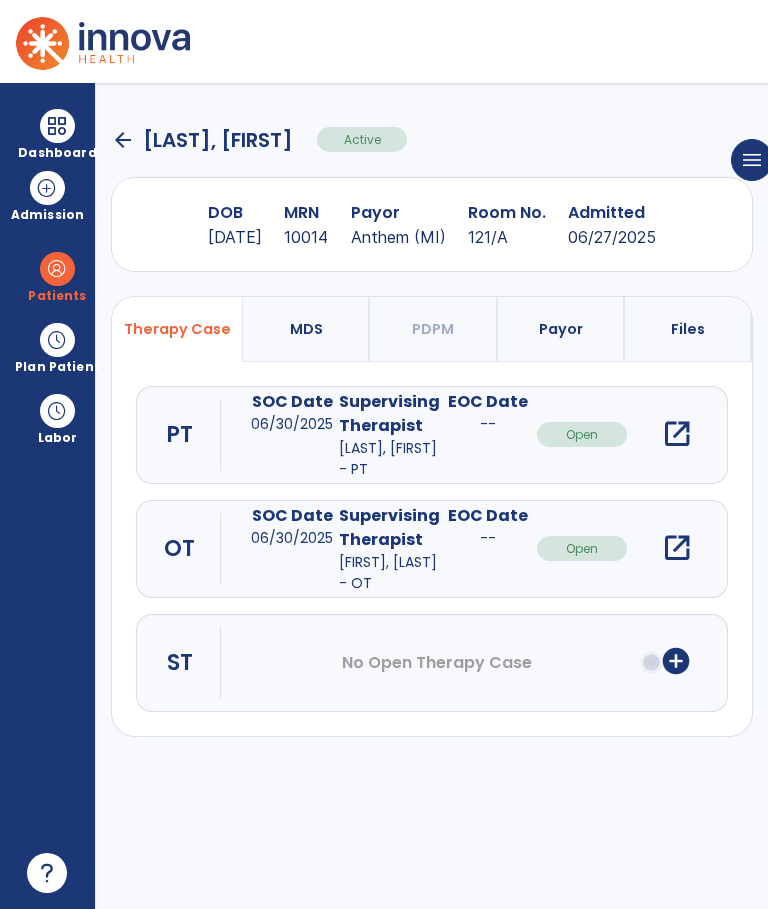 click on "open_in_new" at bounding box center (677, 548) 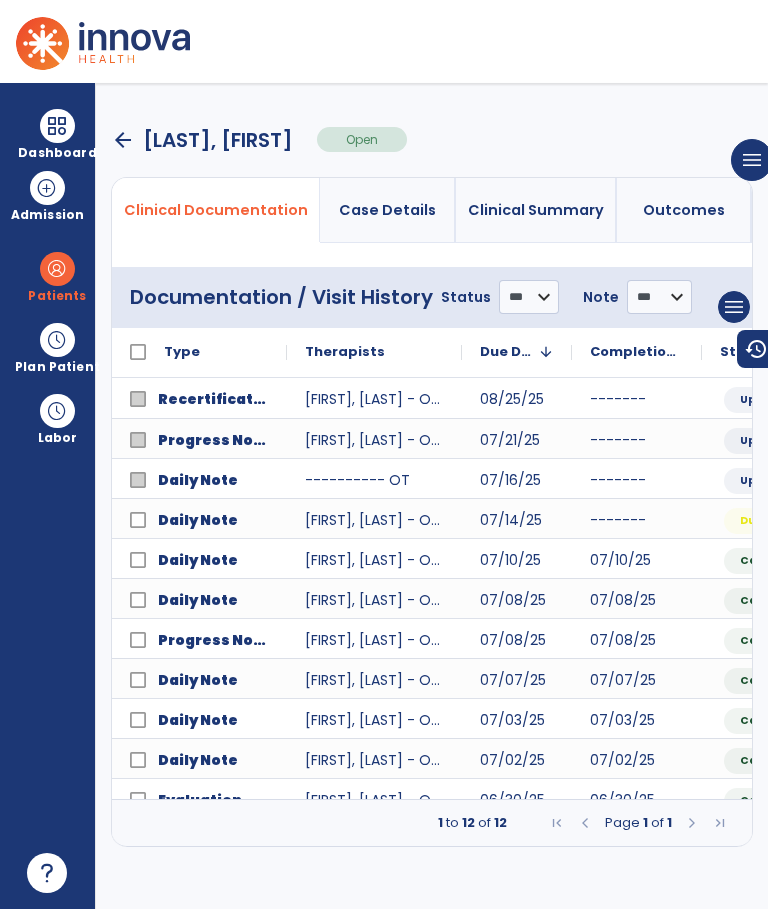 click on "arrow_back" at bounding box center (123, 140) 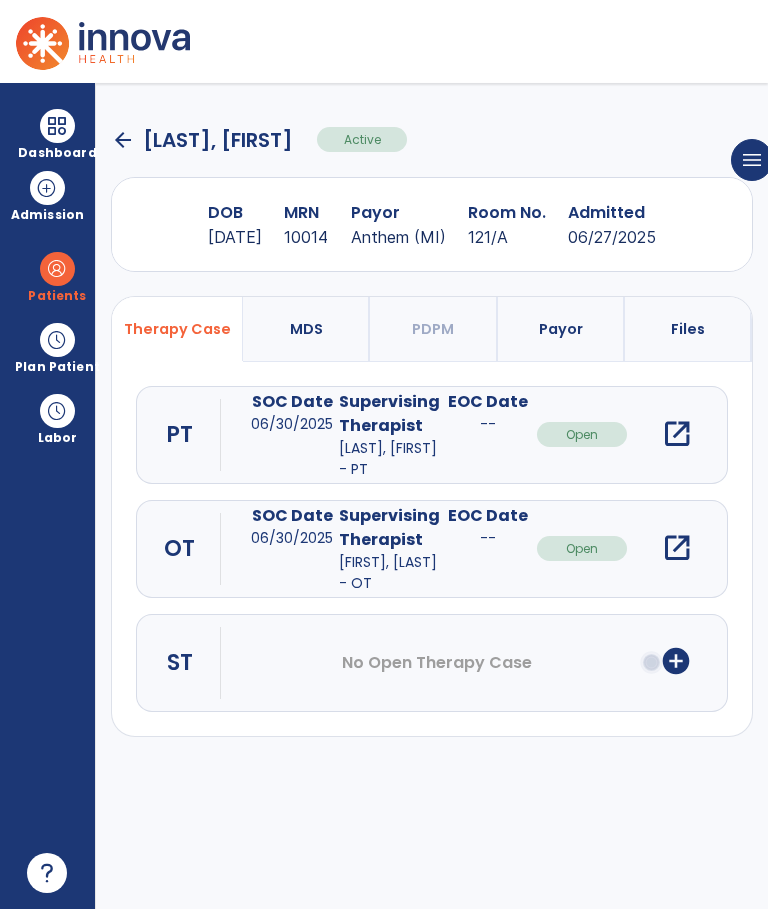 click on "arrow_back" 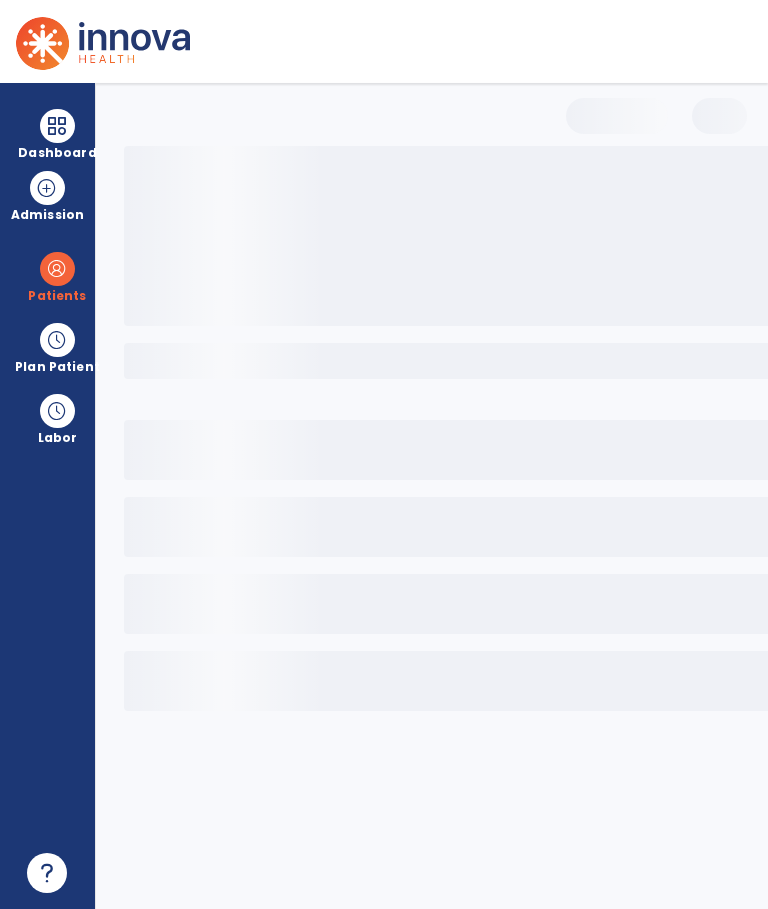 select on "***" 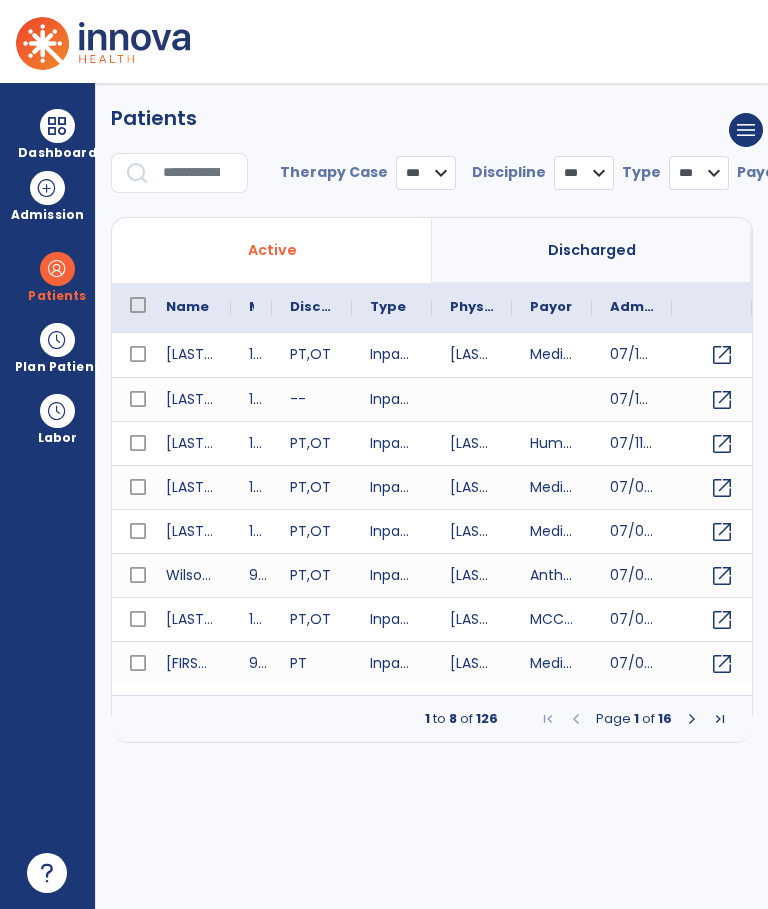 click at bounding box center (198, 173) 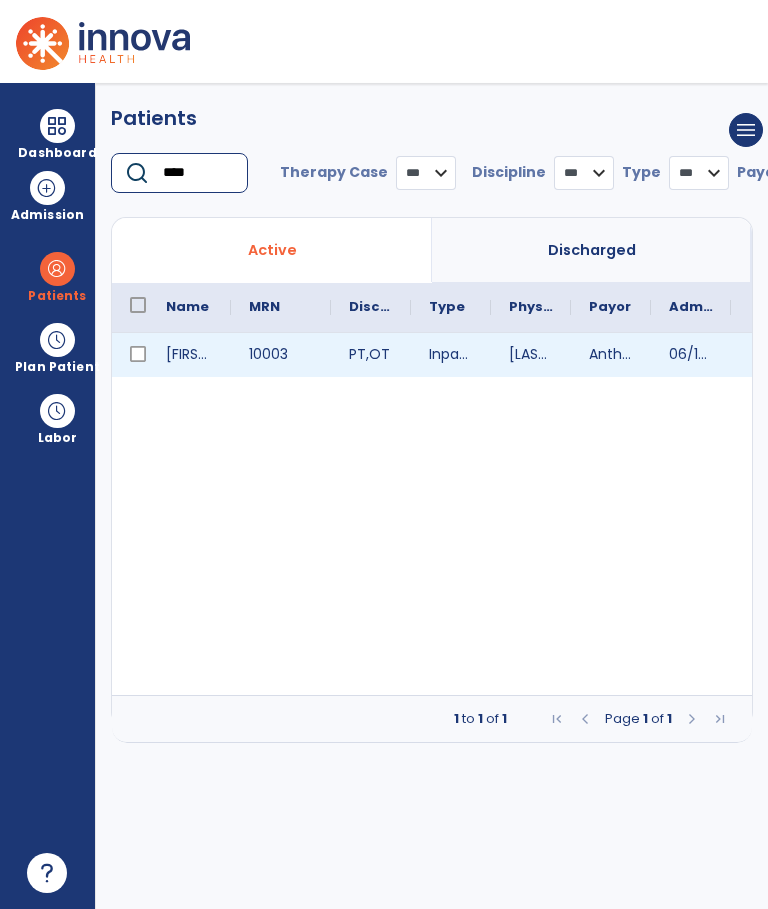 type on "****" 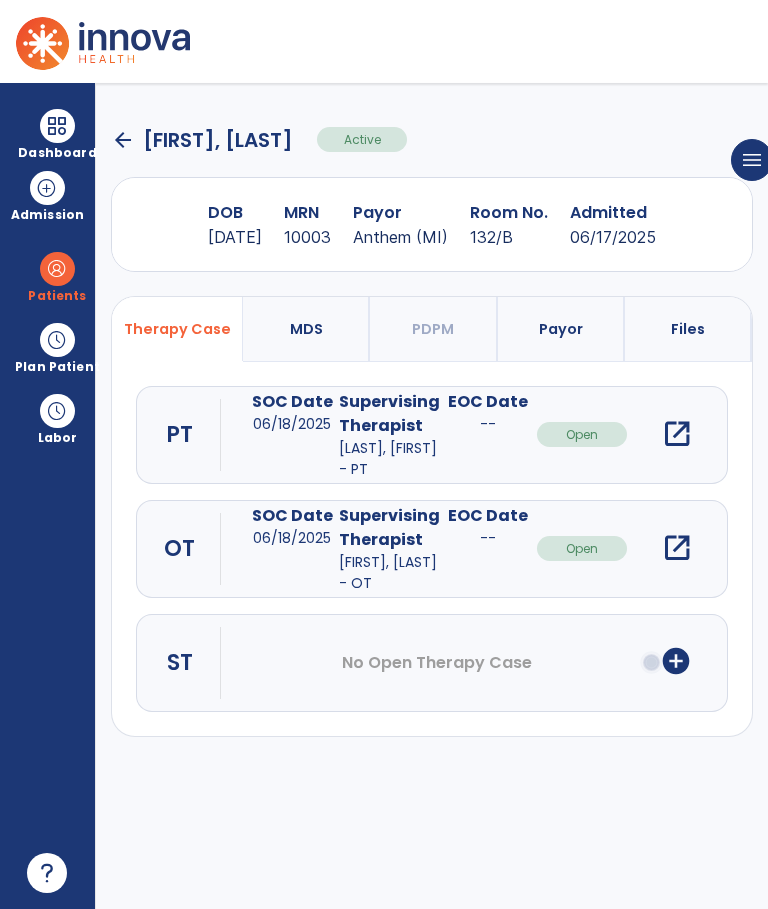 click on "open_in_new" at bounding box center (677, 548) 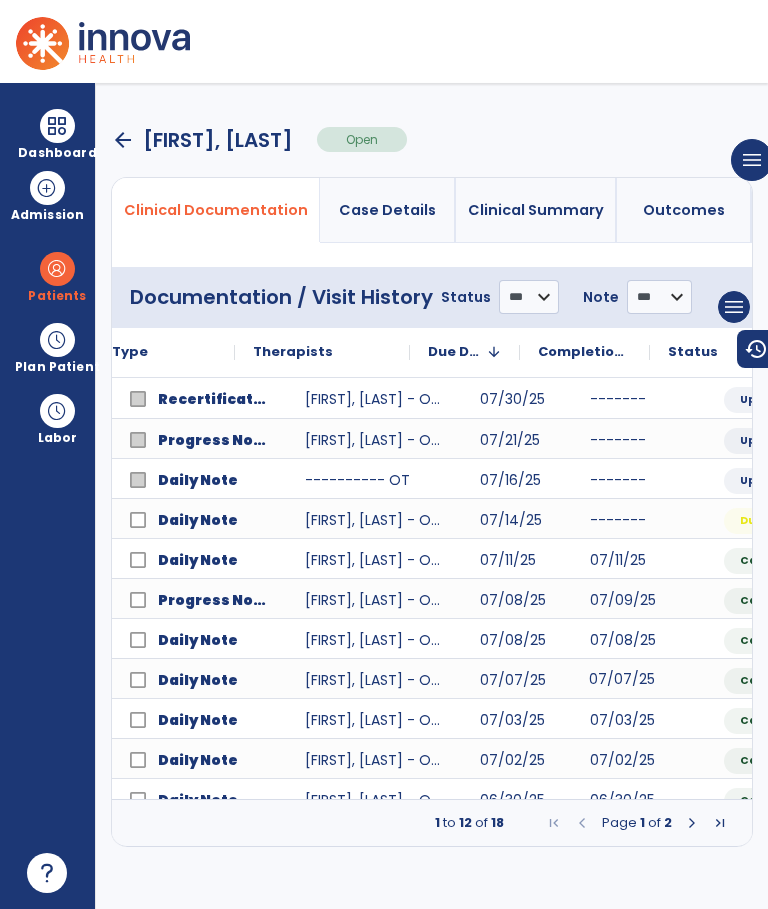 scroll, scrollTop: 0, scrollLeft: 209, axis: horizontal 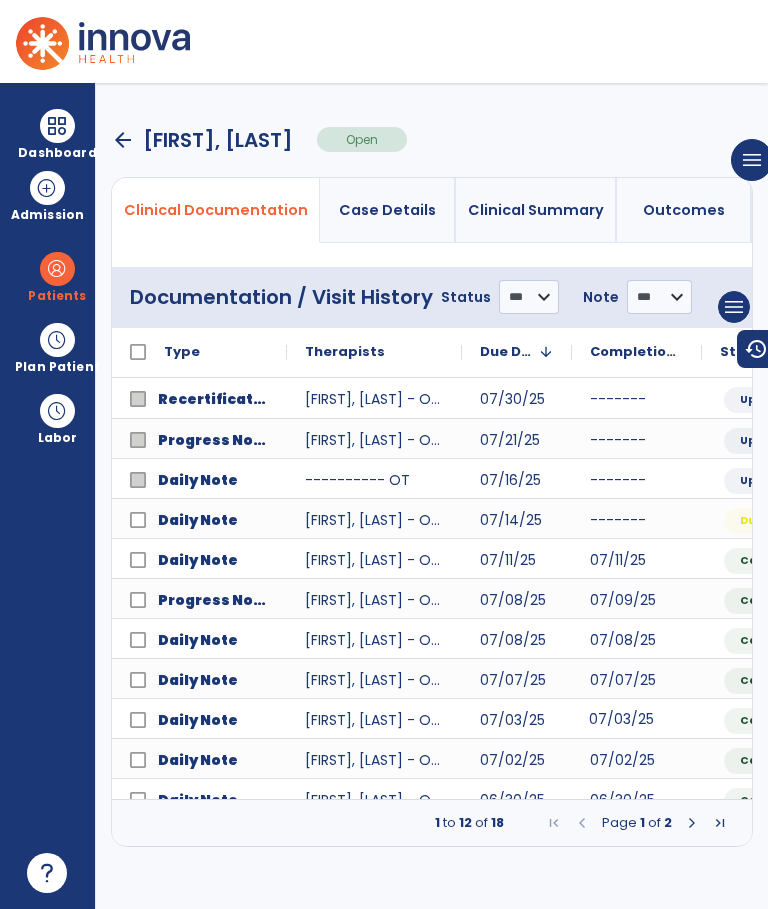 click on "arrow_back" at bounding box center (123, 140) 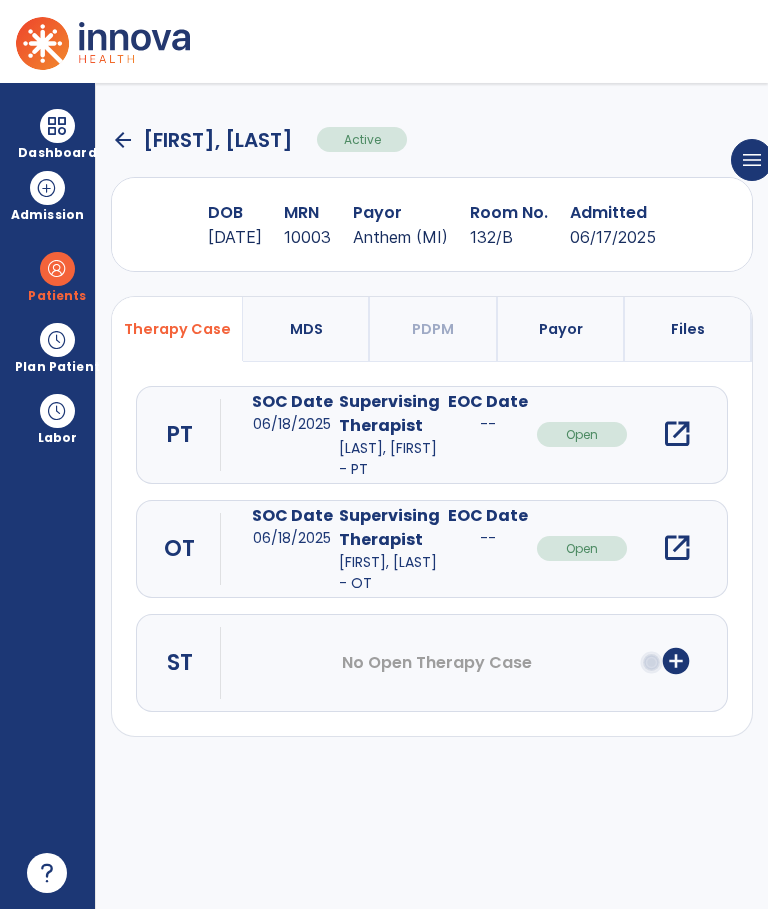 click on "open_in_new" at bounding box center (677, 434) 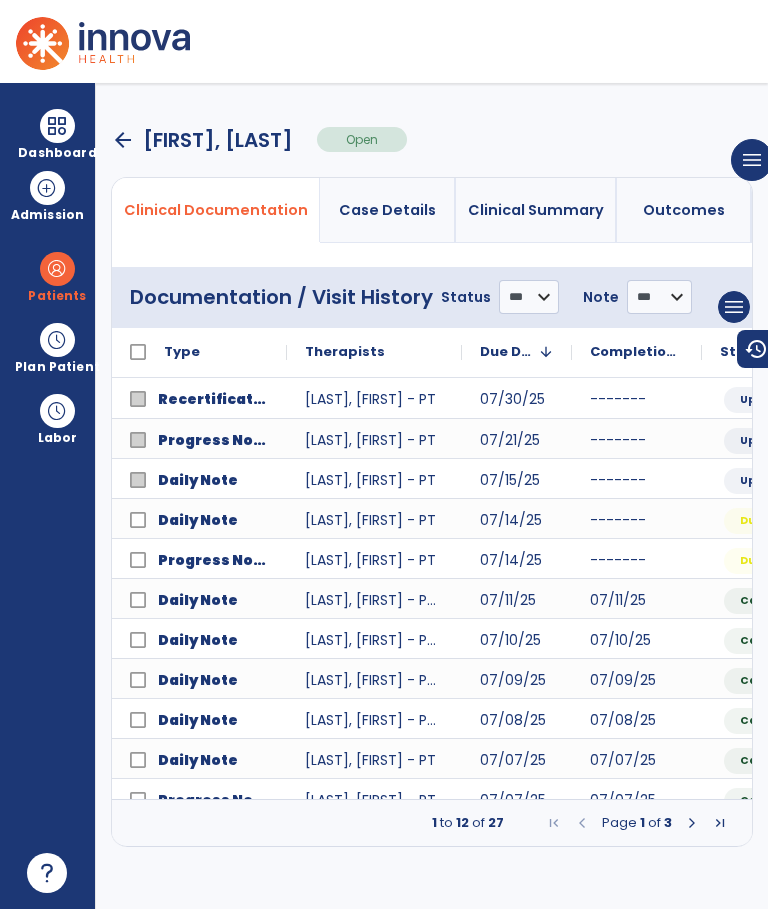 scroll, scrollTop: 0, scrollLeft: 118, axis: horizontal 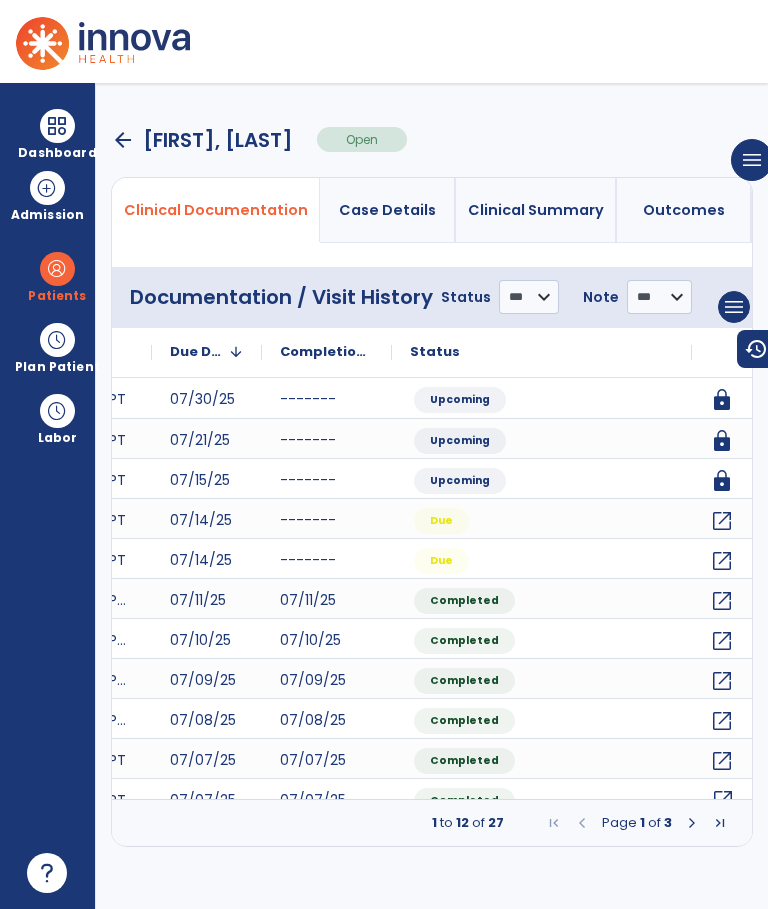 click on "open_in_new" 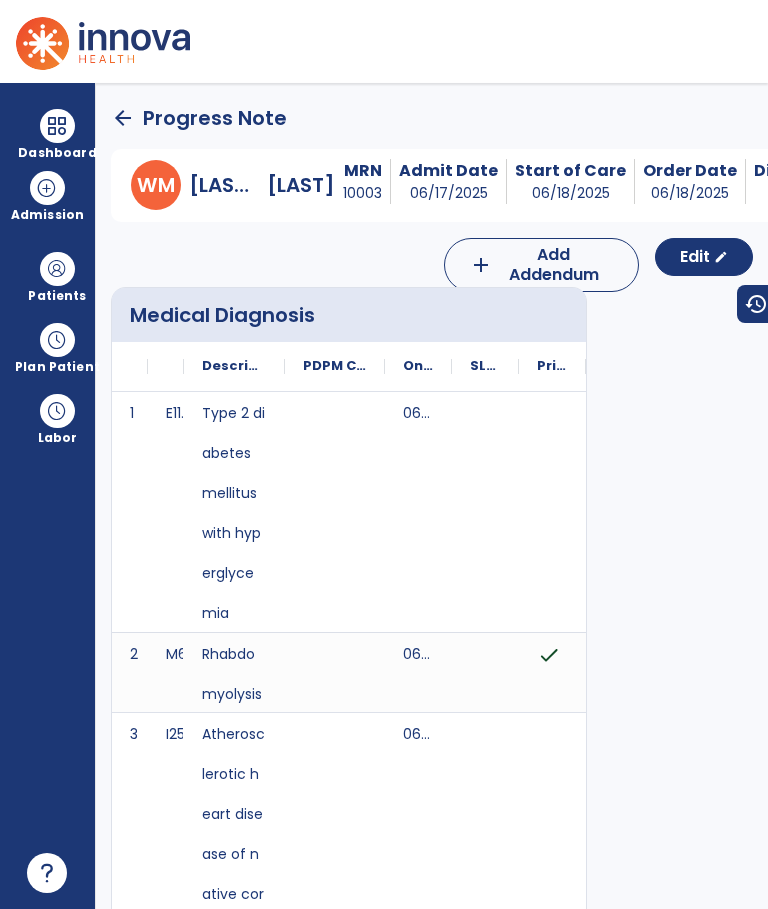 scroll, scrollTop: 0, scrollLeft: 0, axis: both 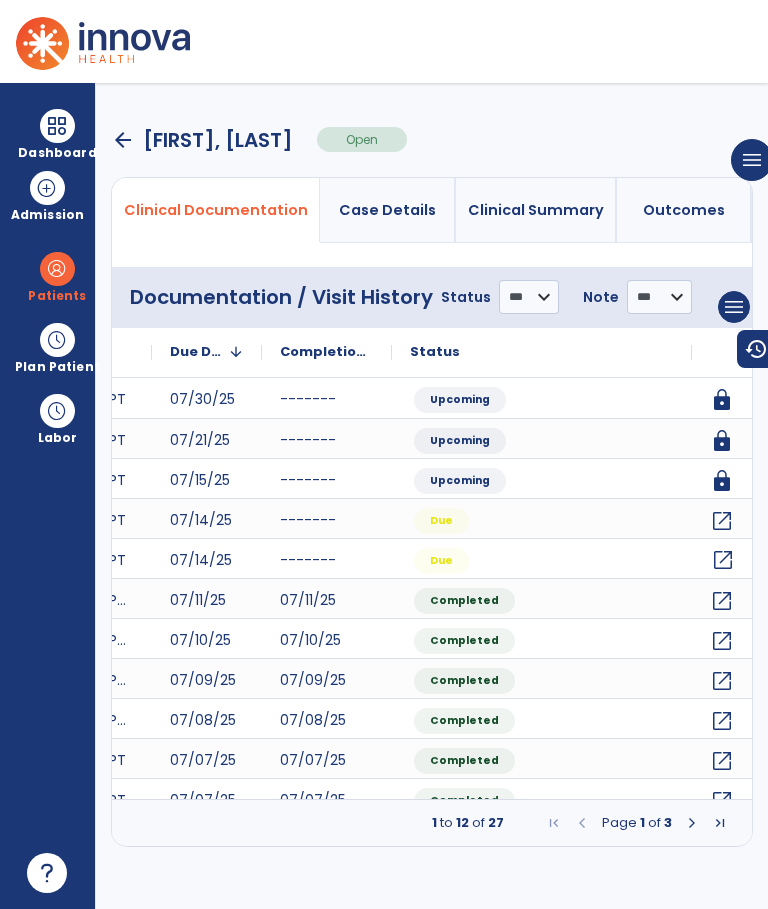 click on "open_in_new" 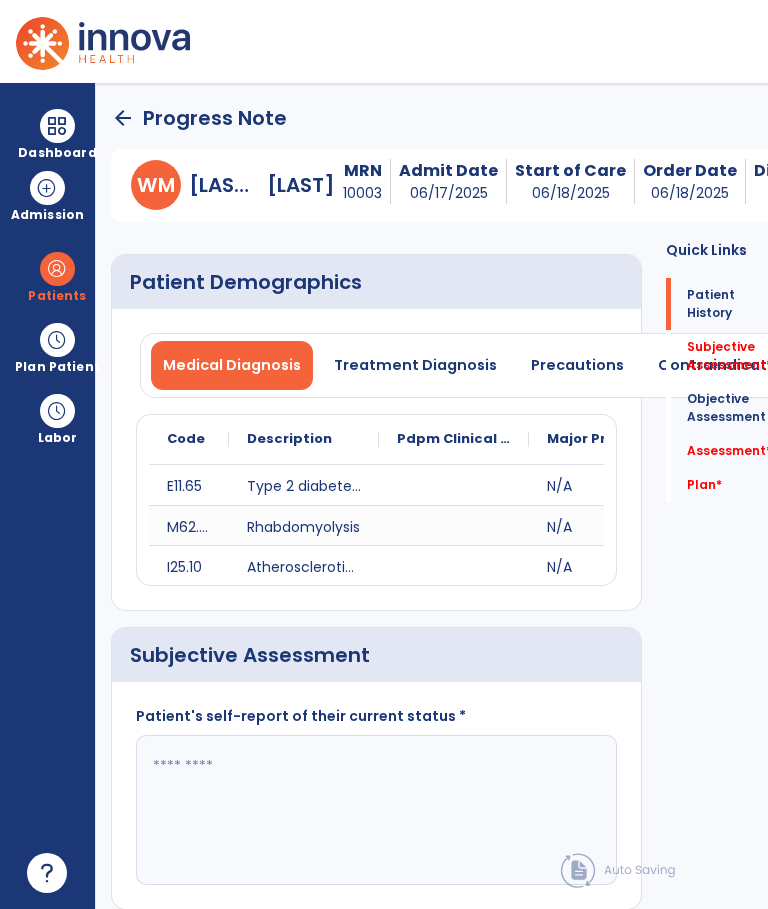 click on "Quick Links  Patient History   Patient History   Subjective Assessment   *  Subjective Assessment   *  Objective Assessment   Objective Assessment   Assessment   *  Assessment   *  Plan   *  Plan   *" 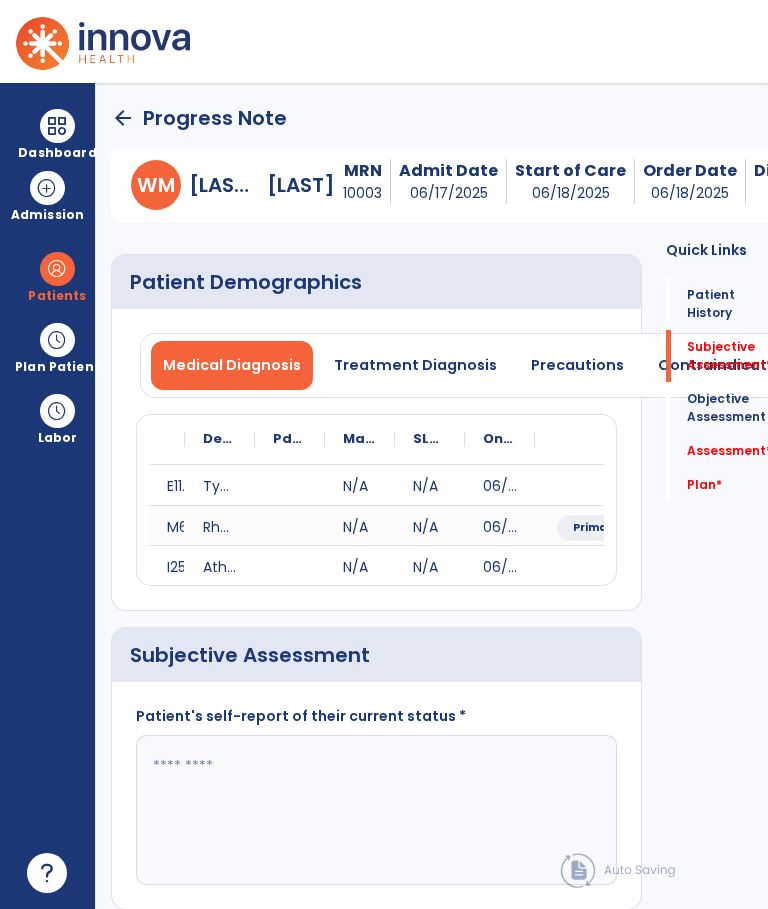 click on "Objective Assessment" 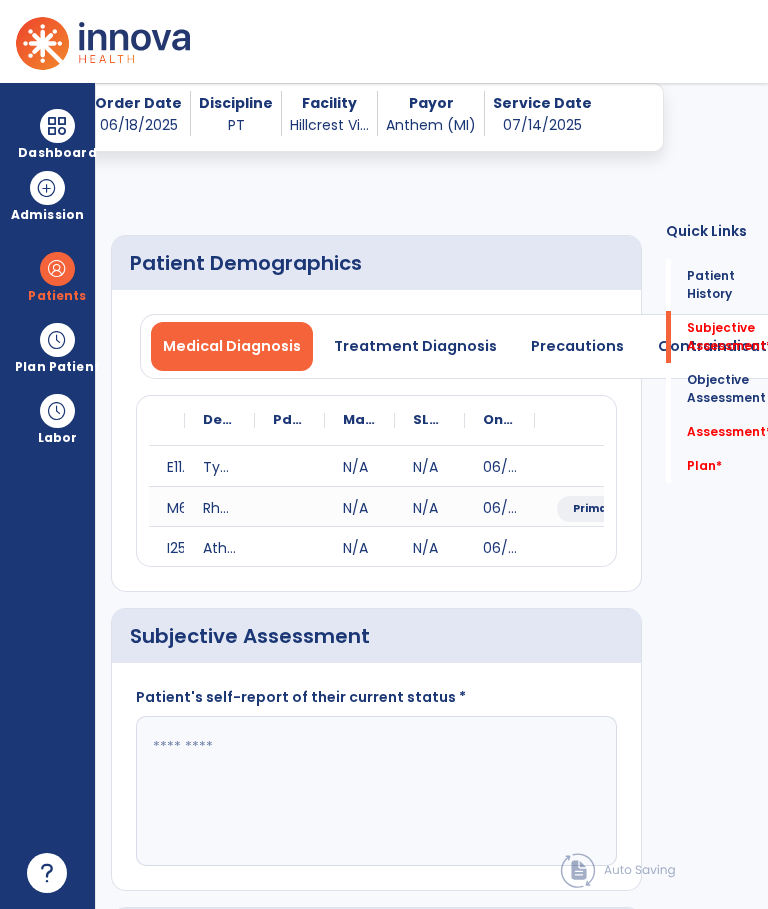 scroll, scrollTop: 235, scrollLeft: 0, axis: vertical 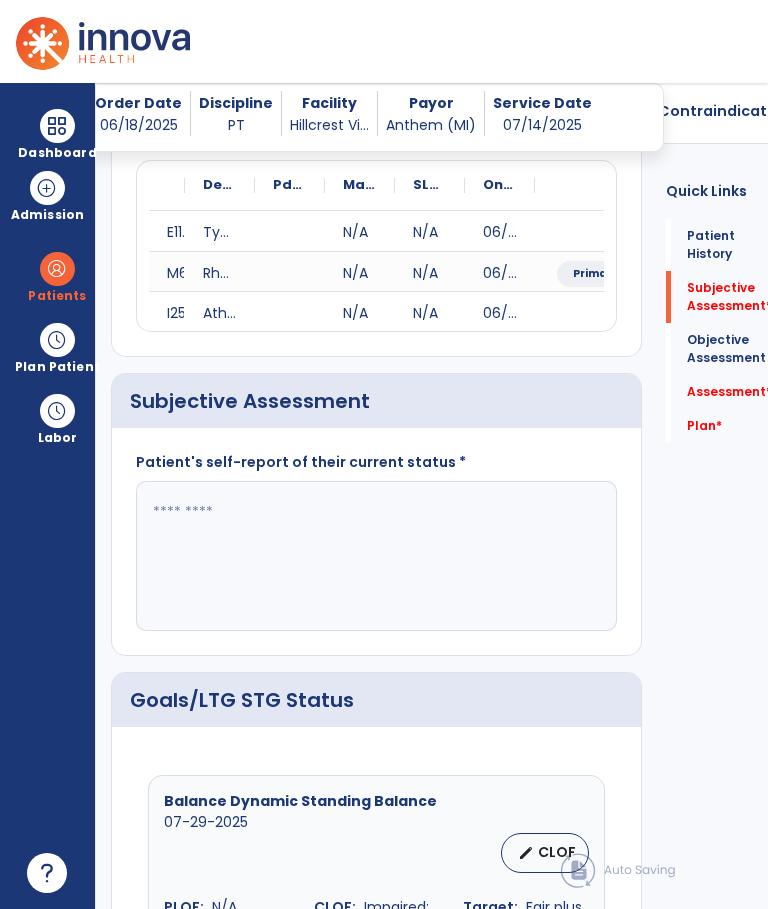 click 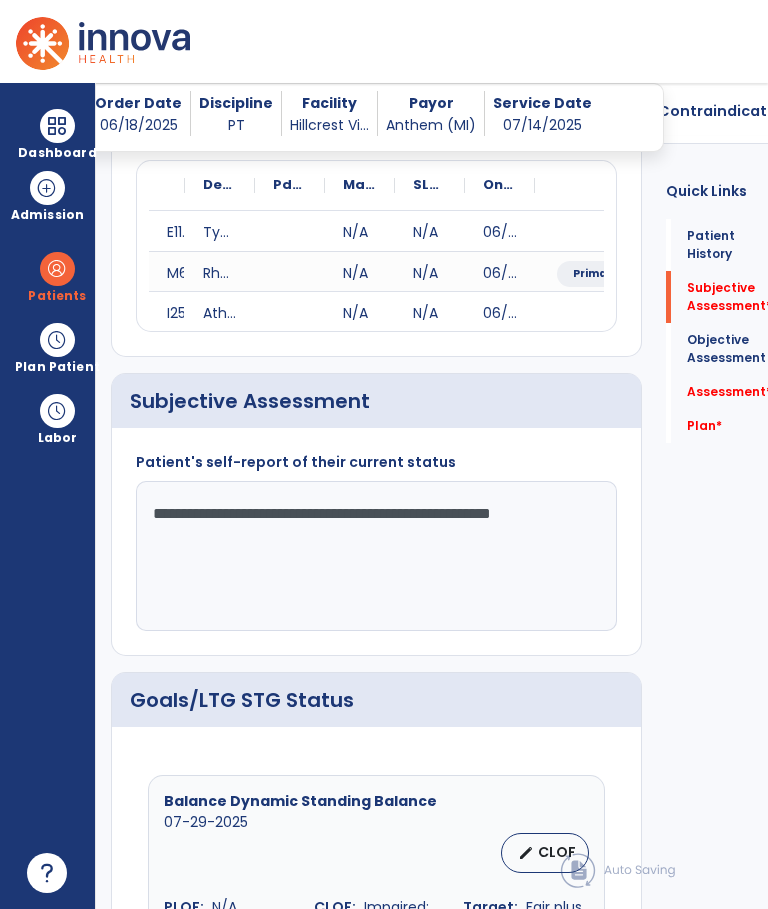 click on "**********" 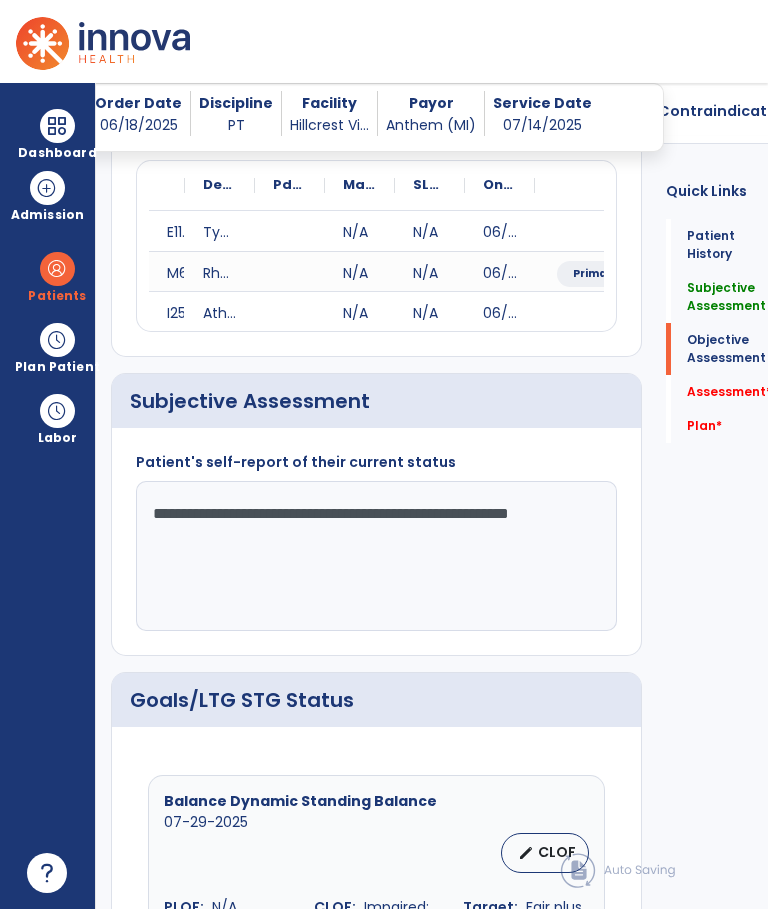 type on "**********" 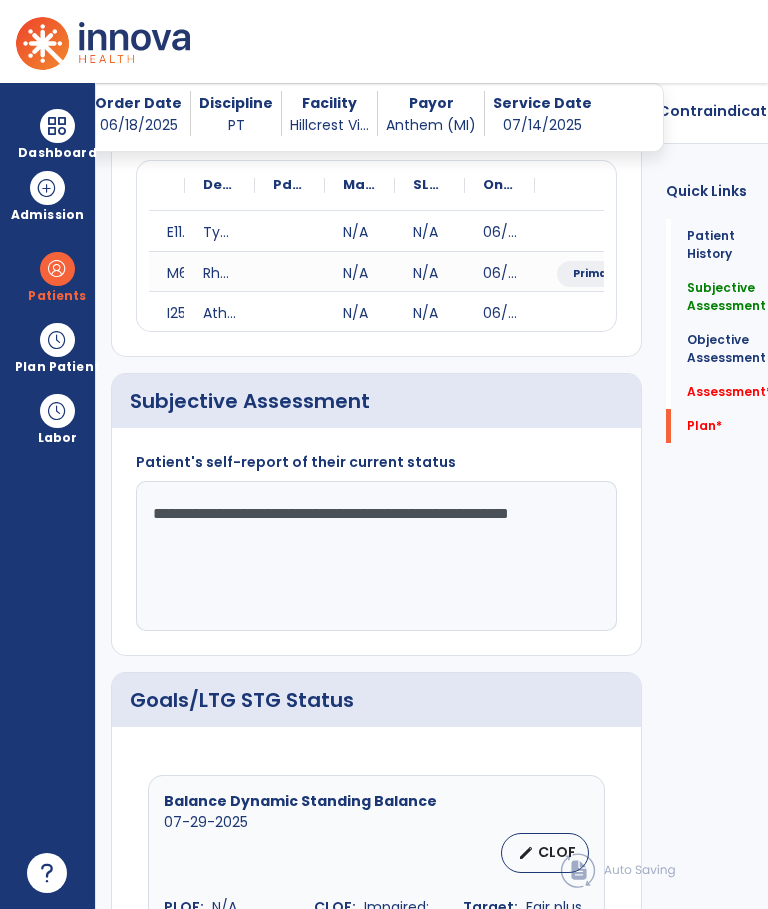 scroll, scrollTop: 4311, scrollLeft: 0, axis: vertical 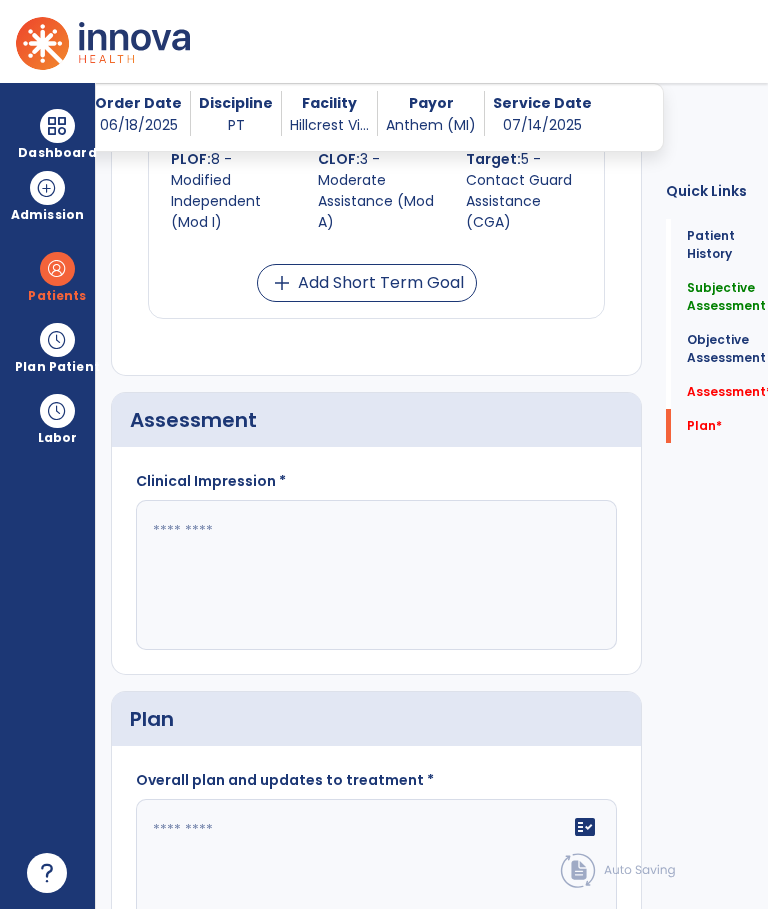 click 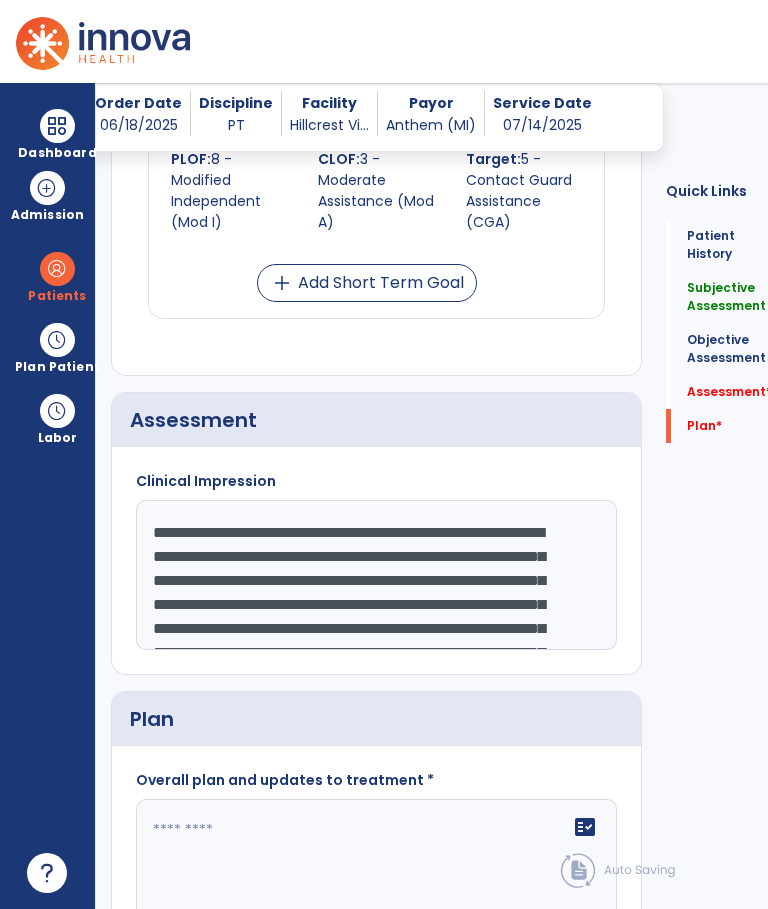 scroll, scrollTop: 360, scrollLeft: 0, axis: vertical 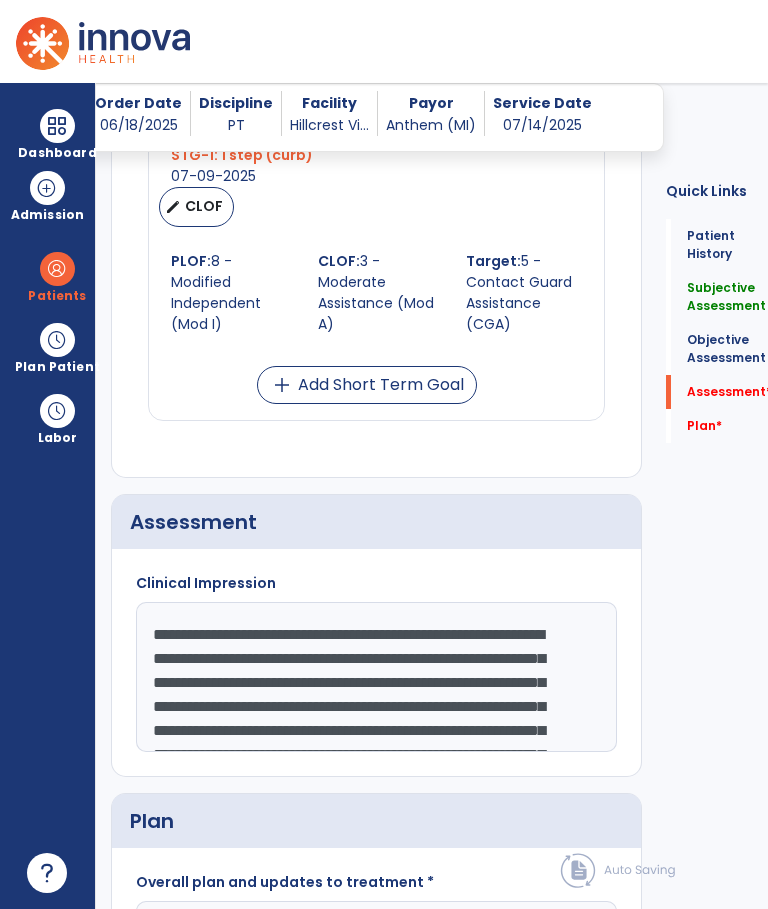 click on "**********" 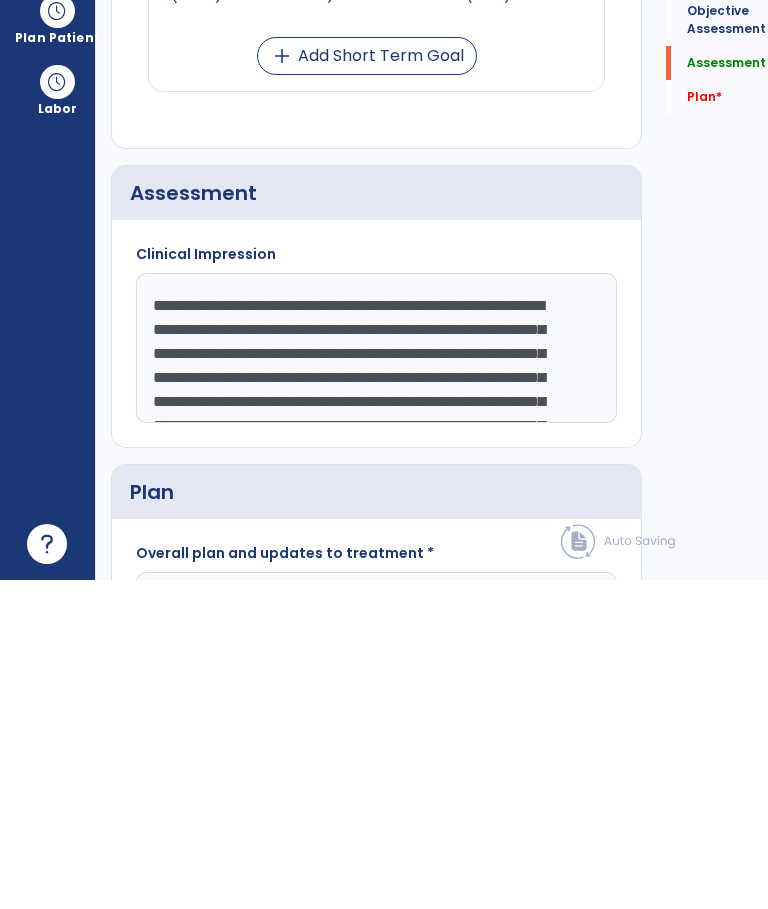 scroll, scrollTop: 81, scrollLeft: 0, axis: vertical 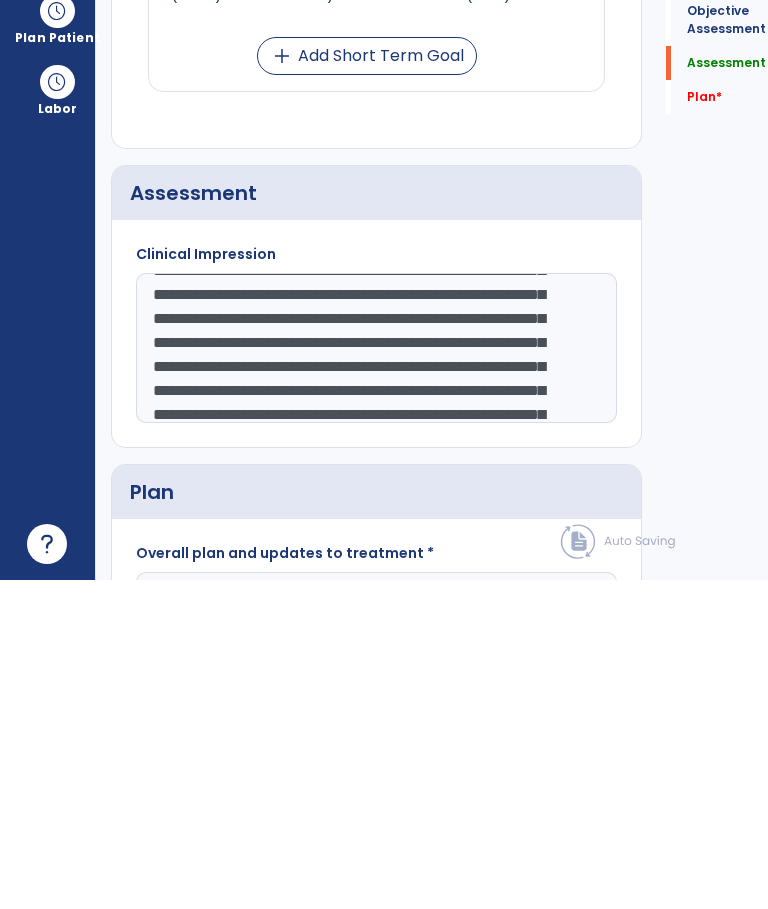 click on "**********" 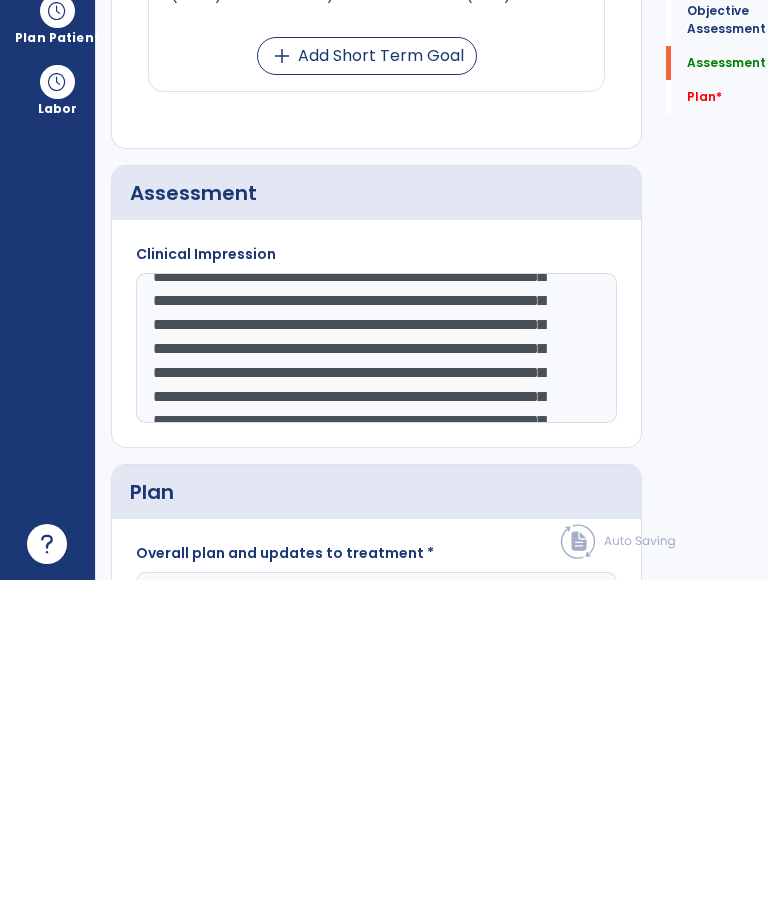 click on "**********" 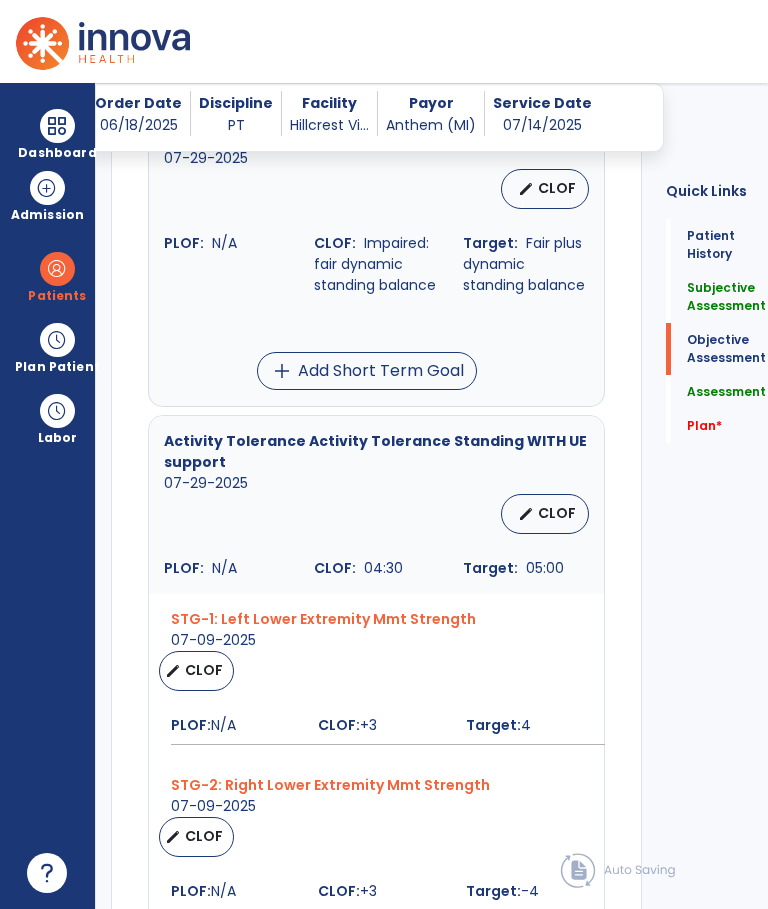 scroll, scrollTop: 859, scrollLeft: 0, axis: vertical 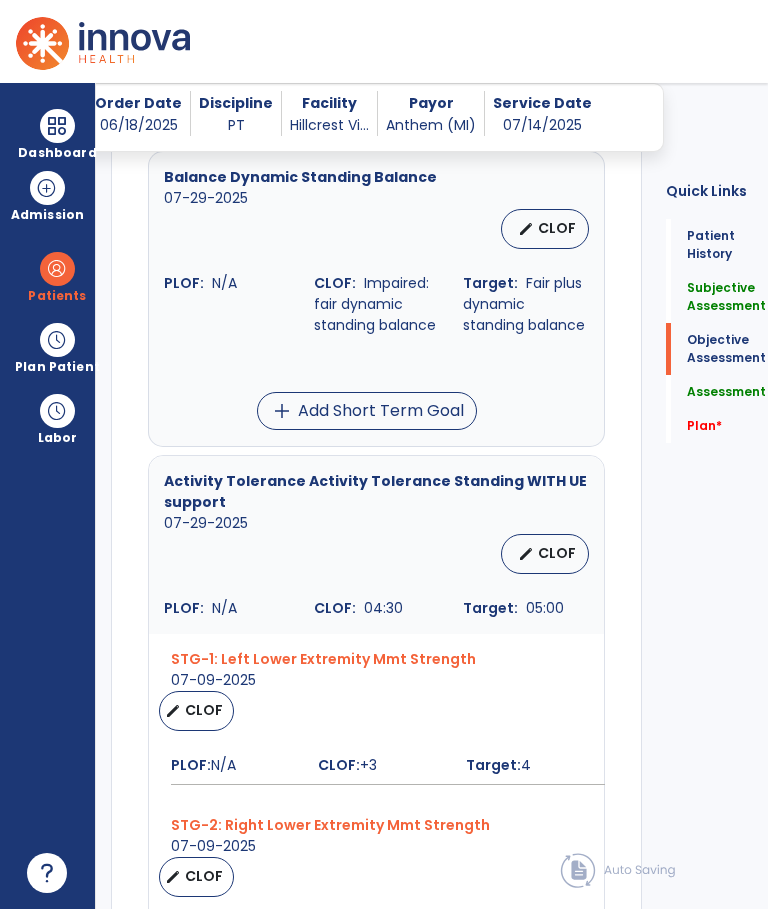 type on "**********" 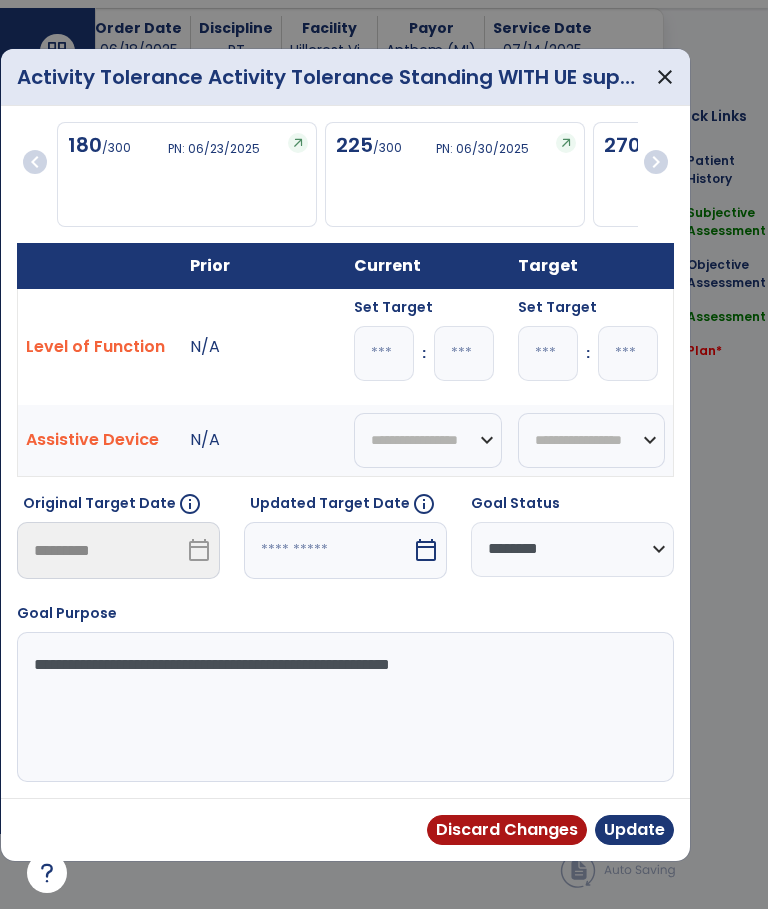 scroll, scrollTop: 0, scrollLeft: 0, axis: both 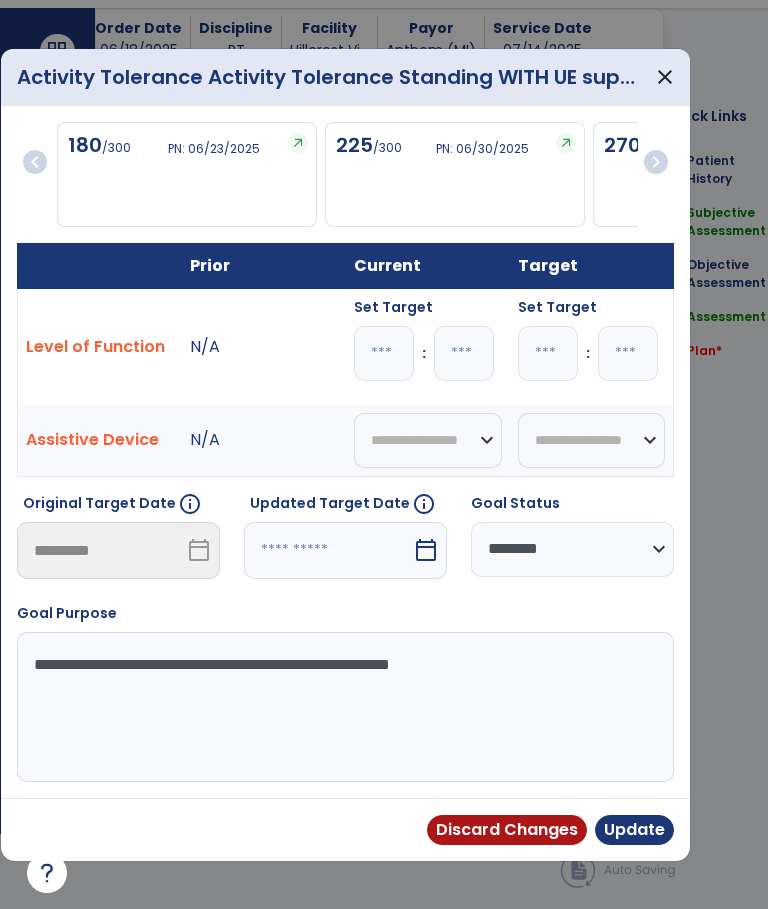 click on "*" at bounding box center (384, 353) 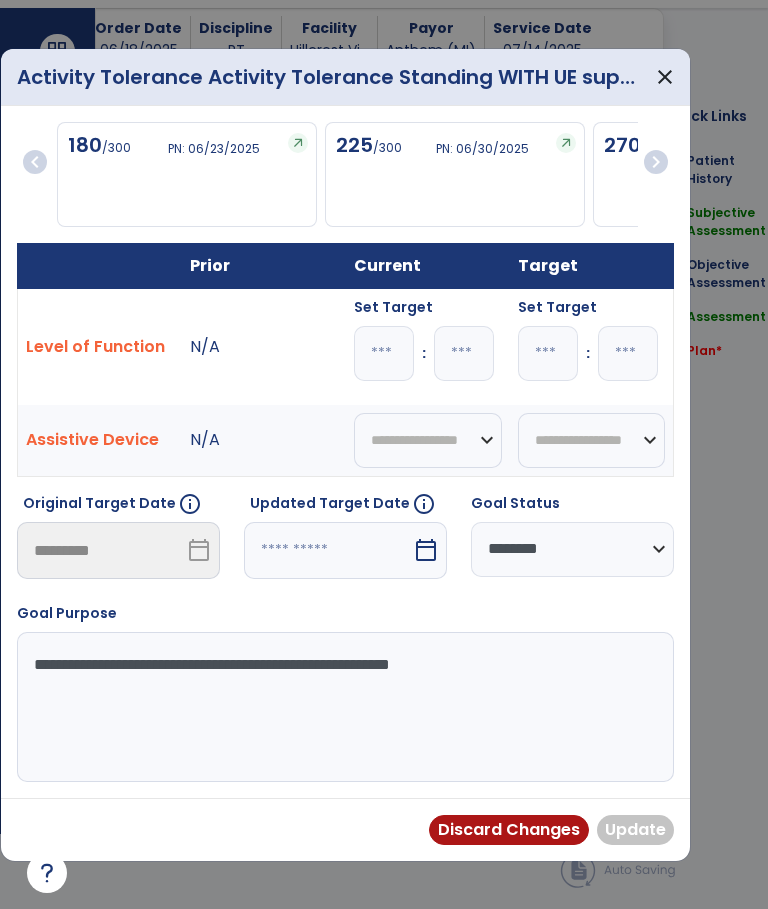 type on "*" 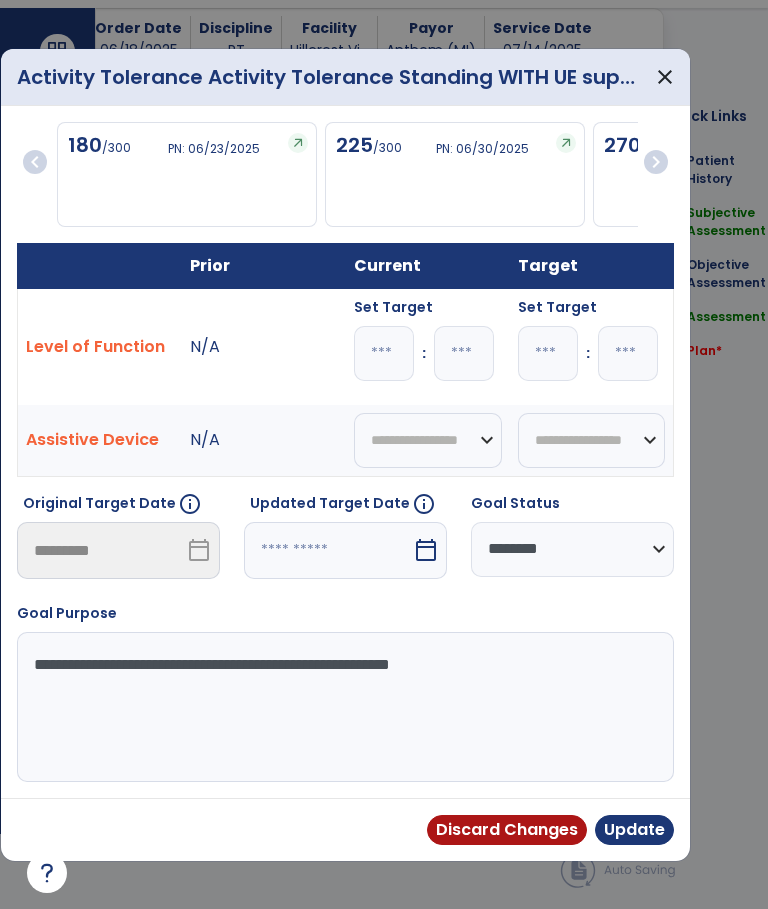 click on "Update" at bounding box center [634, 830] 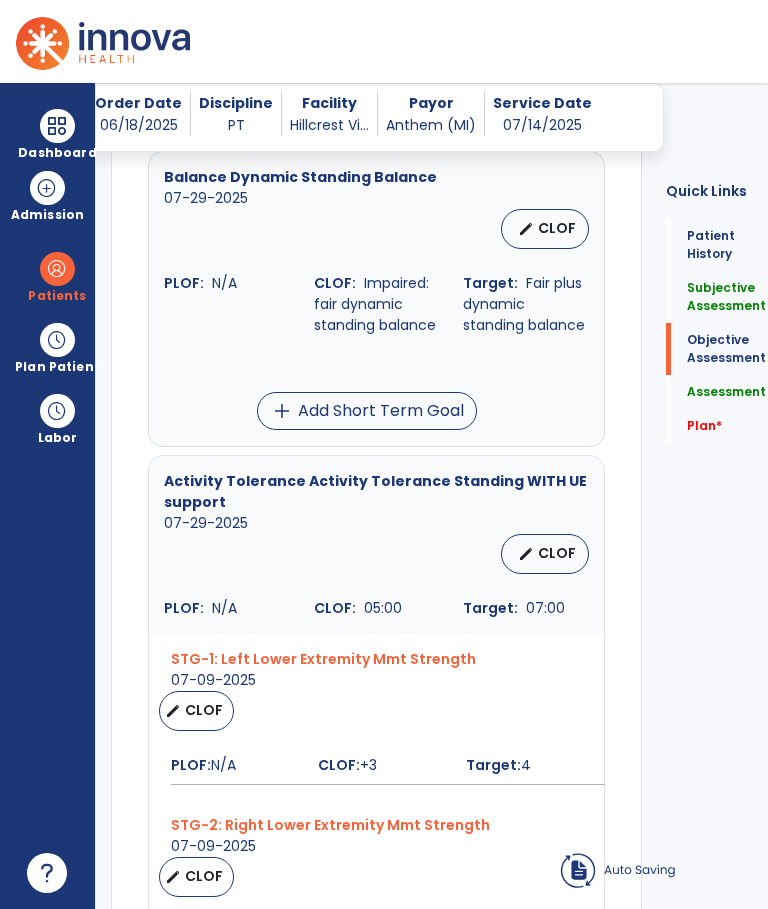 scroll, scrollTop: 75, scrollLeft: 0, axis: vertical 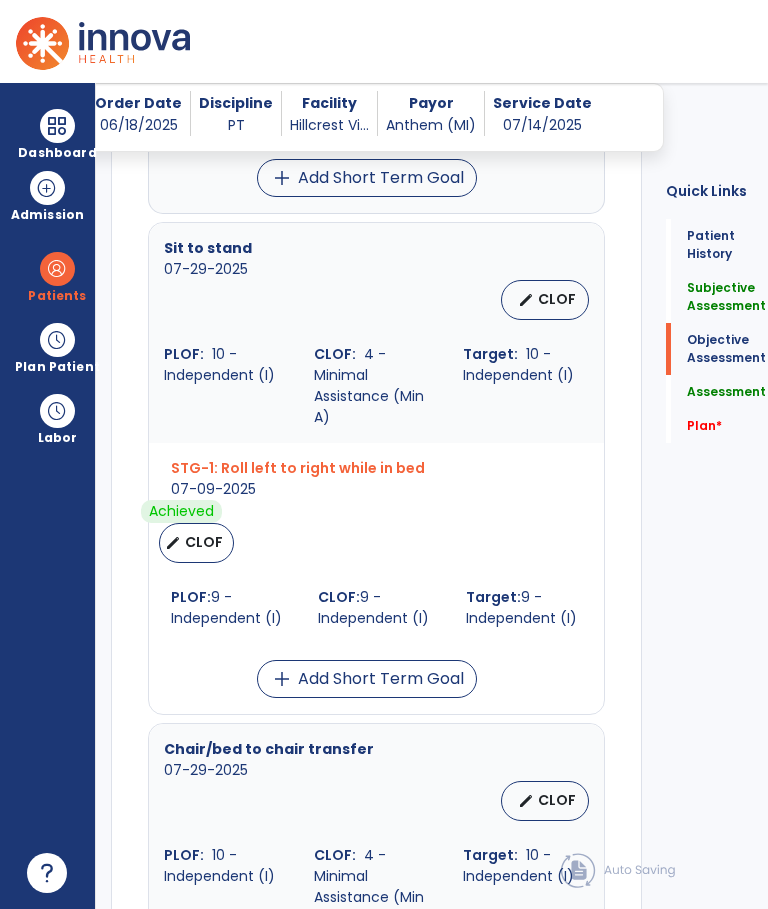 click on "CLOF" at bounding box center (557, 299) 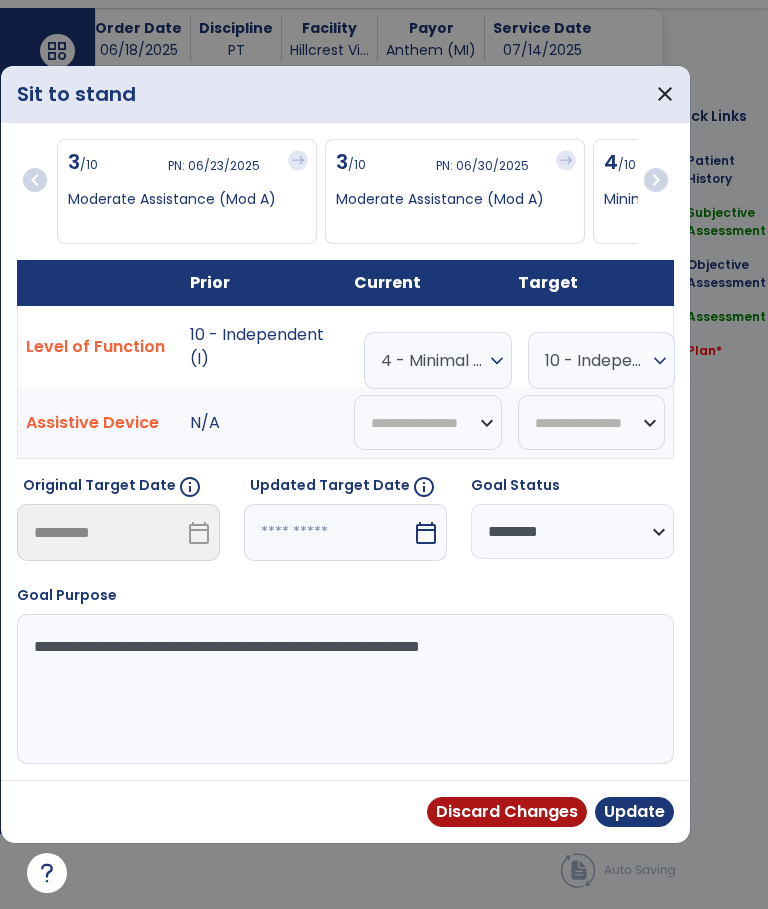 scroll, scrollTop: 0, scrollLeft: 0, axis: both 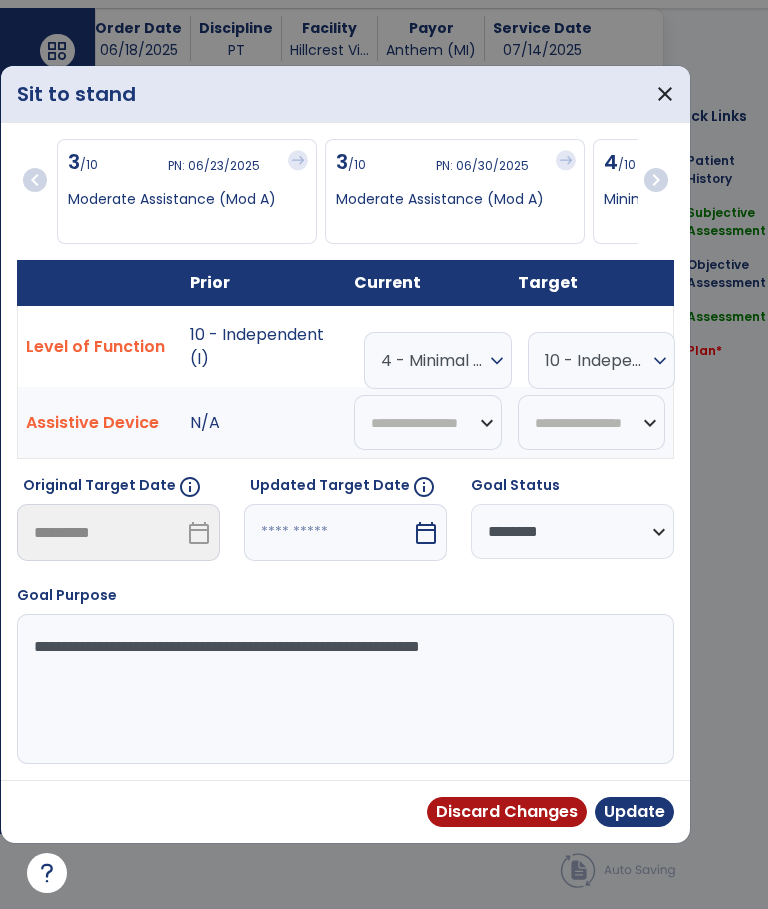 click on "4 - Minimal Assistance (Min A)" at bounding box center (433, 360) 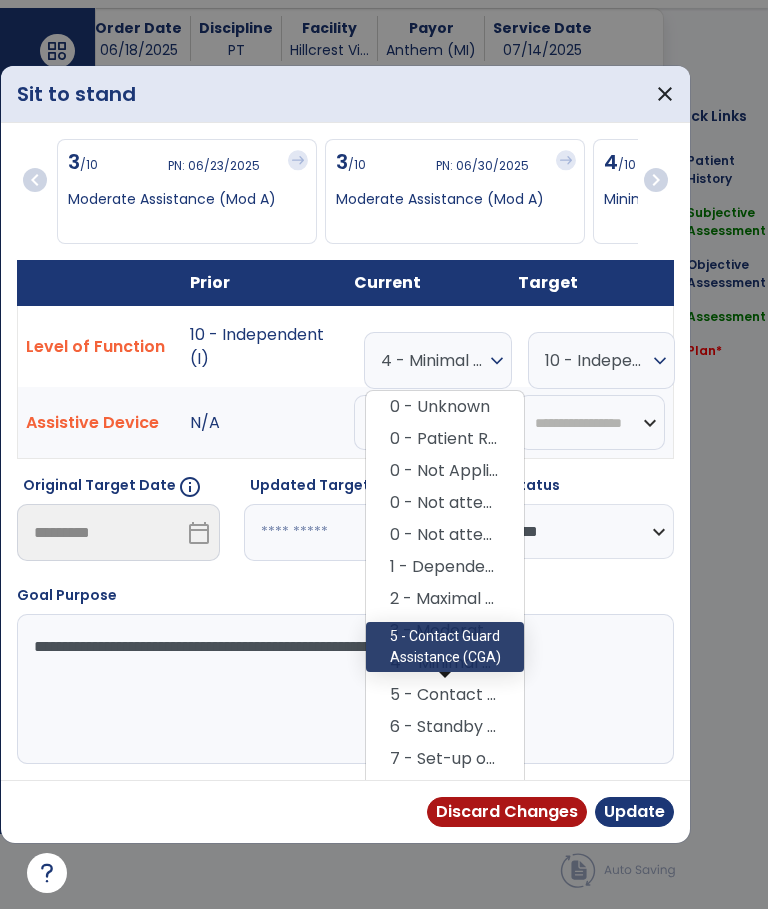 click on "5 - Contact Guard Assistance (CGA)" at bounding box center (445, 695) 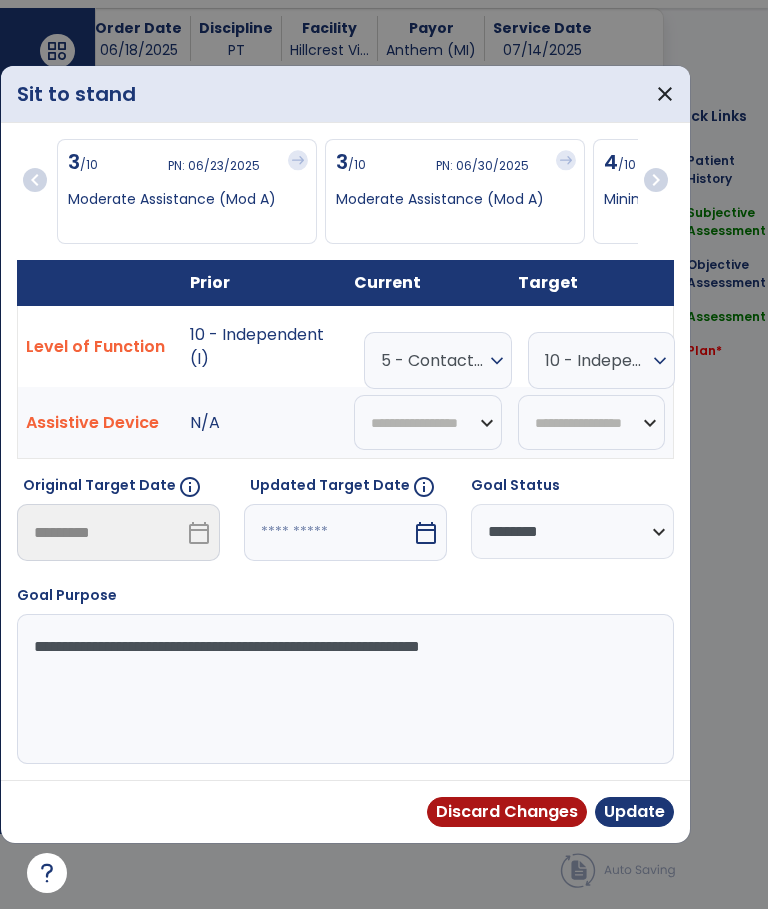click on "Update" at bounding box center (634, 812) 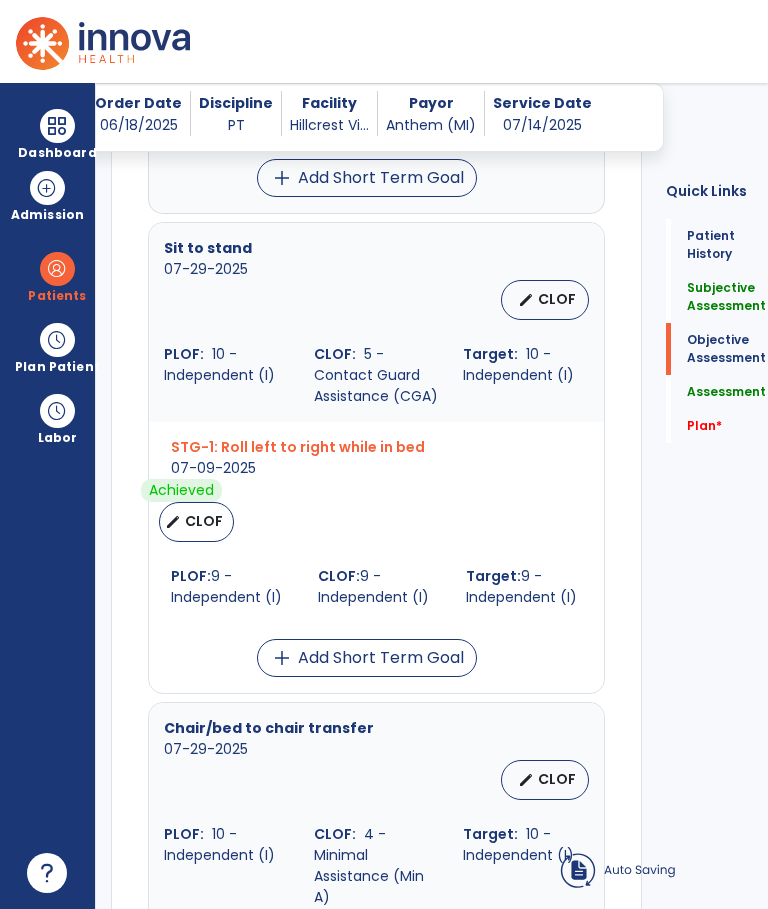 scroll, scrollTop: 75, scrollLeft: 0, axis: vertical 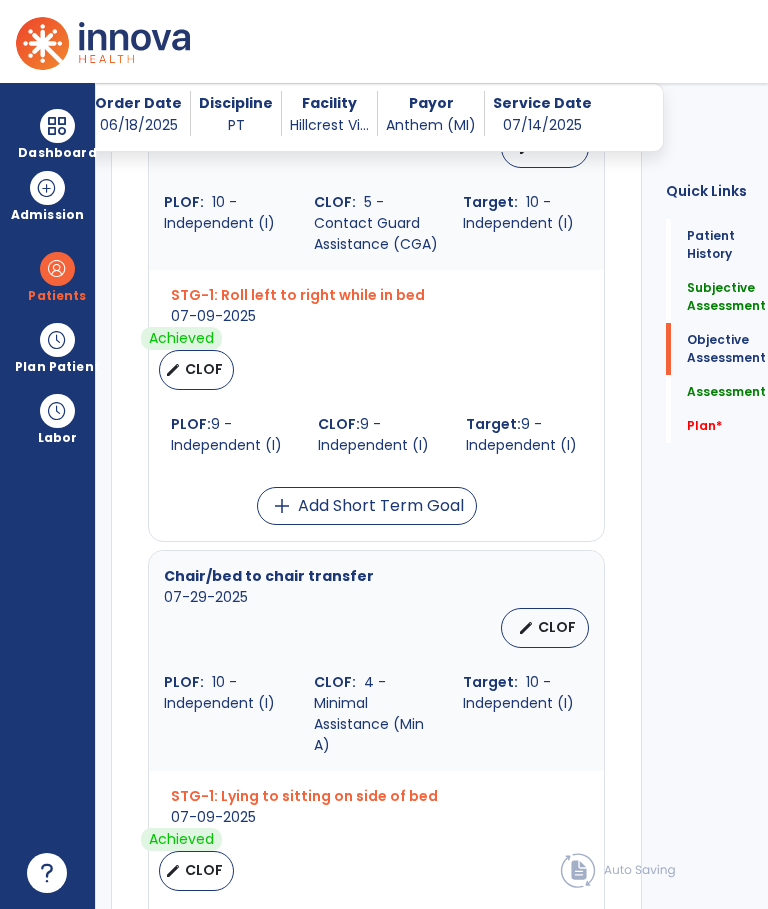 click on "CLOF" at bounding box center (557, 627) 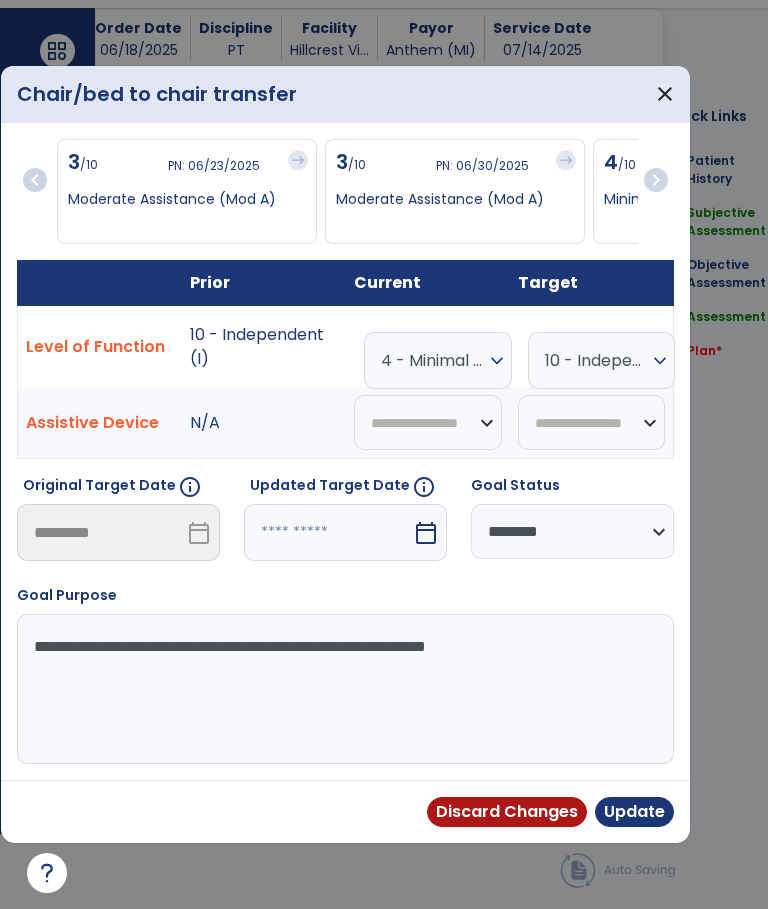 scroll, scrollTop: 0, scrollLeft: 0, axis: both 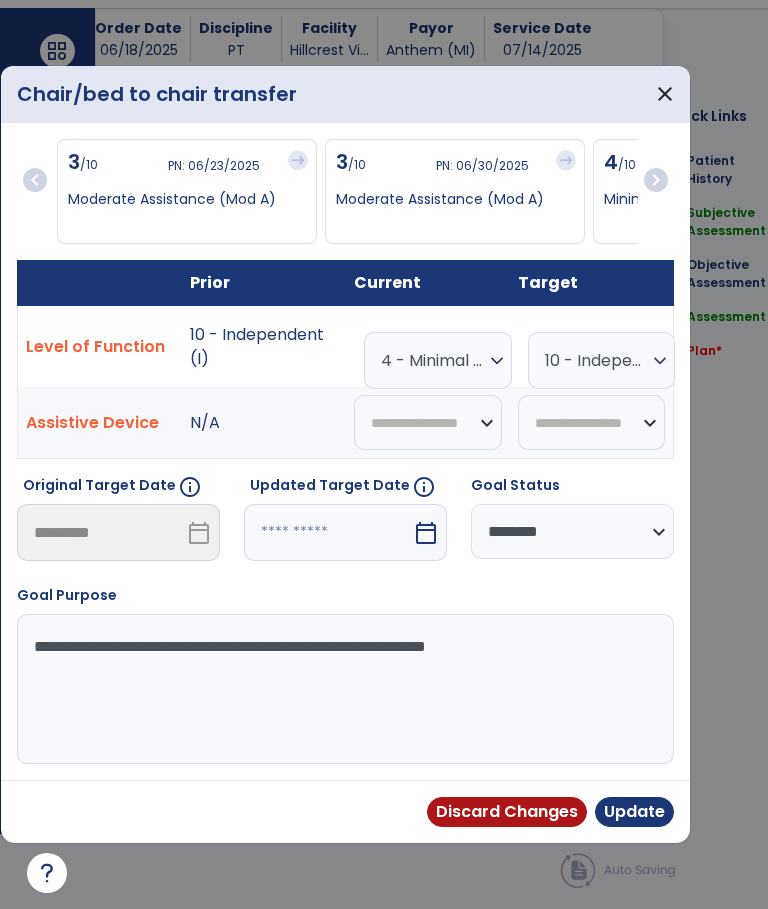 click on "4 - Minimal Assistance (Min A)" at bounding box center (433, 360) 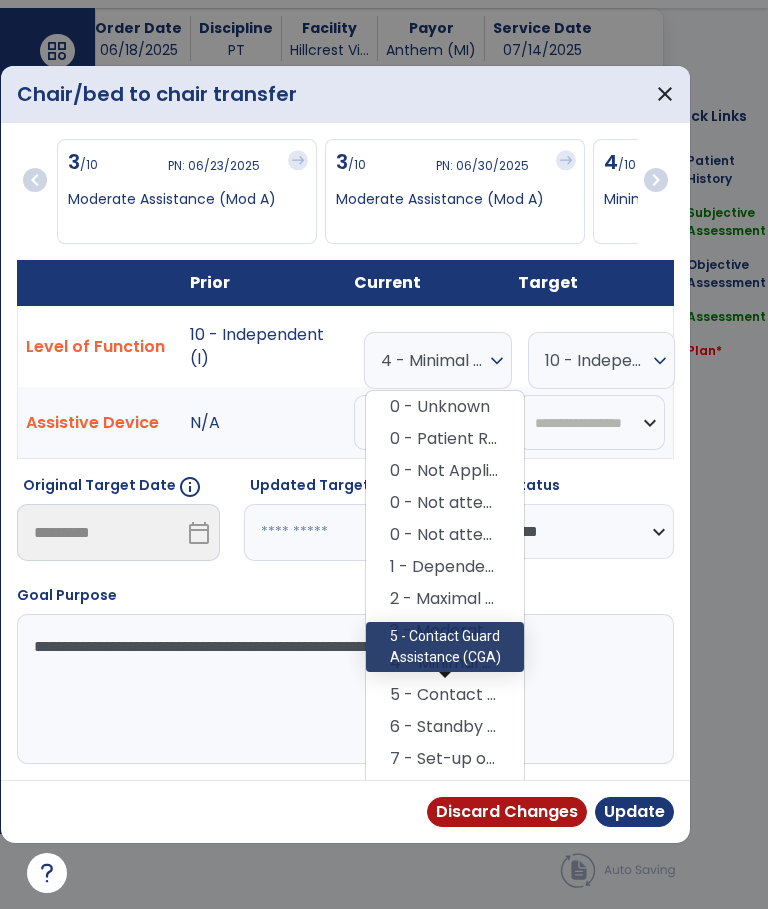 click on "5 - Contact Guard Assistance (CGA)" at bounding box center [445, 695] 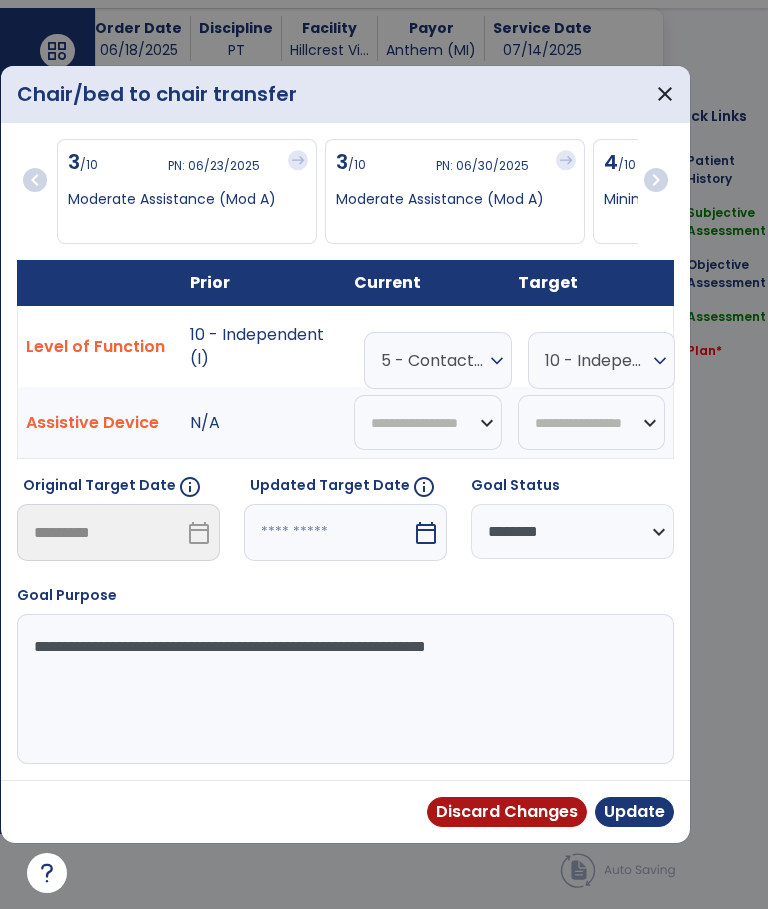 click on "Update" at bounding box center [634, 812] 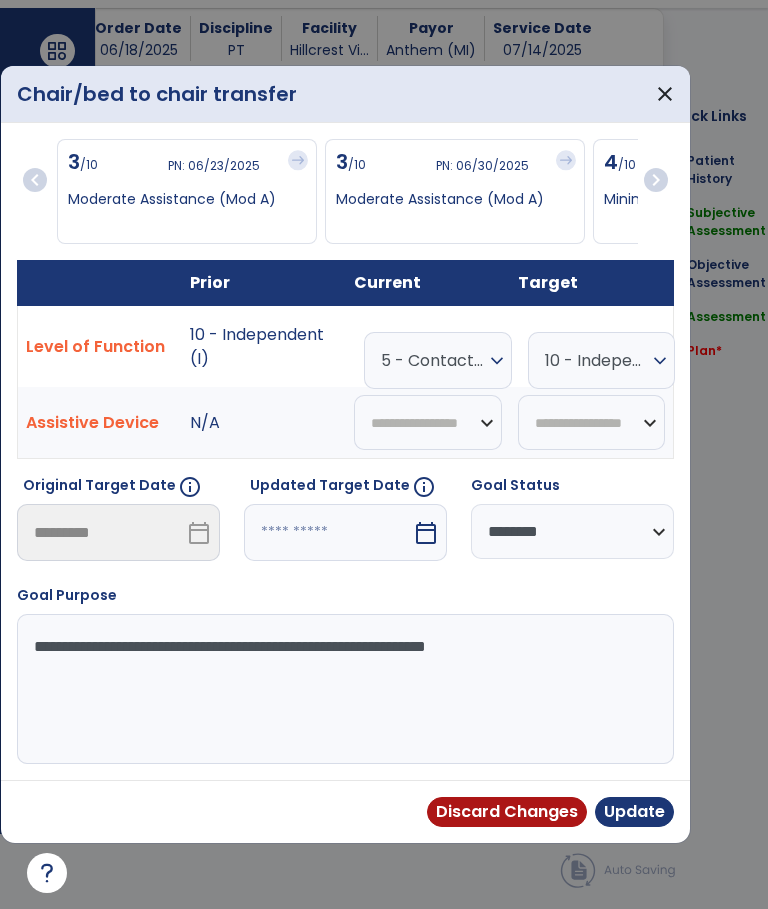 scroll, scrollTop: 75, scrollLeft: 0, axis: vertical 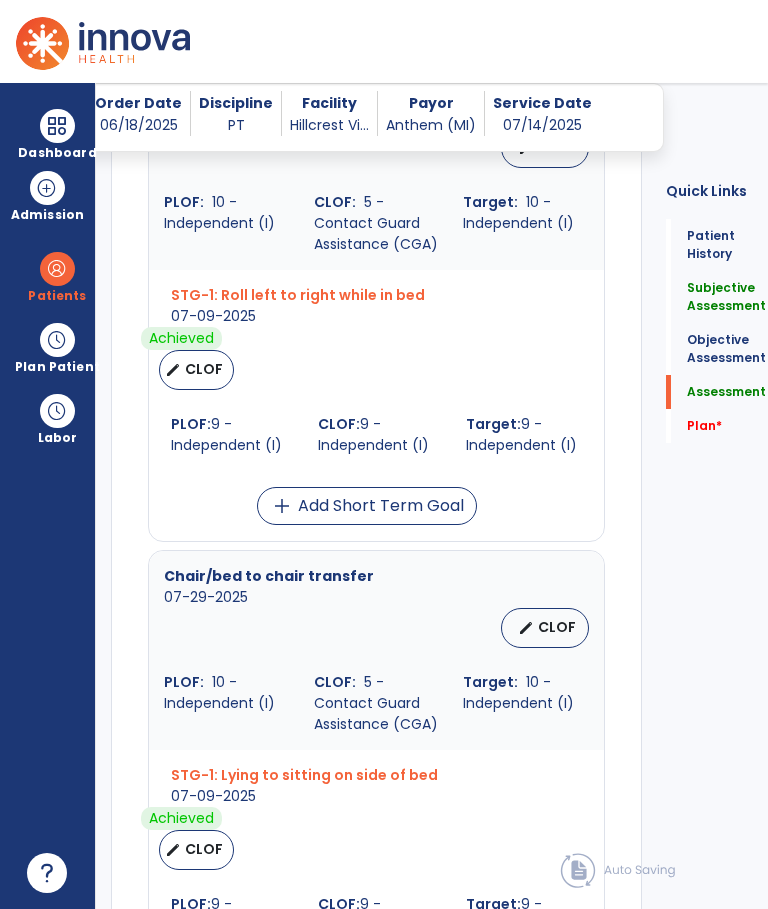 click on "Assessment" 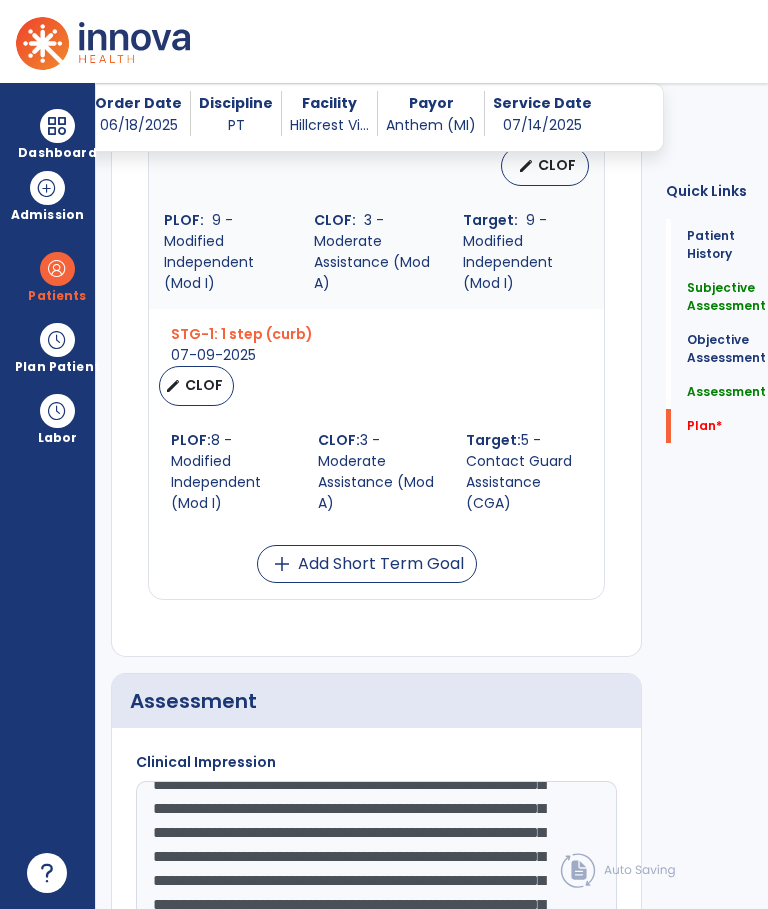 scroll, scrollTop: 4269, scrollLeft: 0, axis: vertical 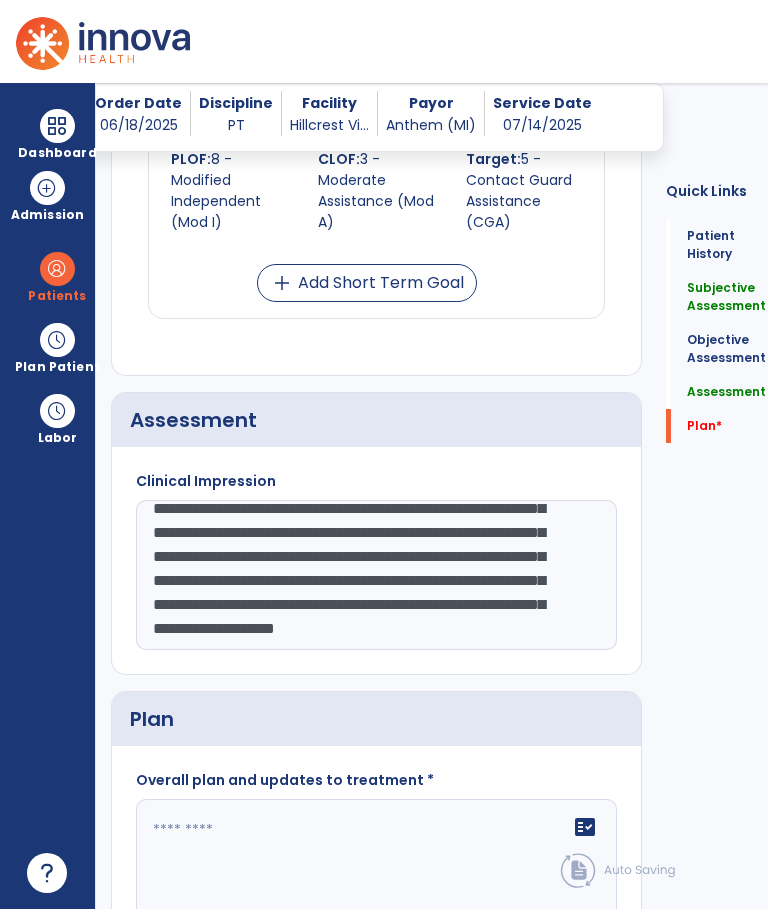 click on "**********" 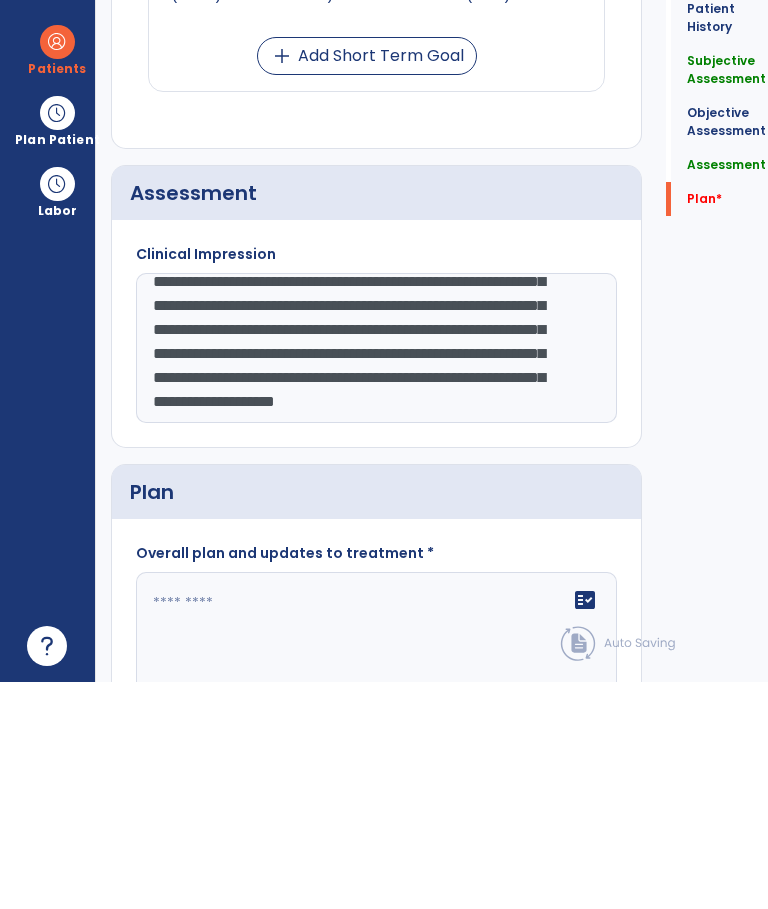 click on "**********" 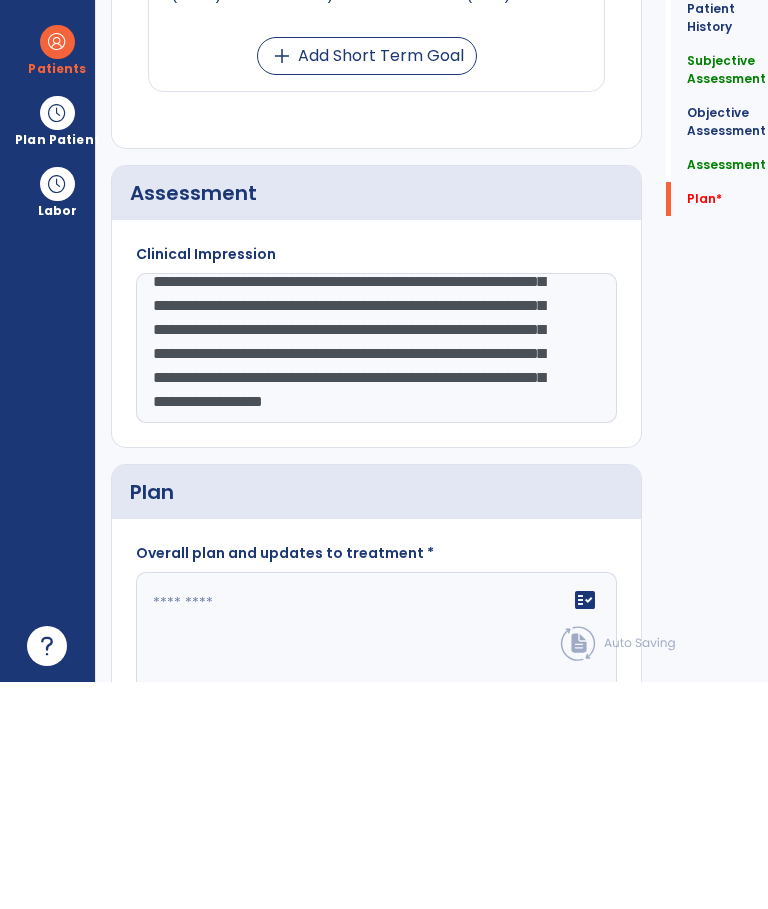 scroll, scrollTop: 308, scrollLeft: 0, axis: vertical 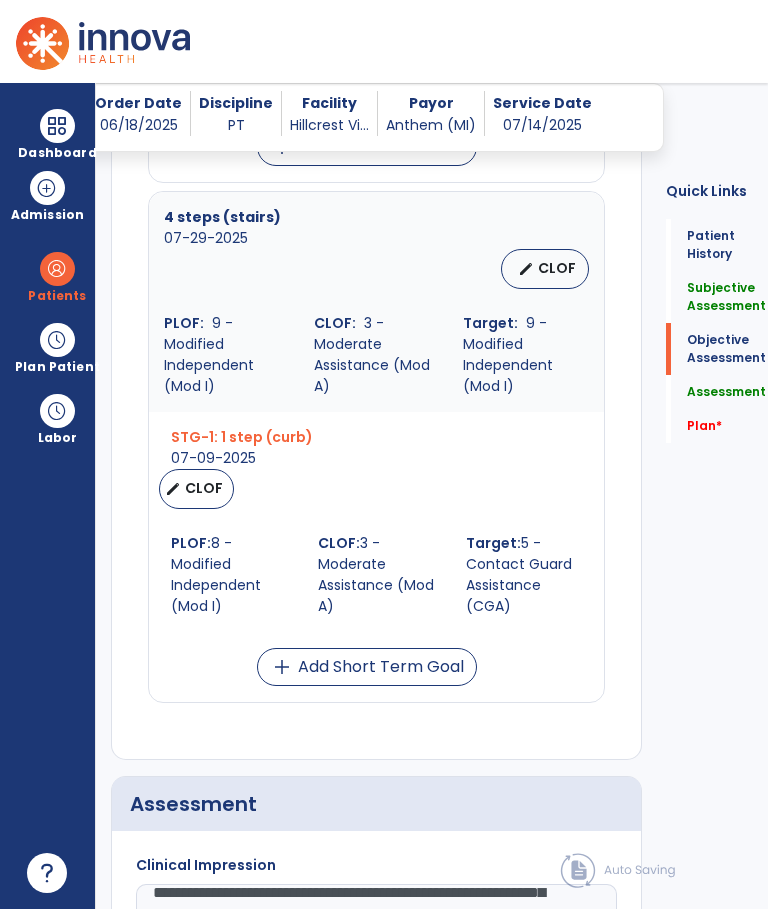 type on "**********" 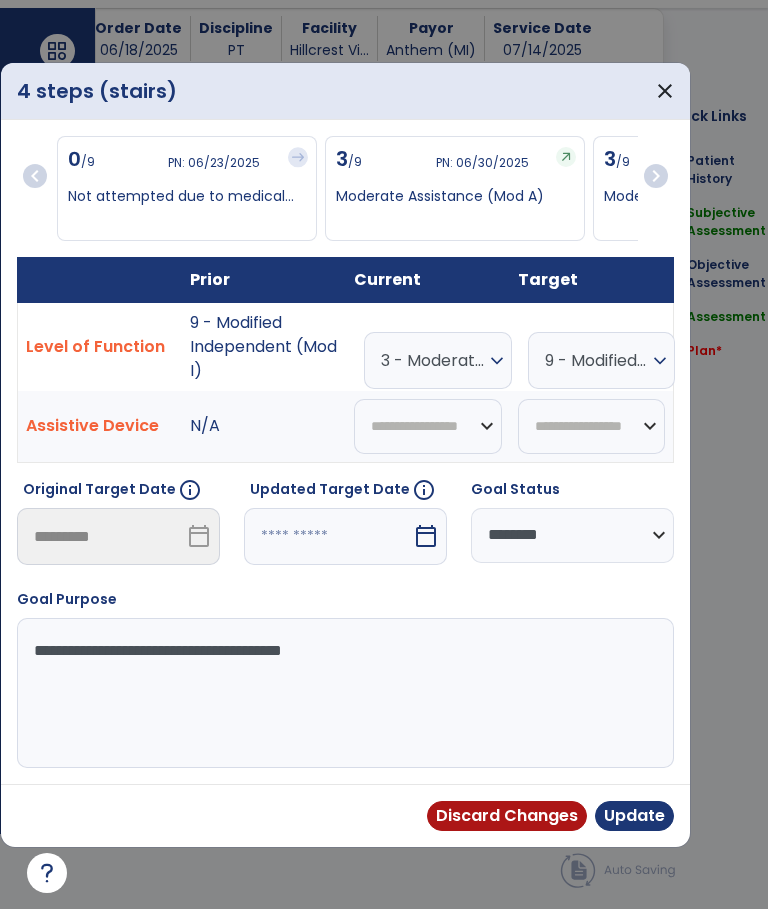 scroll, scrollTop: 0, scrollLeft: 0, axis: both 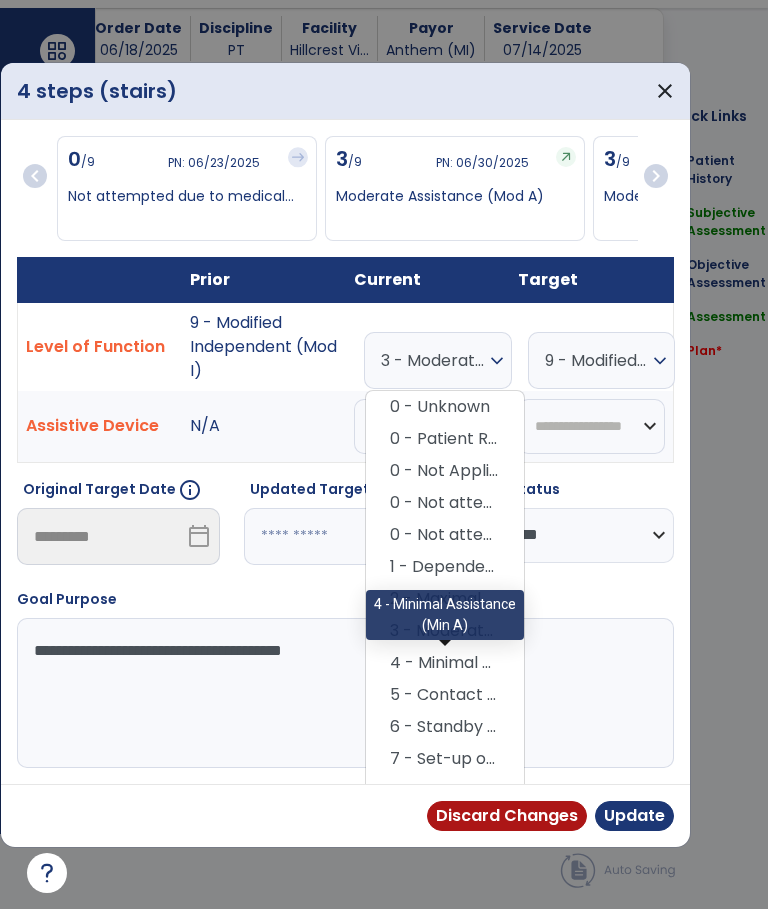 click on "4 - Minimal Assistance (Min A)" at bounding box center [445, 663] 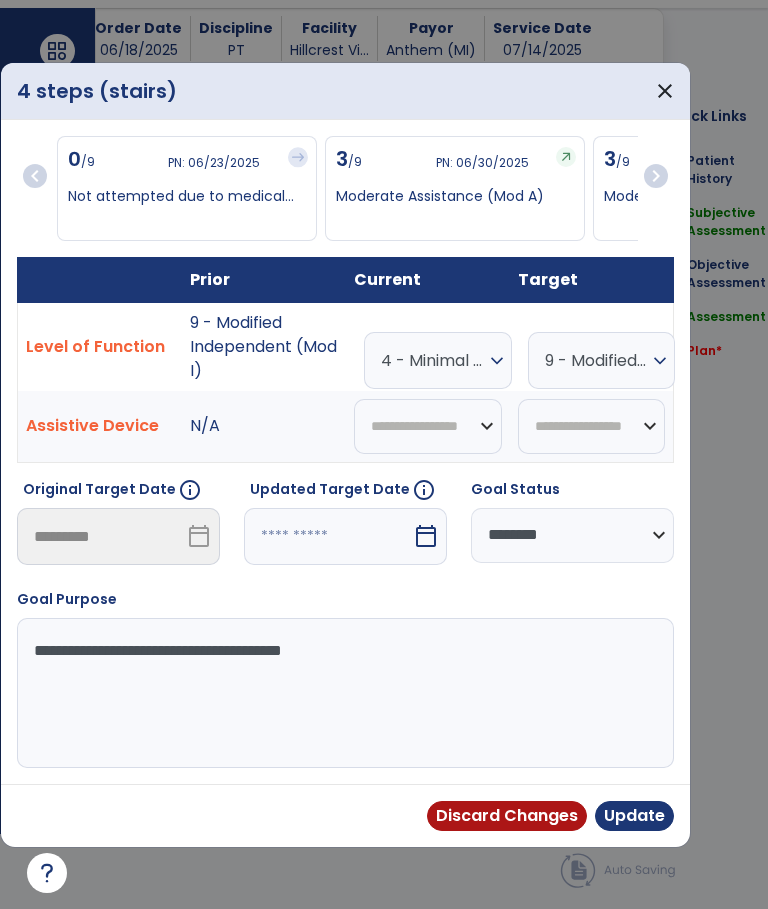click on "Update" at bounding box center (634, 816) 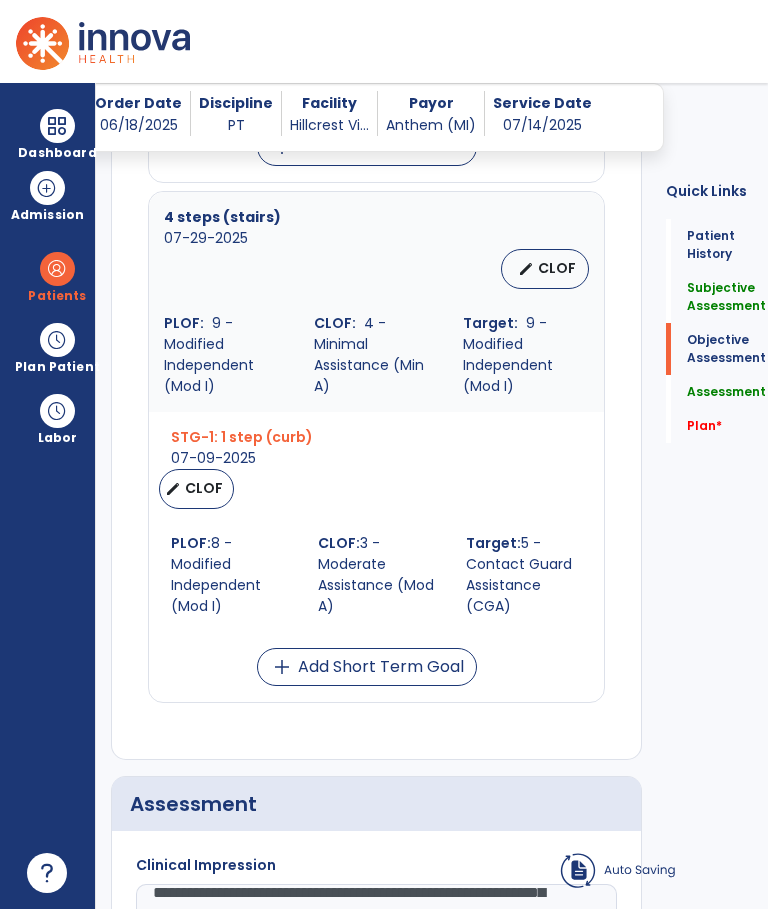 scroll, scrollTop: 75, scrollLeft: 0, axis: vertical 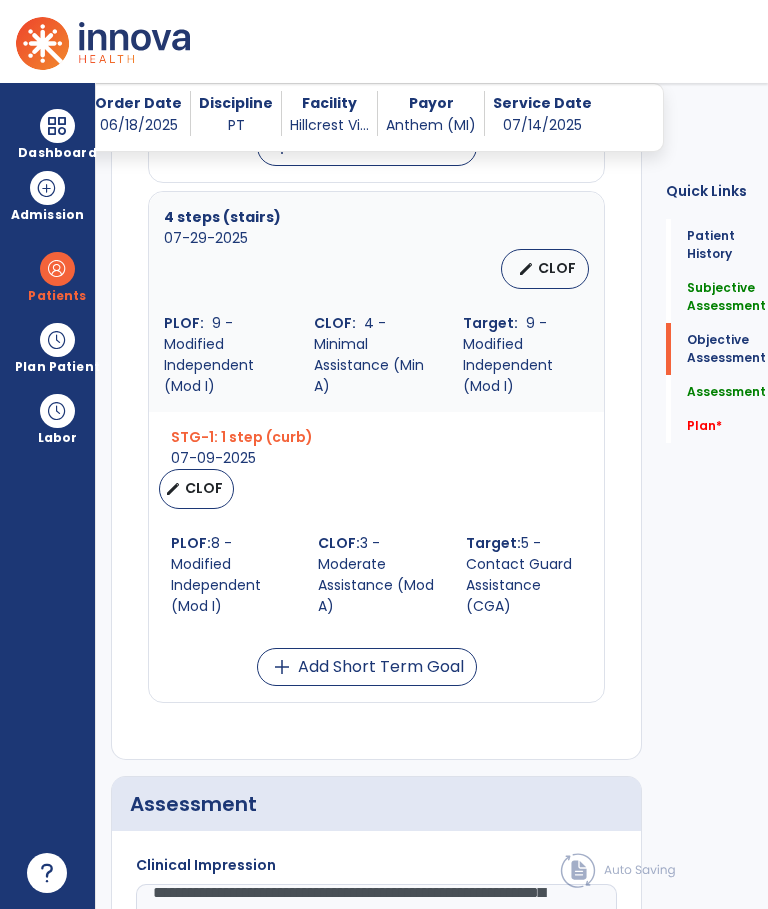 click on "edit   CLOF" at bounding box center [196, 489] 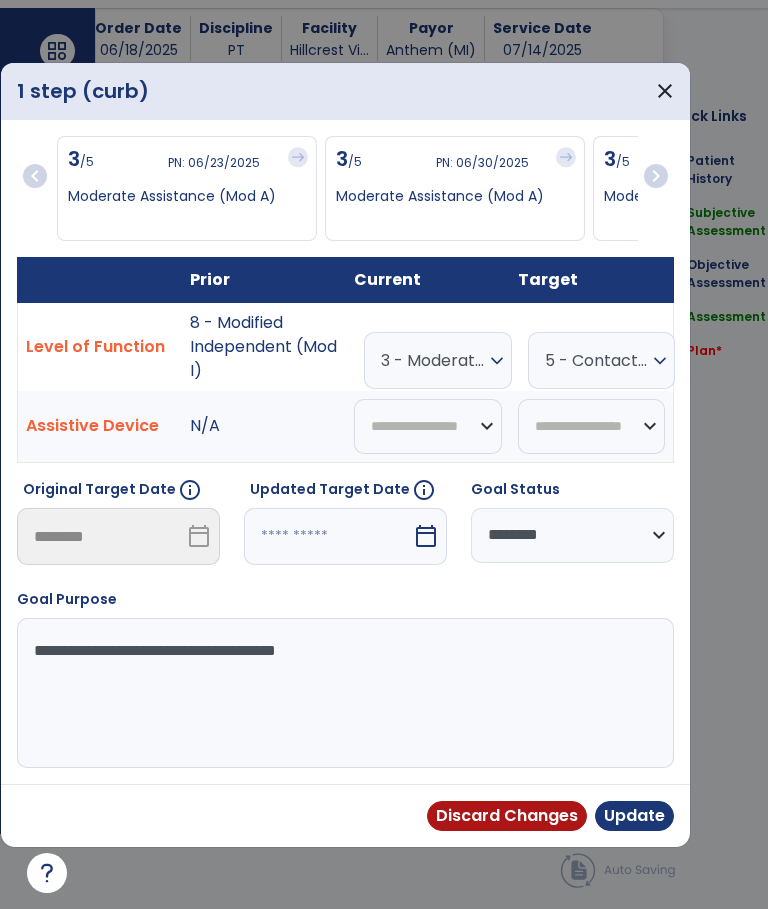 scroll, scrollTop: 0, scrollLeft: 0, axis: both 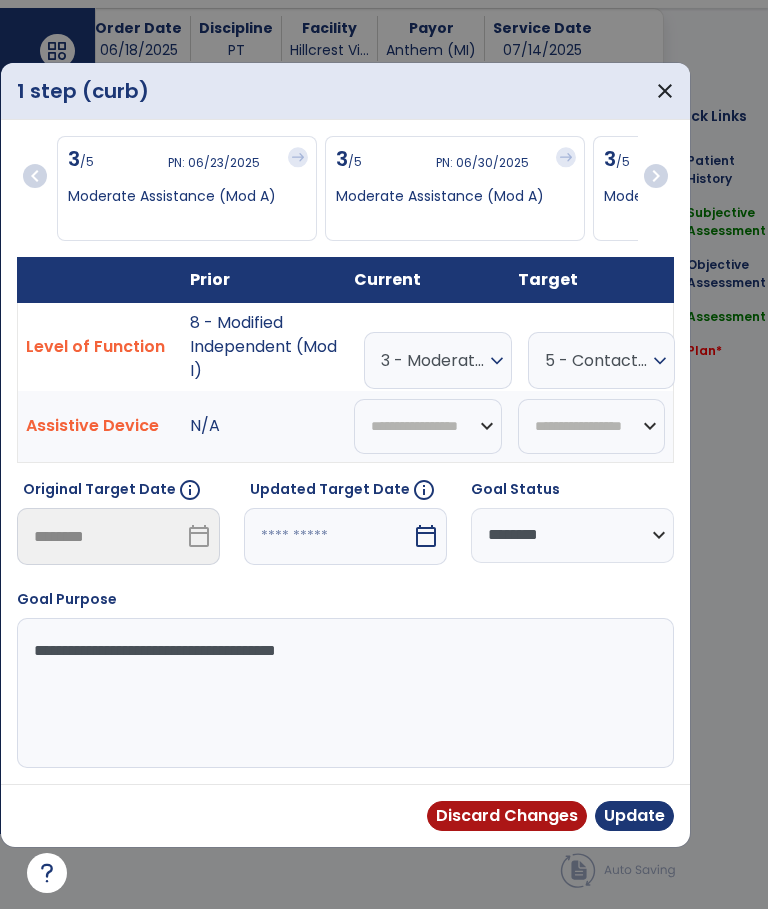 click on "3 - Moderate Assistance (Mod A)" at bounding box center (433, 360) 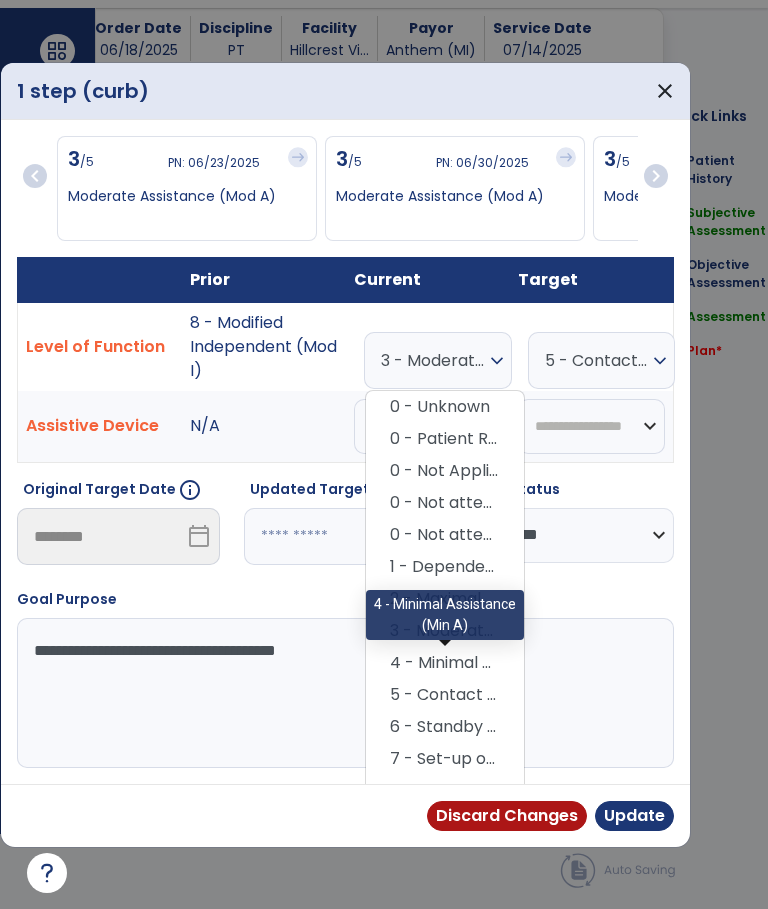 click on "4 - Minimal Assistance (Min A)" at bounding box center (445, 663) 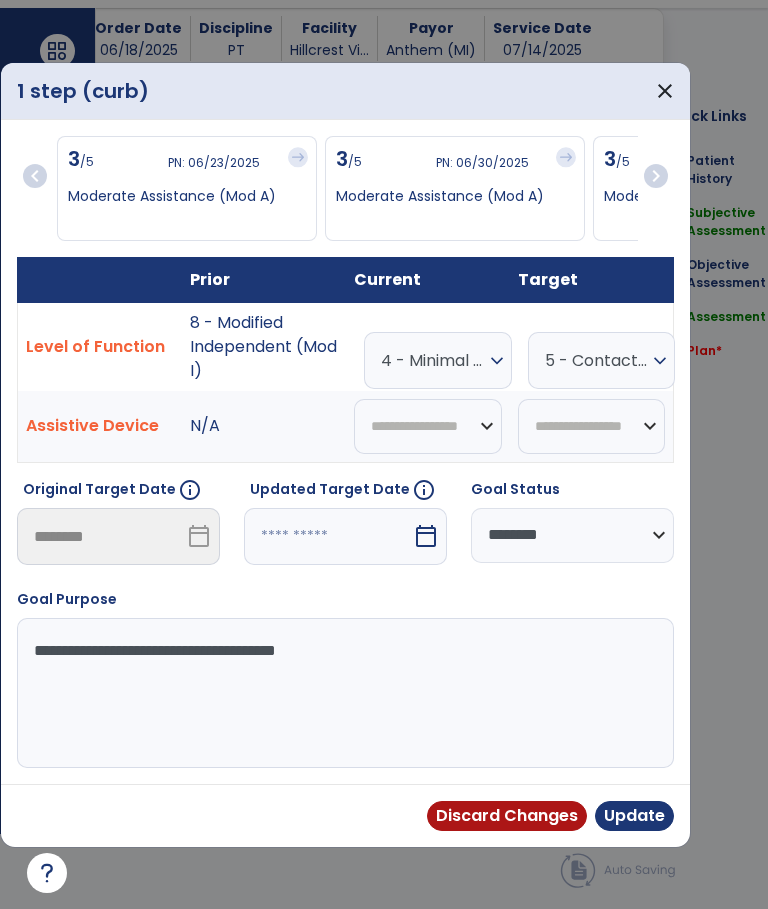 click on "Update" at bounding box center [634, 816] 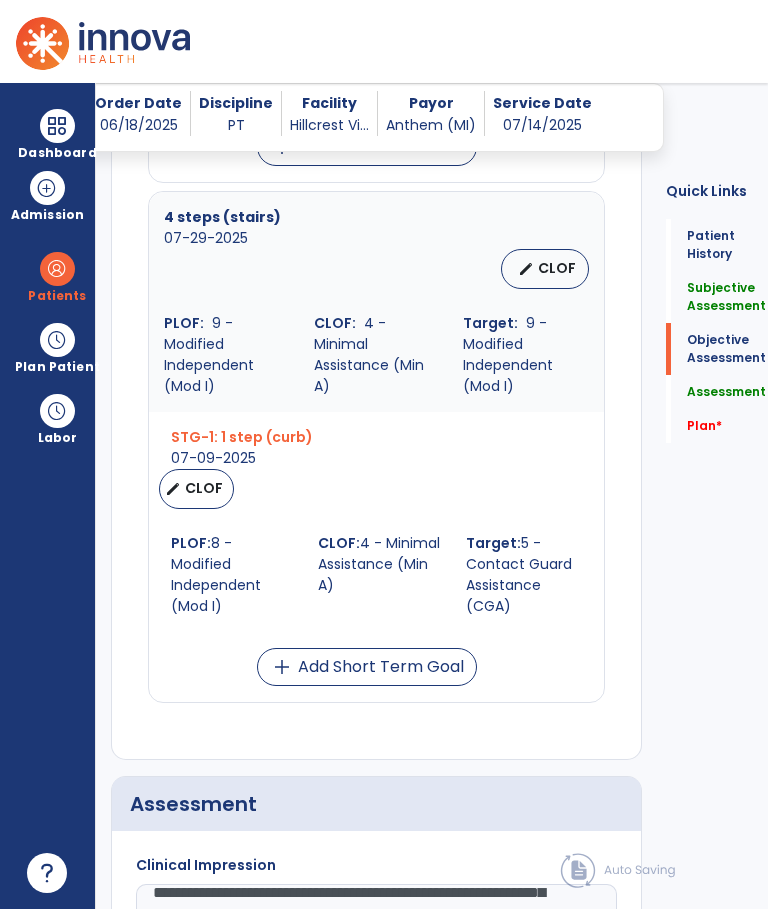 scroll, scrollTop: 75, scrollLeft: 0, axis: vertical 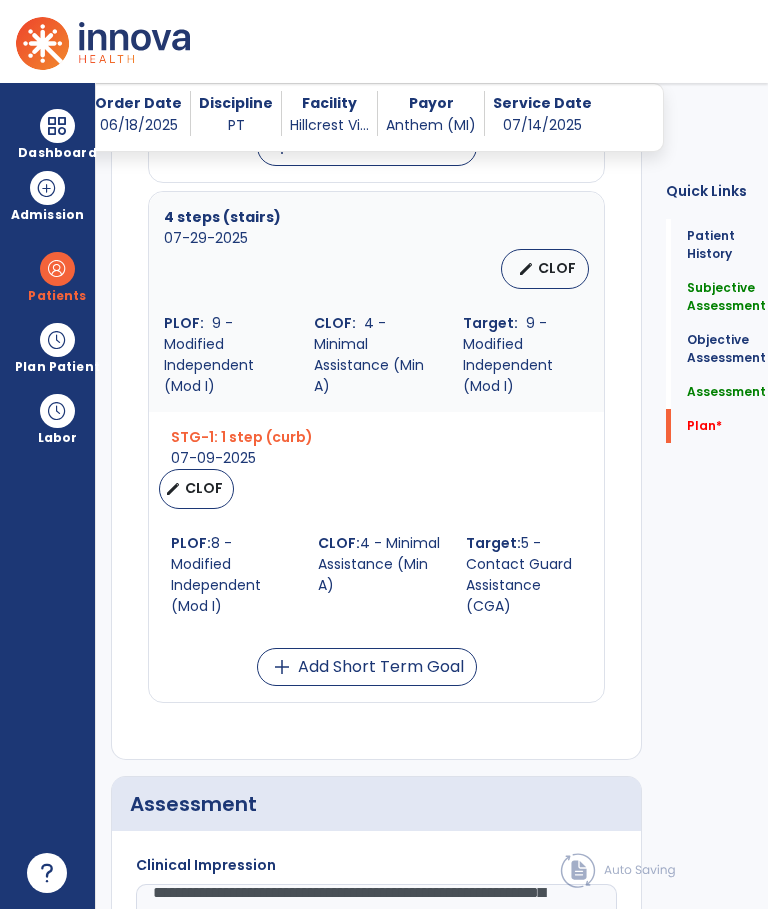 click on "Plan   *" 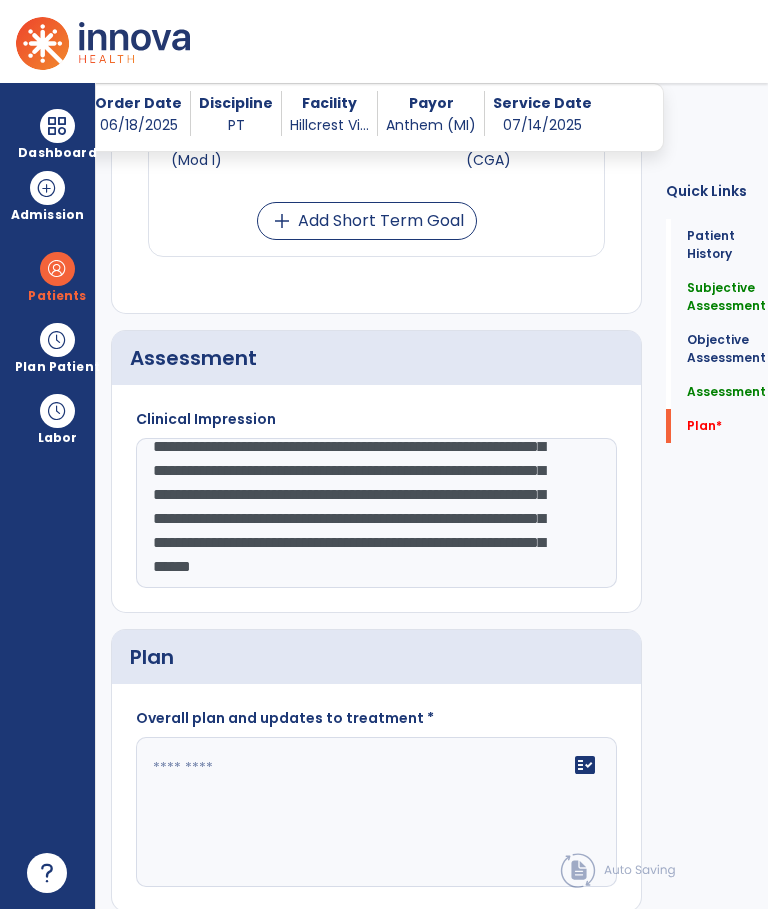 scroll, scrollTop: 4331, scrollLeft: 0, axis: vertical 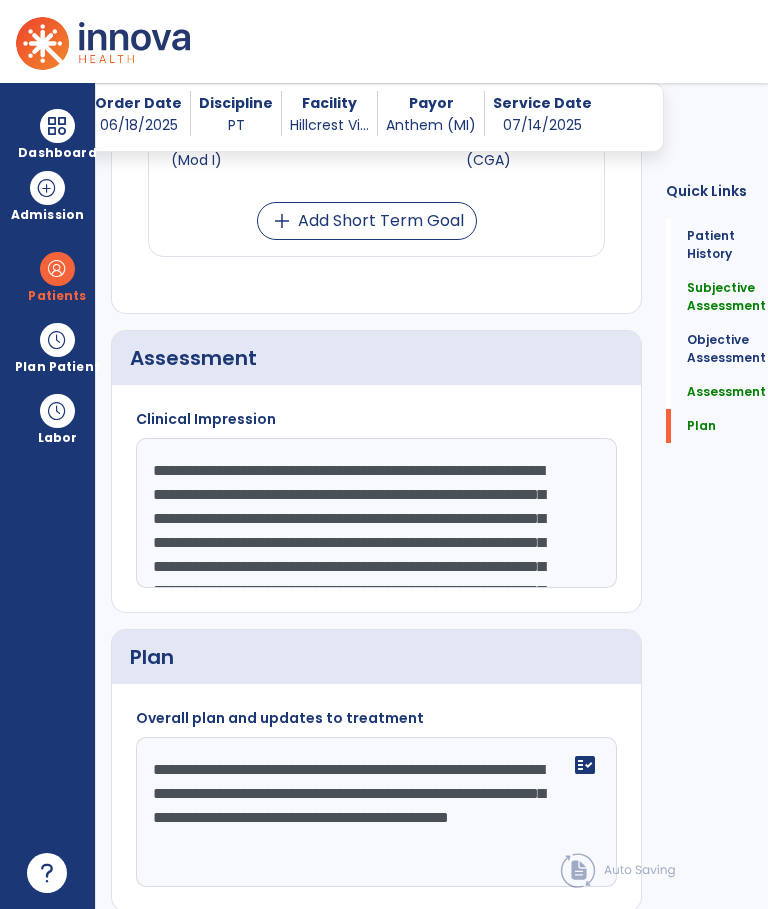 type on "**********" 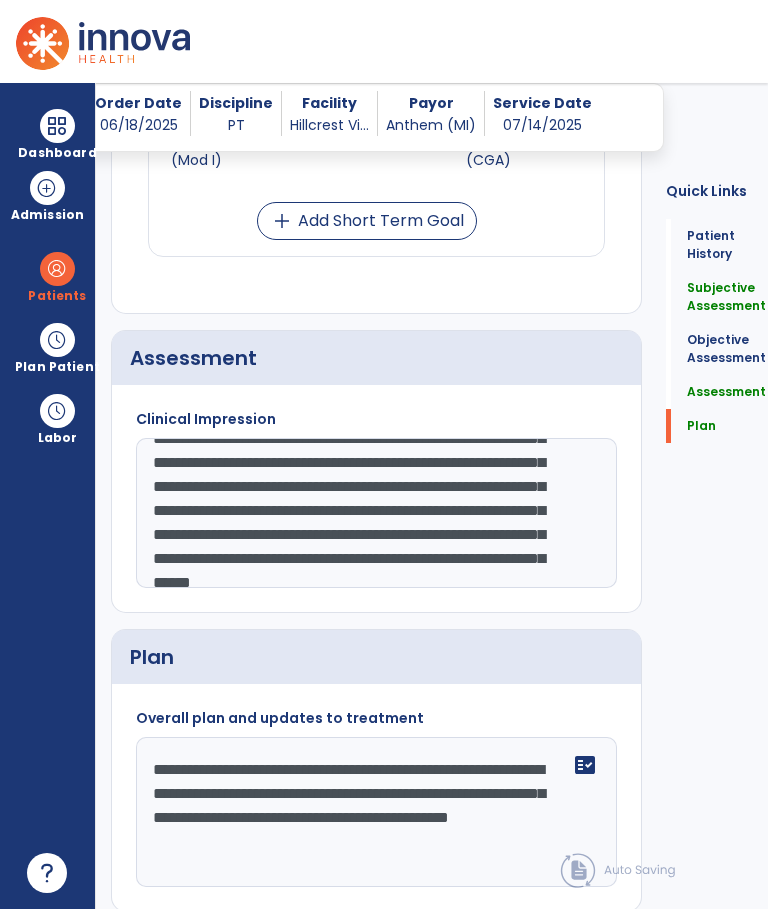 scroll, scrollTop: 336, scrollLeft: 0, axis: vertical 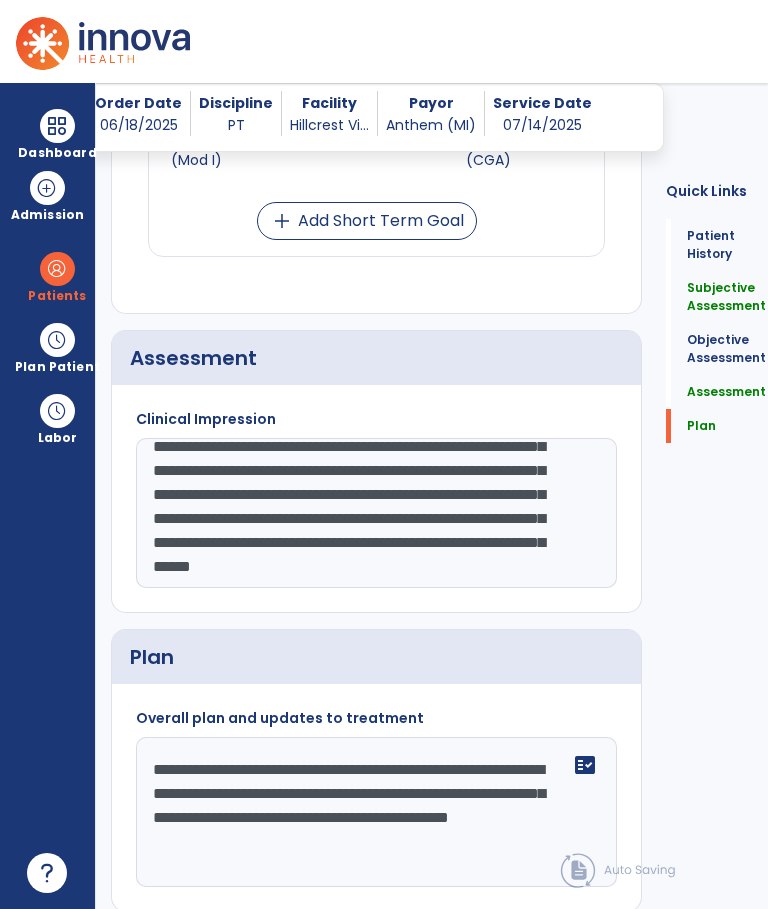 click 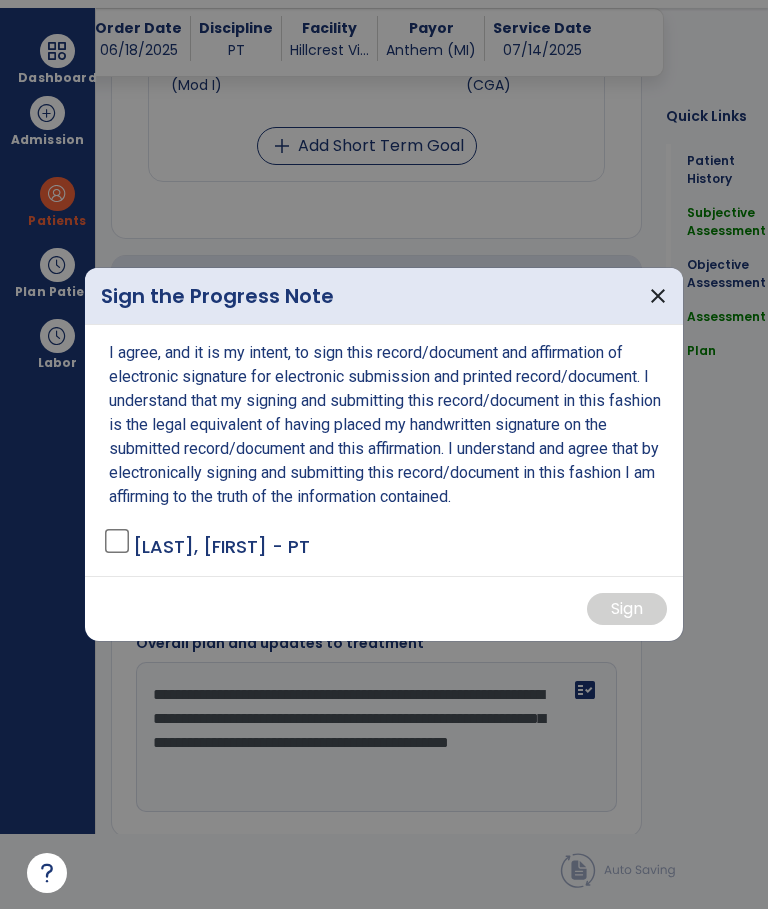 scroll, scrollTop: 0, scrollLeft: 0, axis: both 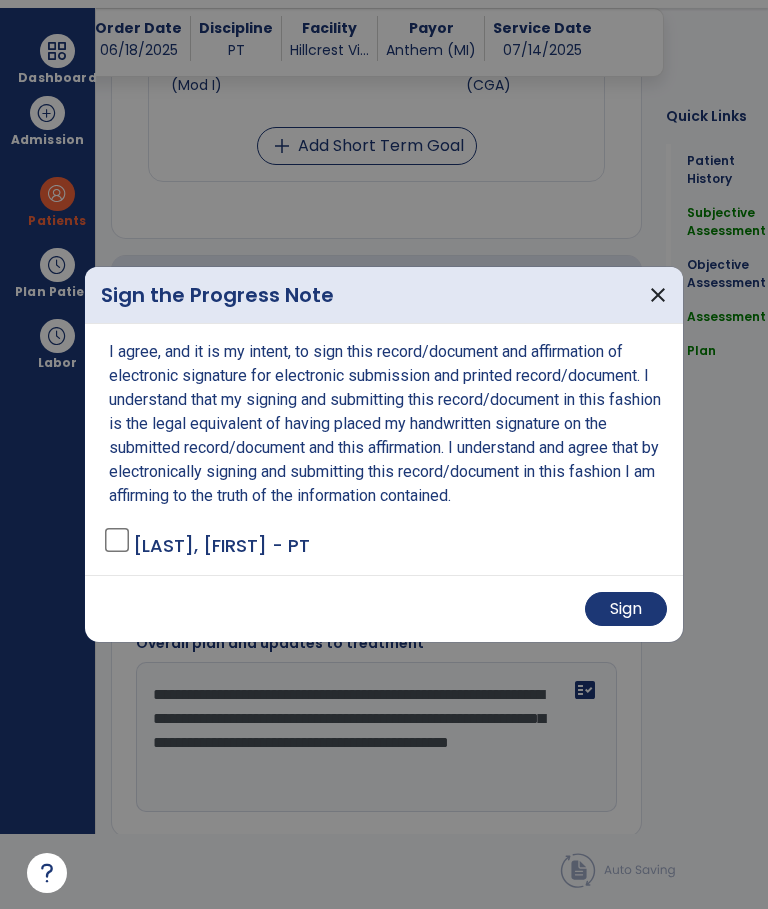 click on "Sign" at bounding box center (626, 609) 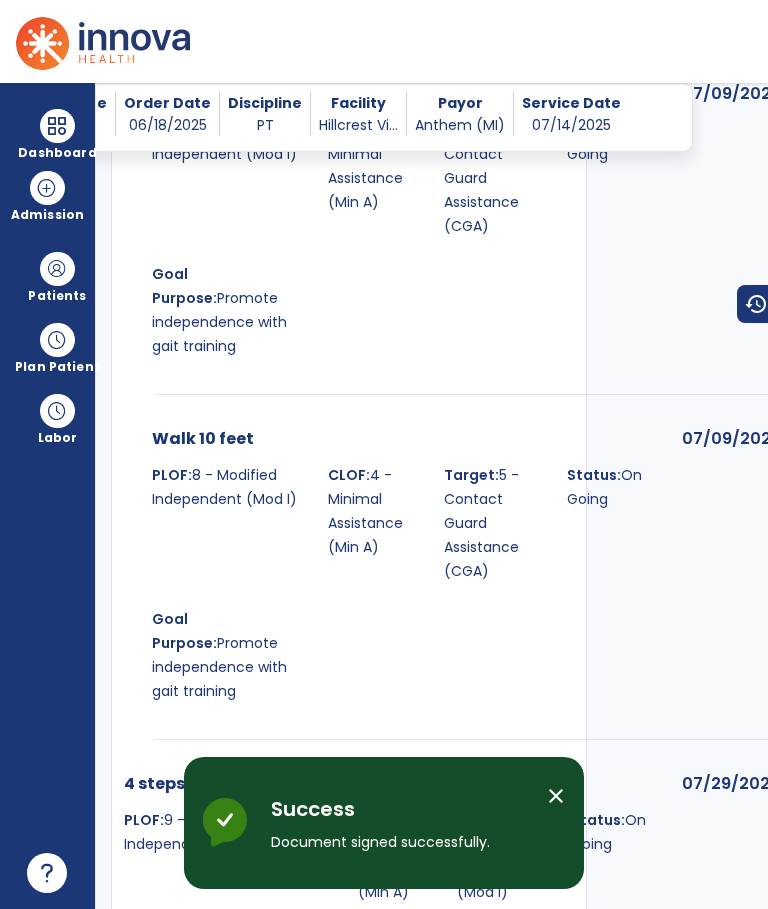 scroll, scrollTop: 75, scrollLeft: 0, axis: vertical 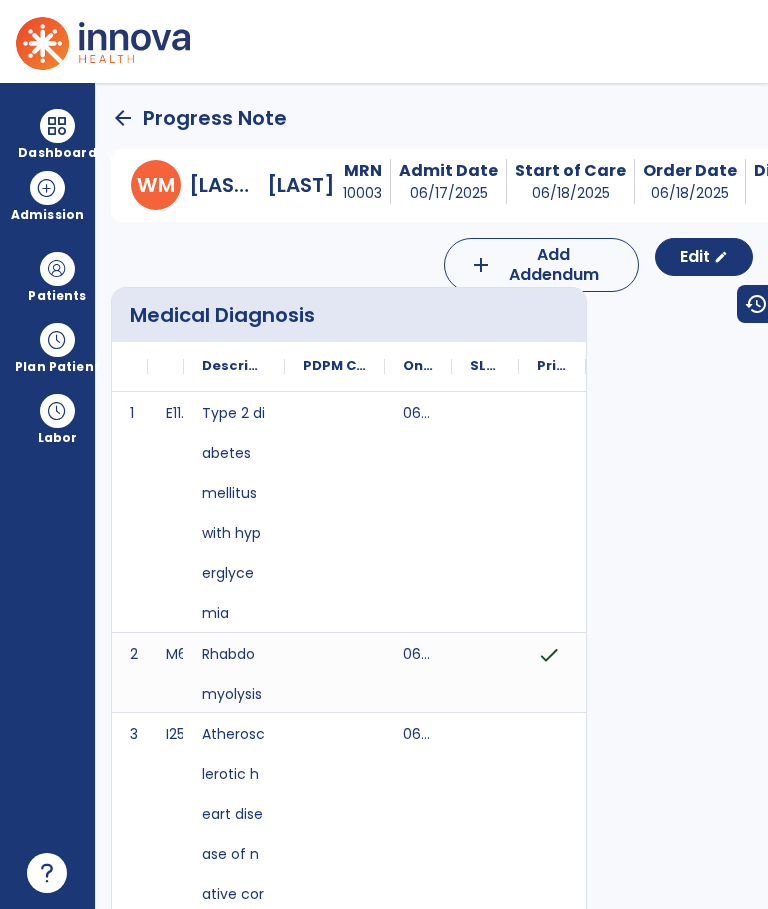 click on "arrow_back" 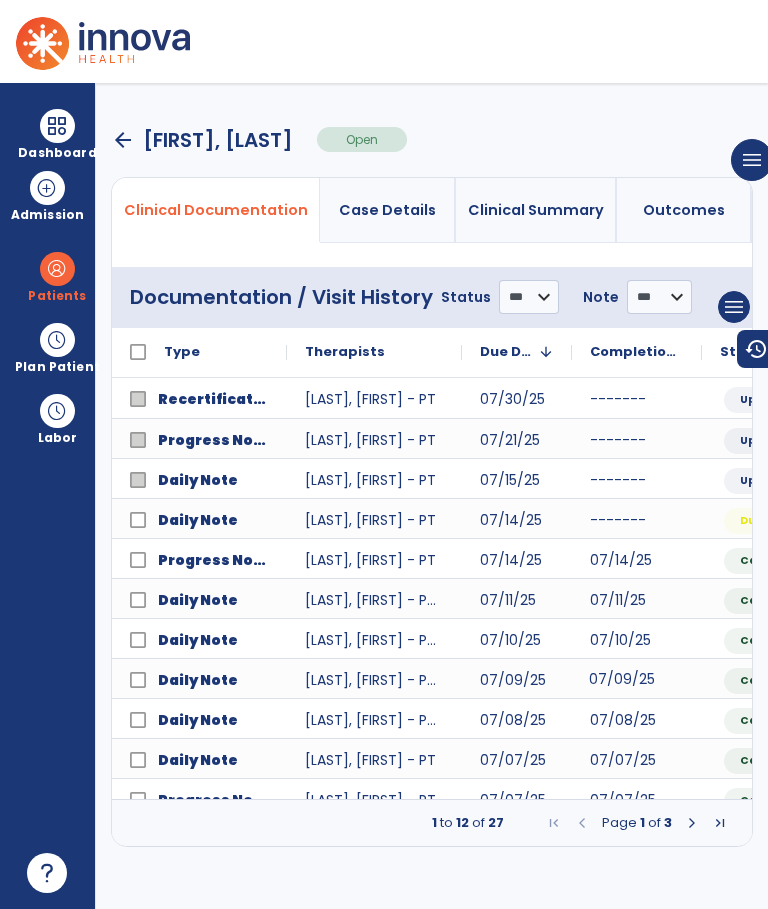 scroll, scrollTop: 0, scrollLeft: 116, axis: horizontal 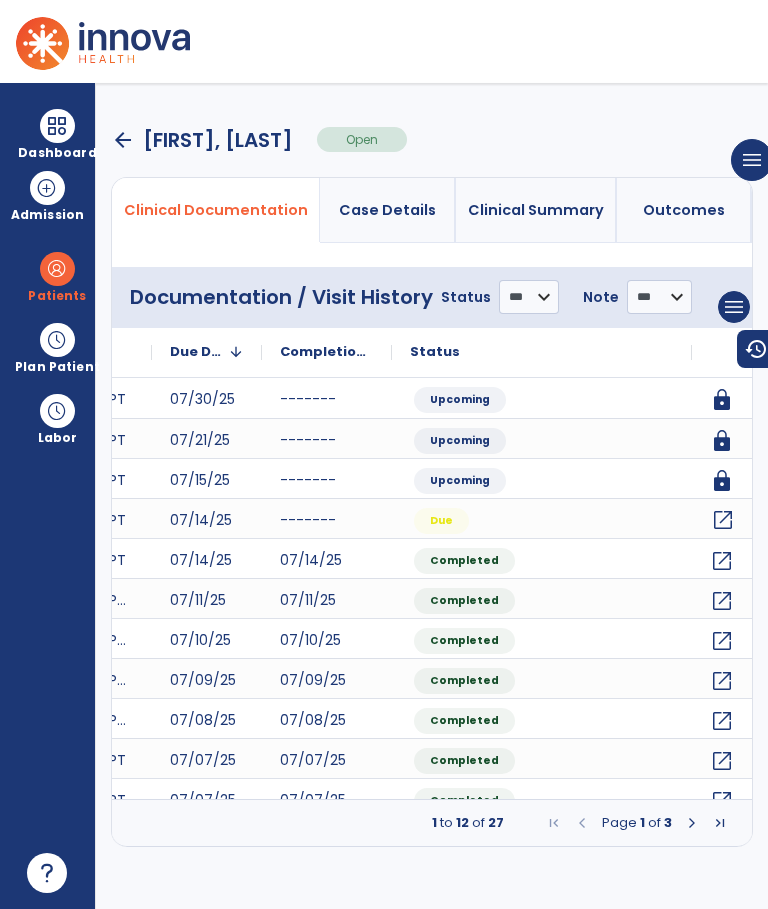 click on "open_in_new" 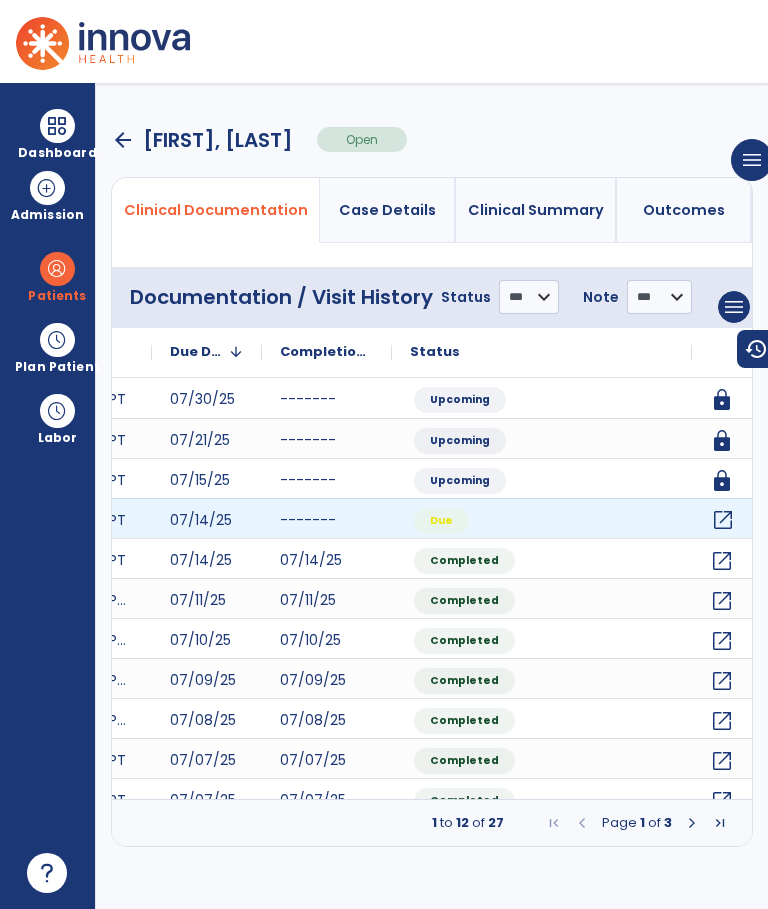 scroll, scrollTop: 0, scrollLeft: 0, axis: both 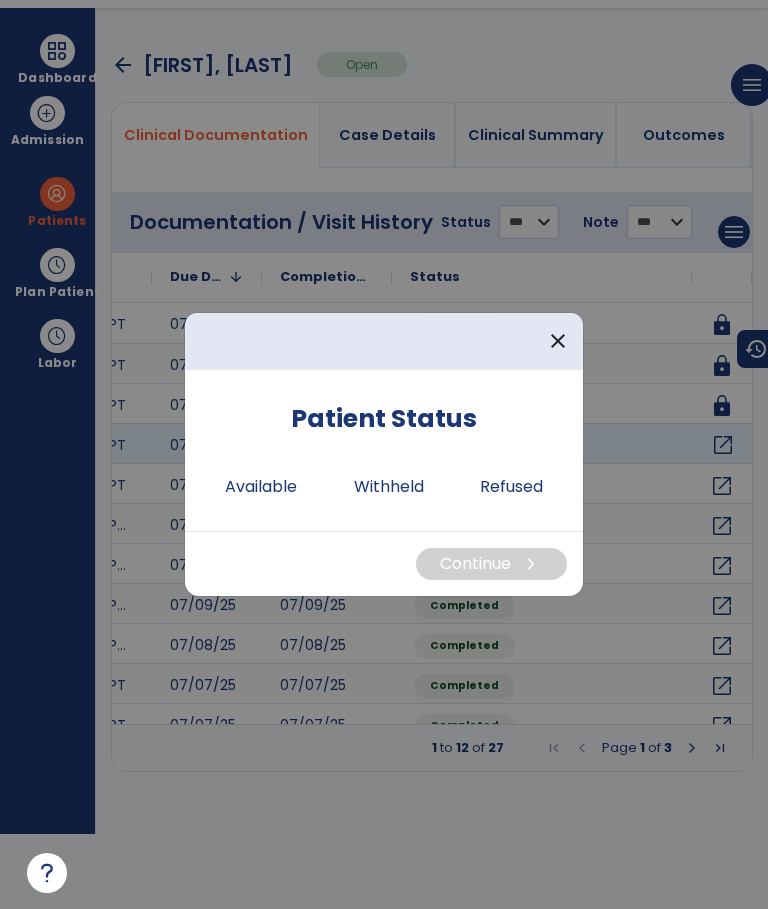 click on "Available" at bounding box center (261, 487) 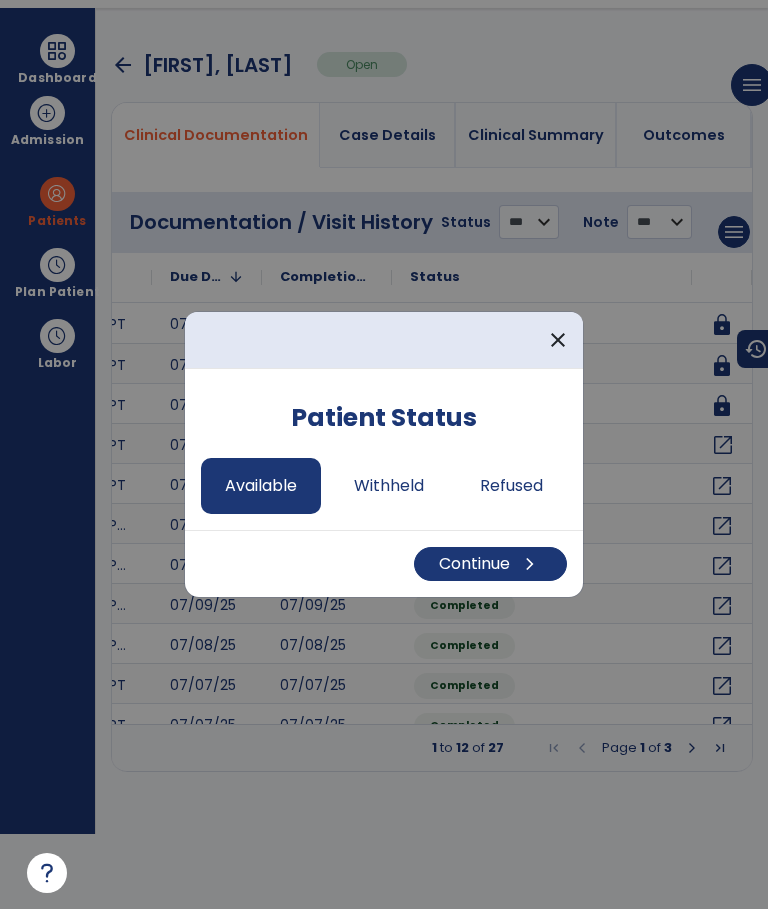 click on "Continue   chevron_right" at bounding box center [490, 564] 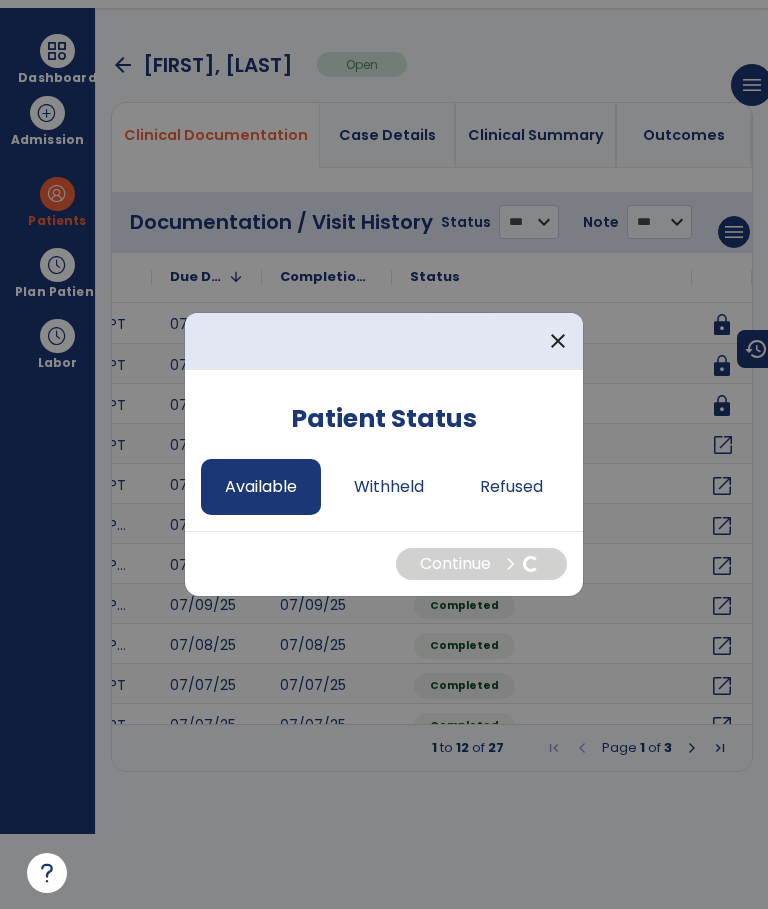 select on "*" 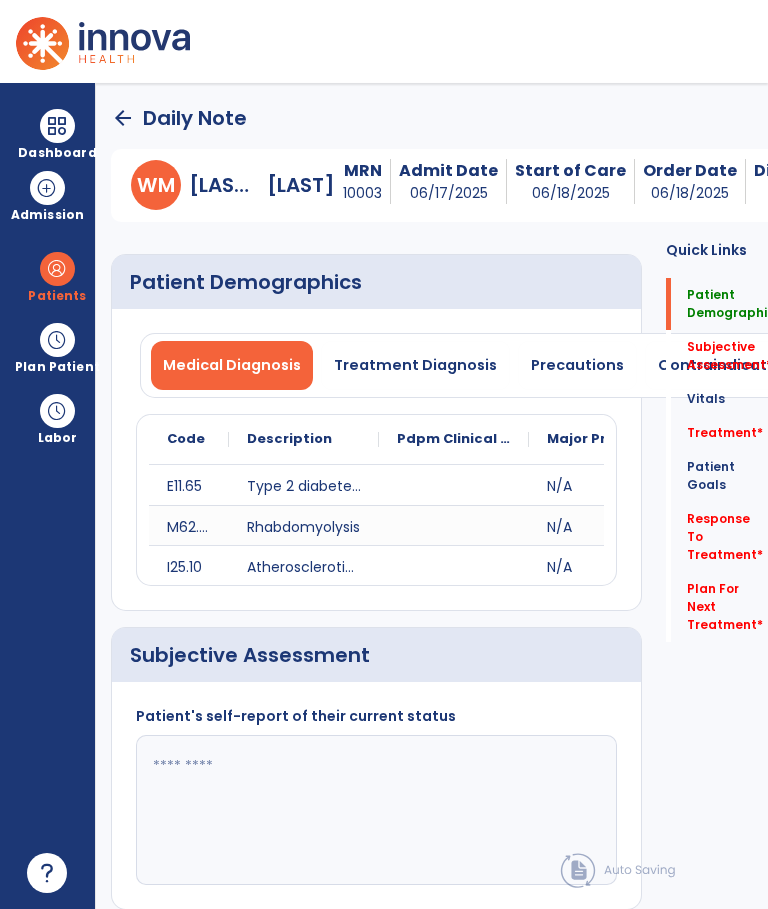 scroll, scrollTop: 75, scrollLeft: 0, axis: vertical 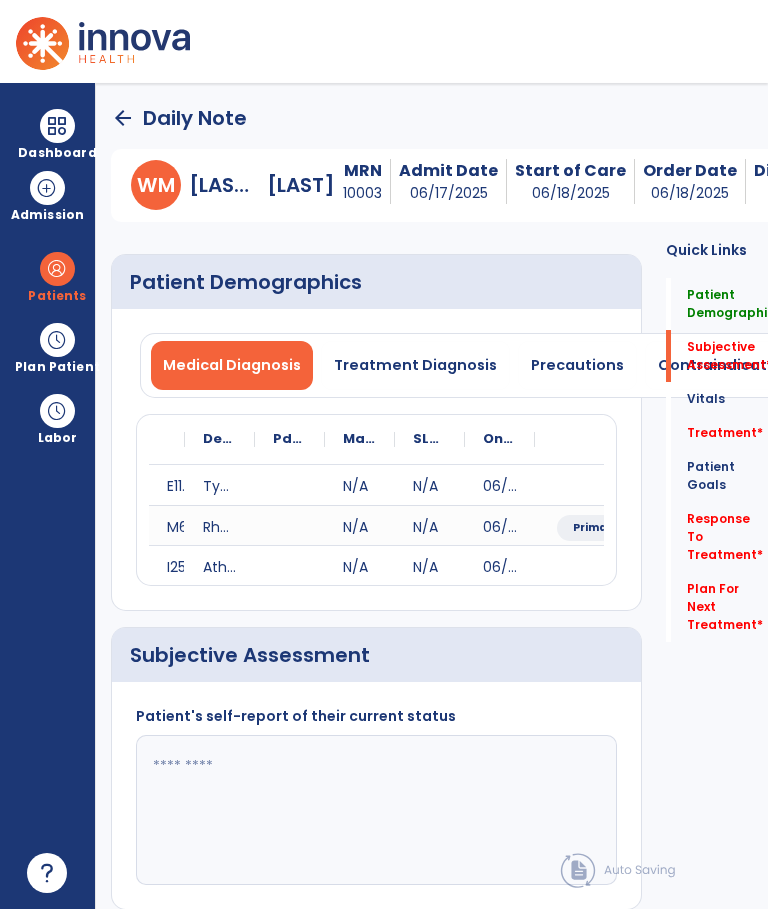 click on "Vitals   Vitals" 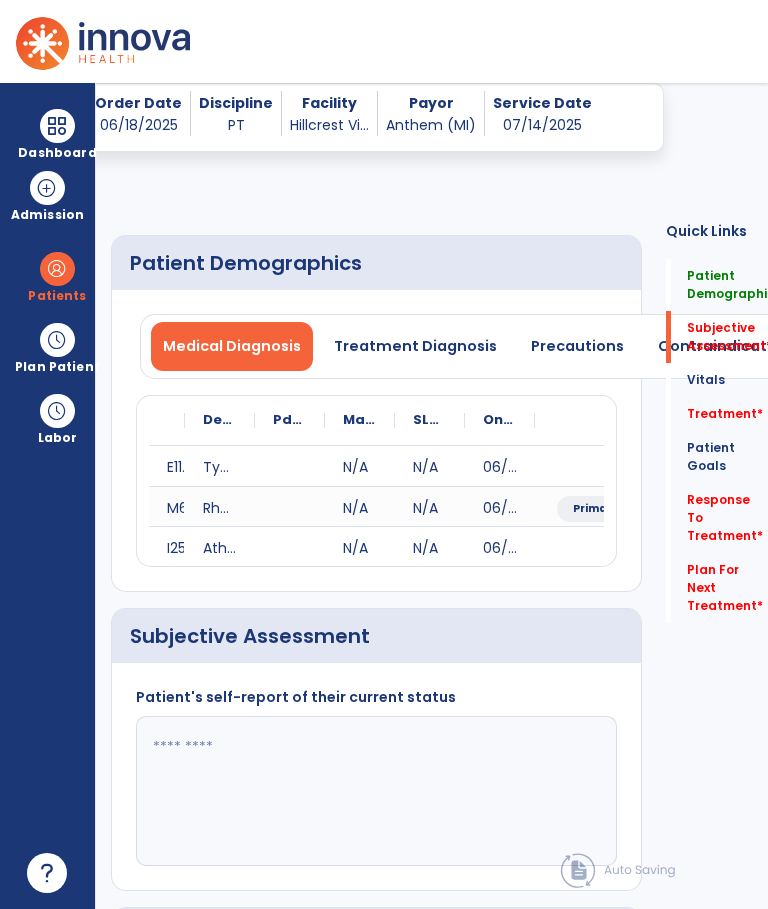 scroll, scrollTop: 235, scrollLeft: 0, axis: vertical 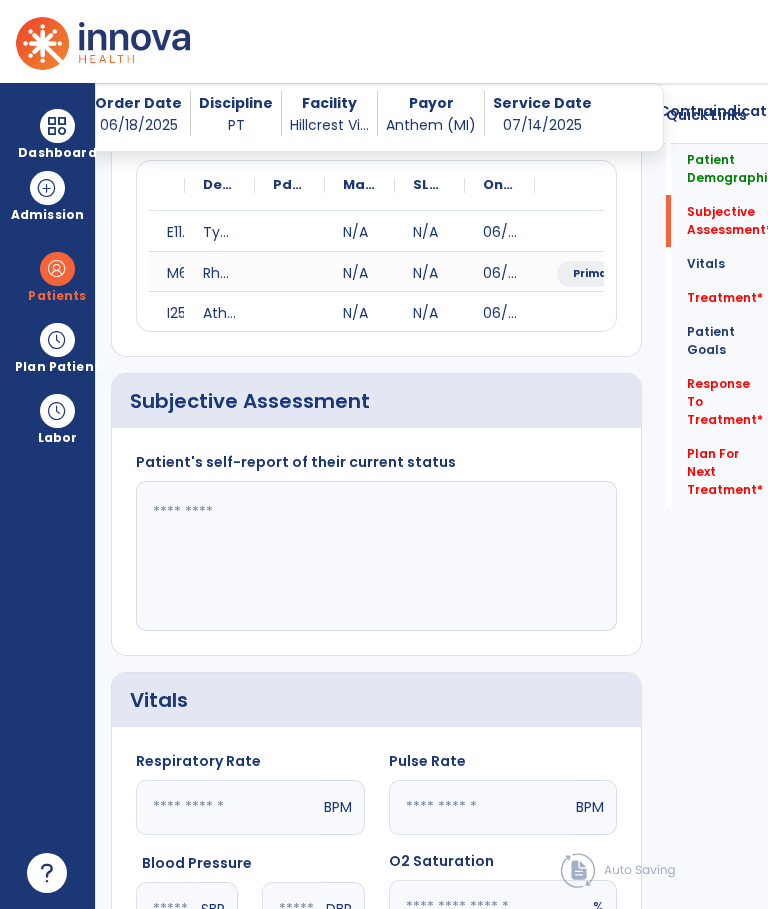 click 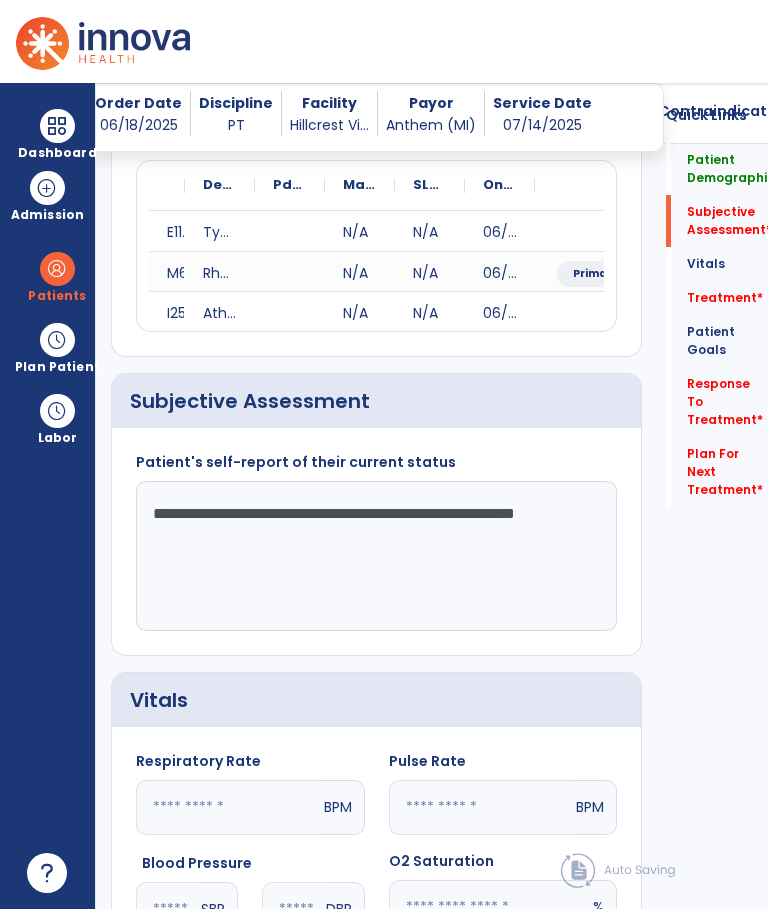 click on "**********" 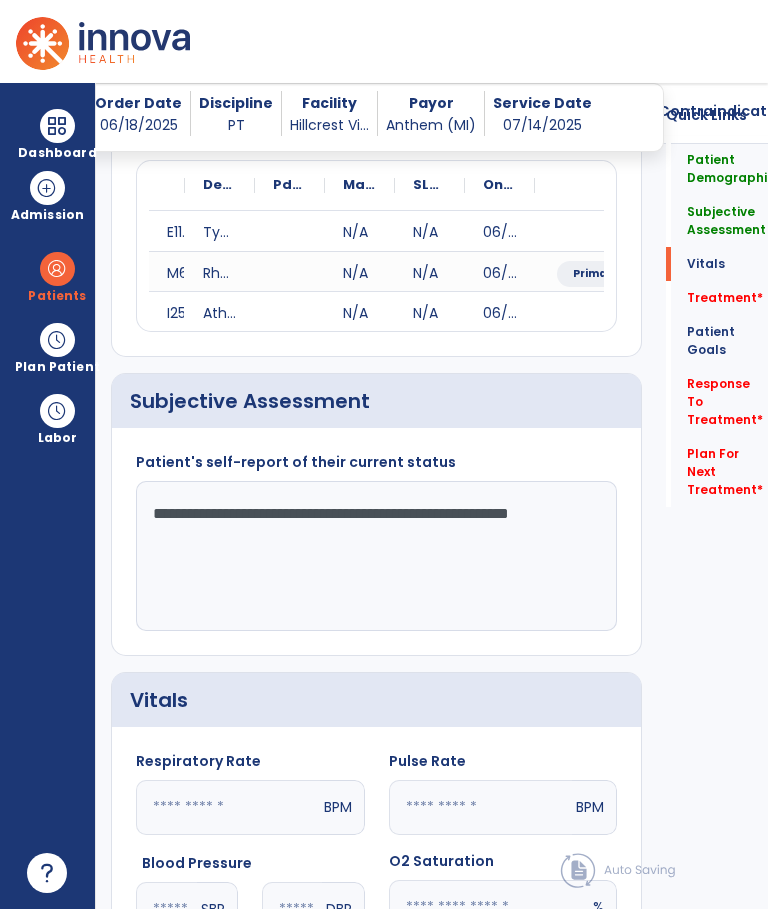 type on "**********" 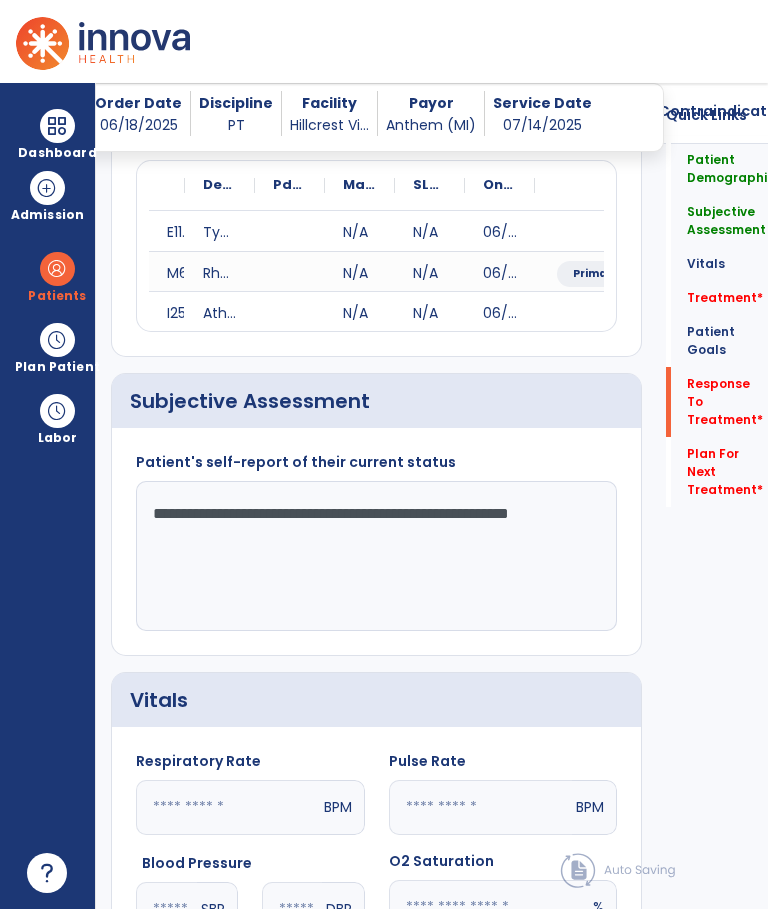 scroll, scrollTop: 4864, scrollLeft: 0, axis: vertical 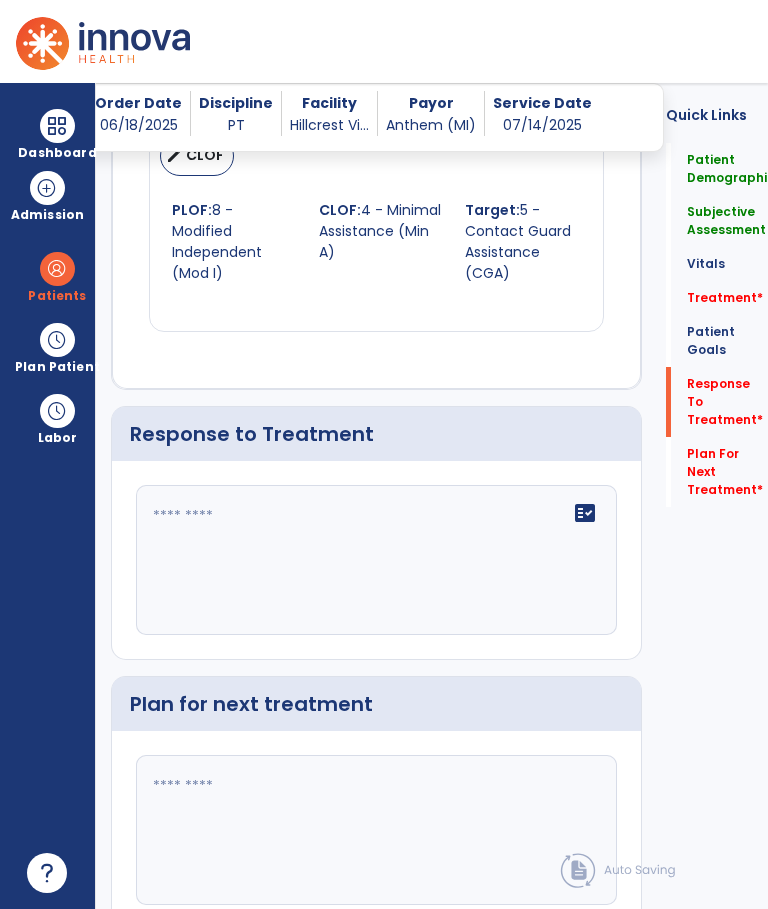 click 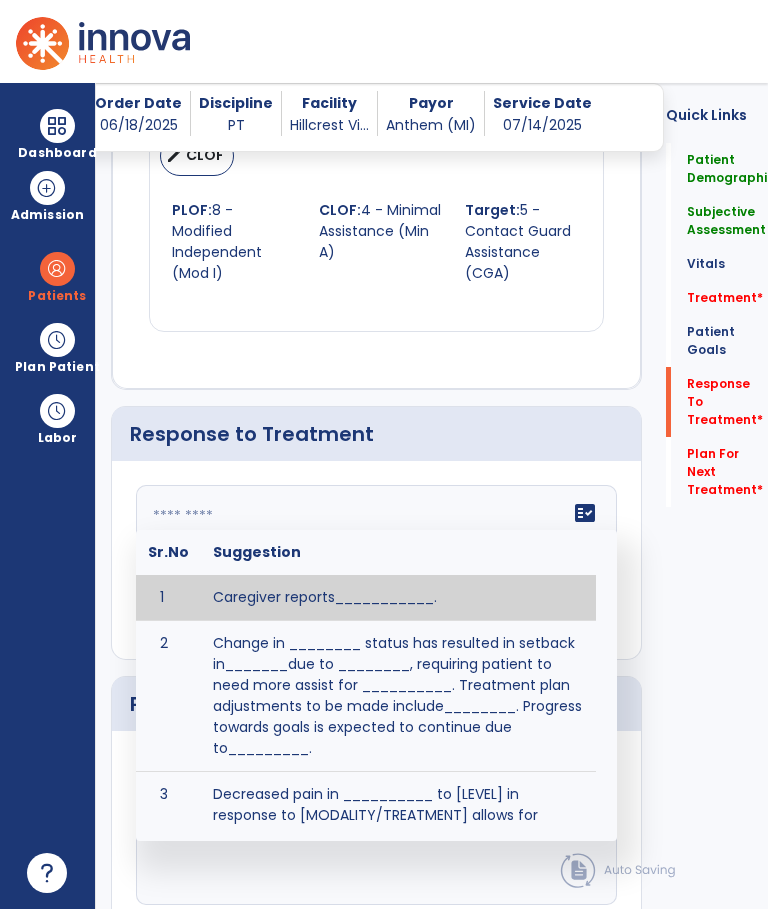 paste on "**********" 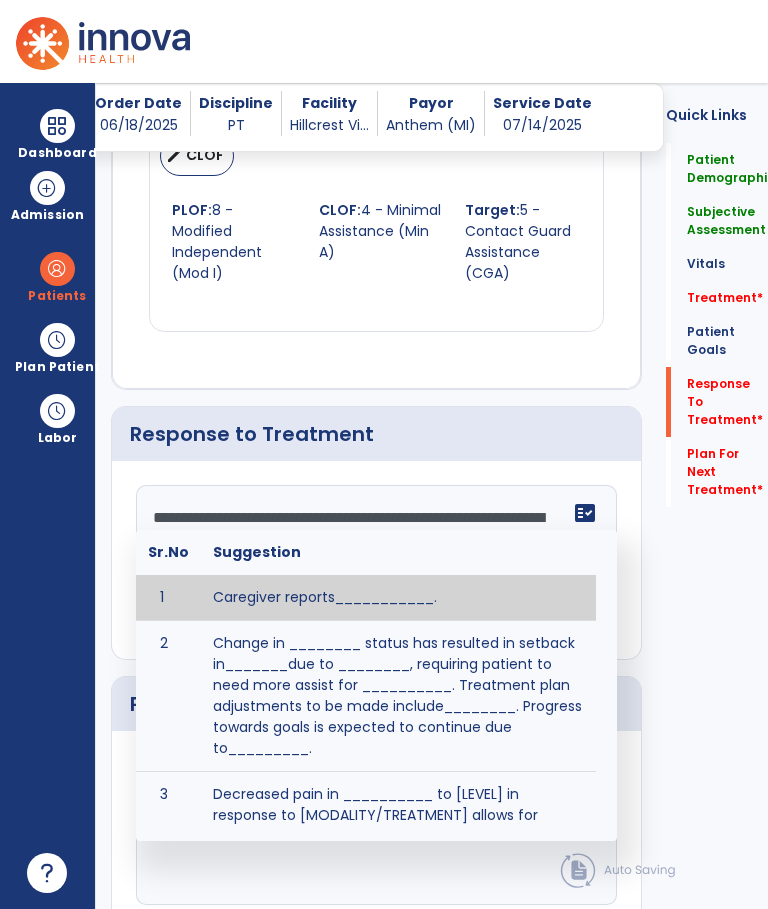 scroll, scrollTop: 336, scrollLeft: 0, axis: vertical 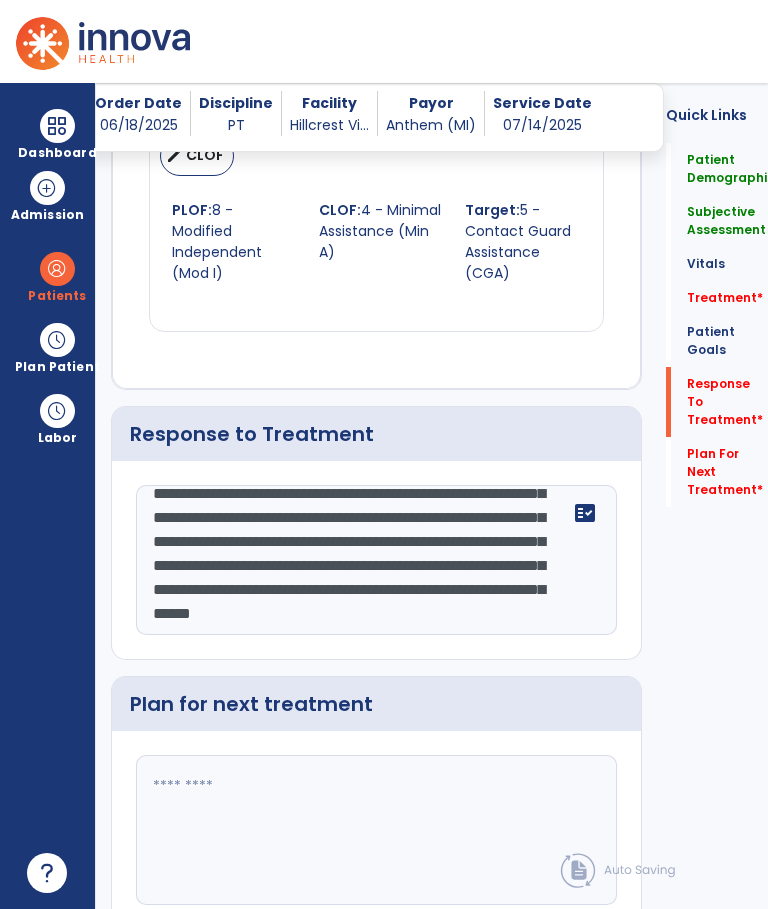 click on "**********" 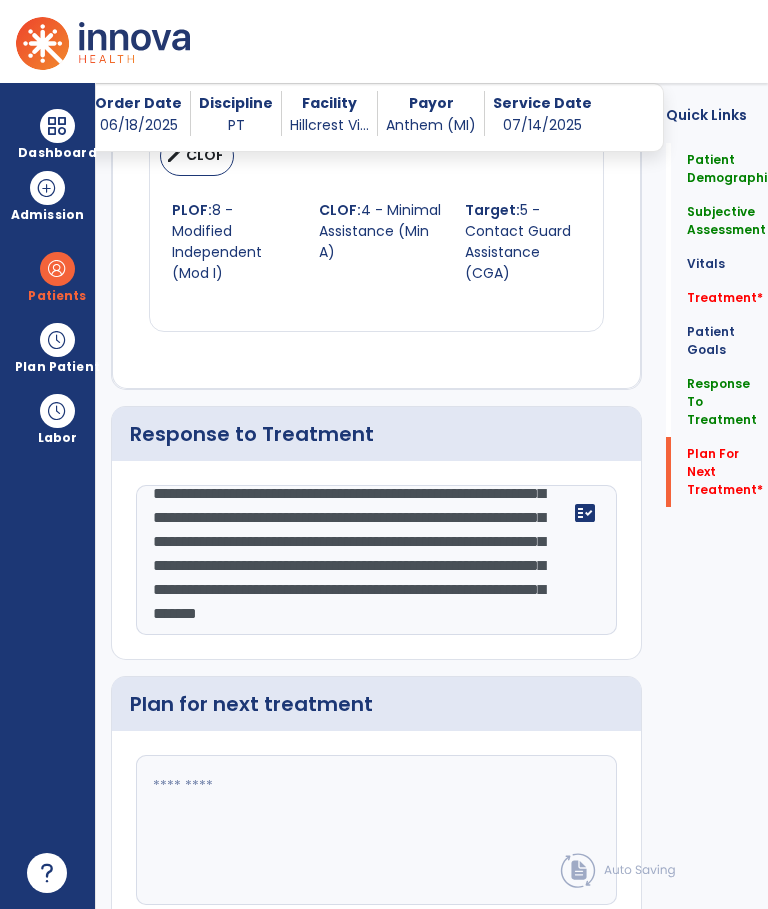 type on "**********" 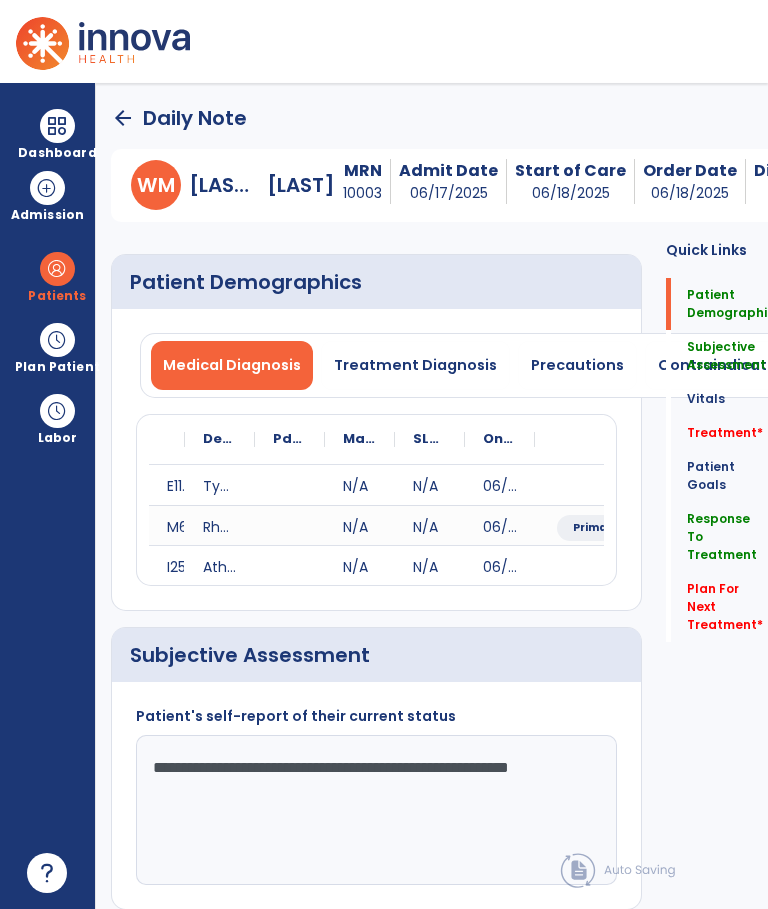 scroll, scrollTop: 0, scrollLeft: 0, axis: both 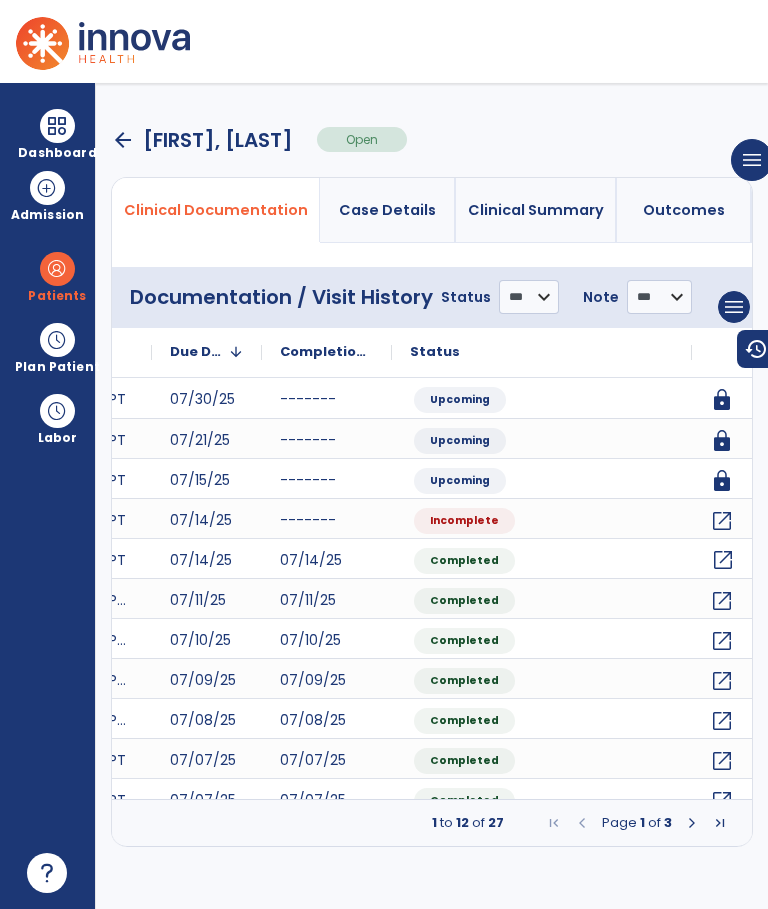 click on "open_in_new" 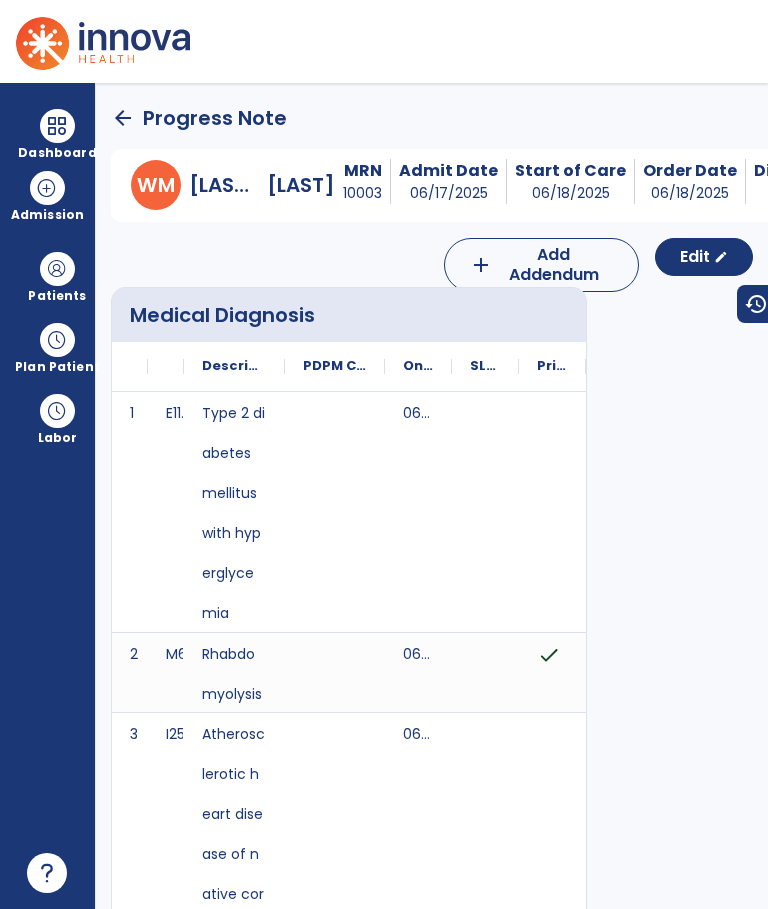 scroll, scrollTop: 0, scrollLeft: 0, axis: both 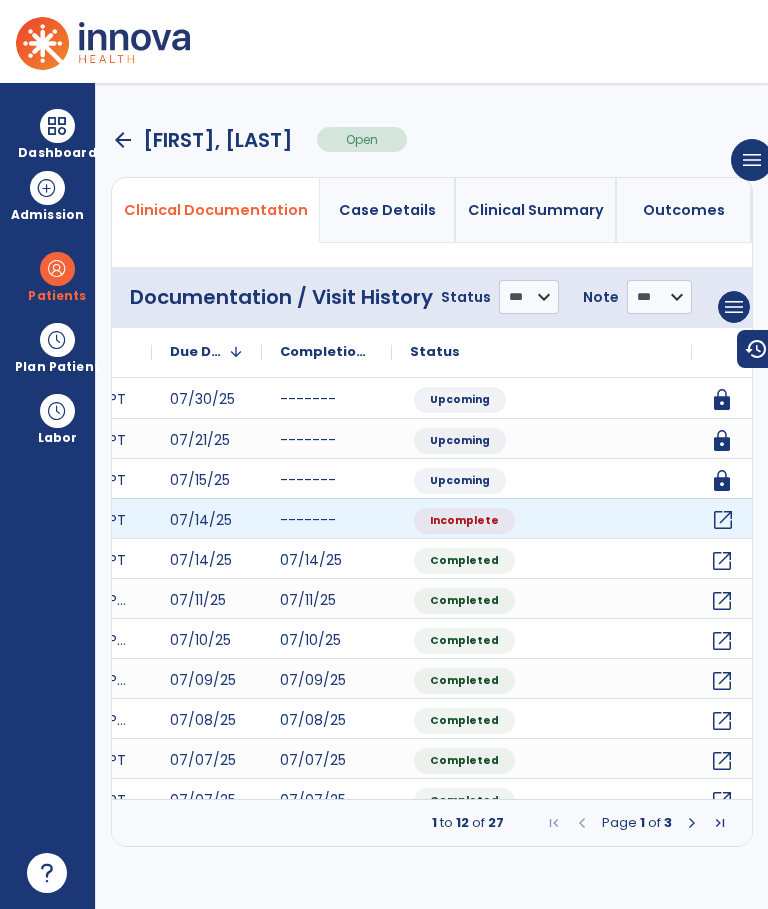 click on "open_in_new" 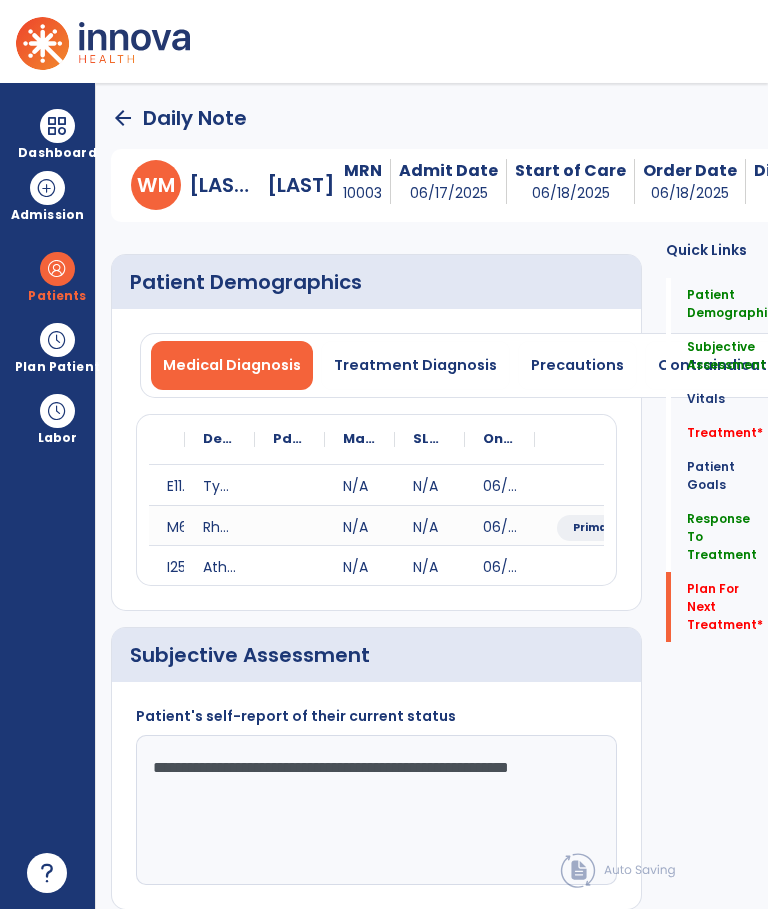 click on "Quick Links  Patient Demographics   Patient Demographics   Subjective Assessment   Subjective Assessment   Vitals   Vitals   Treatment   *  Treatment   *  Patient Goals   Patient Goals   Response To Treatment   Response To Treatment   Plan For Next Treatment   *  Plan For Next Treatment   *" 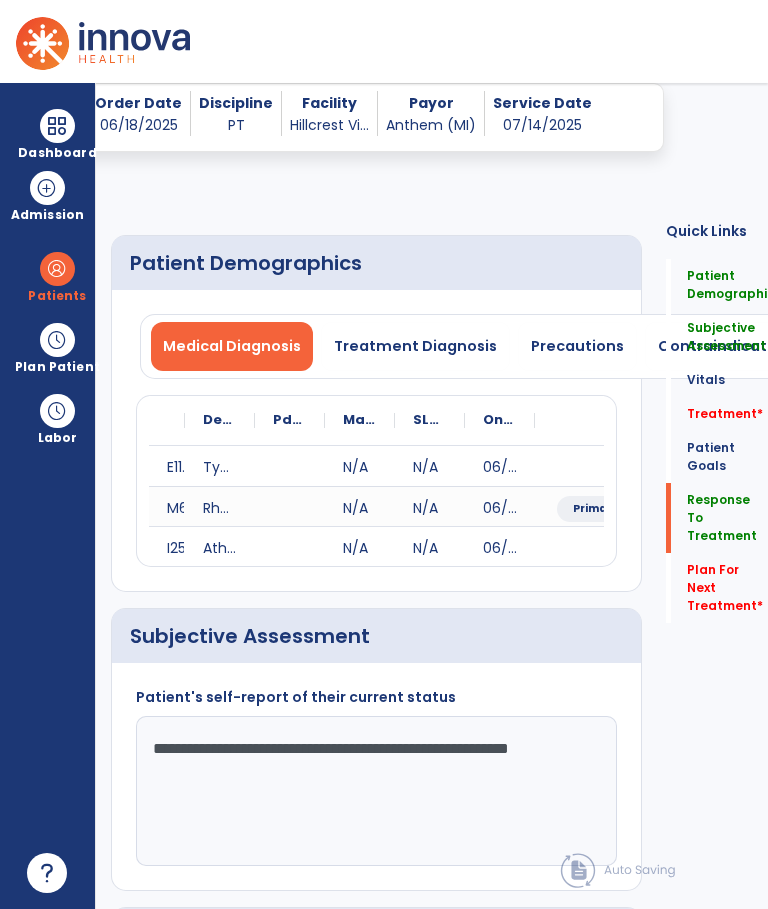 scroll, scrollTop: 75, scrollLeft: 0, axis: vertical 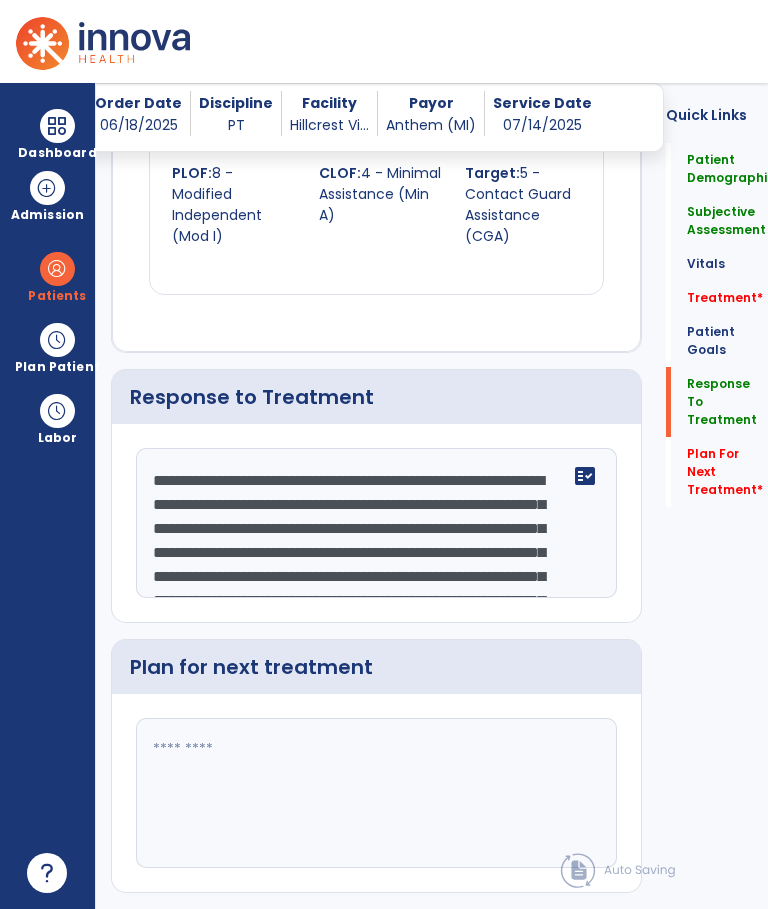 click 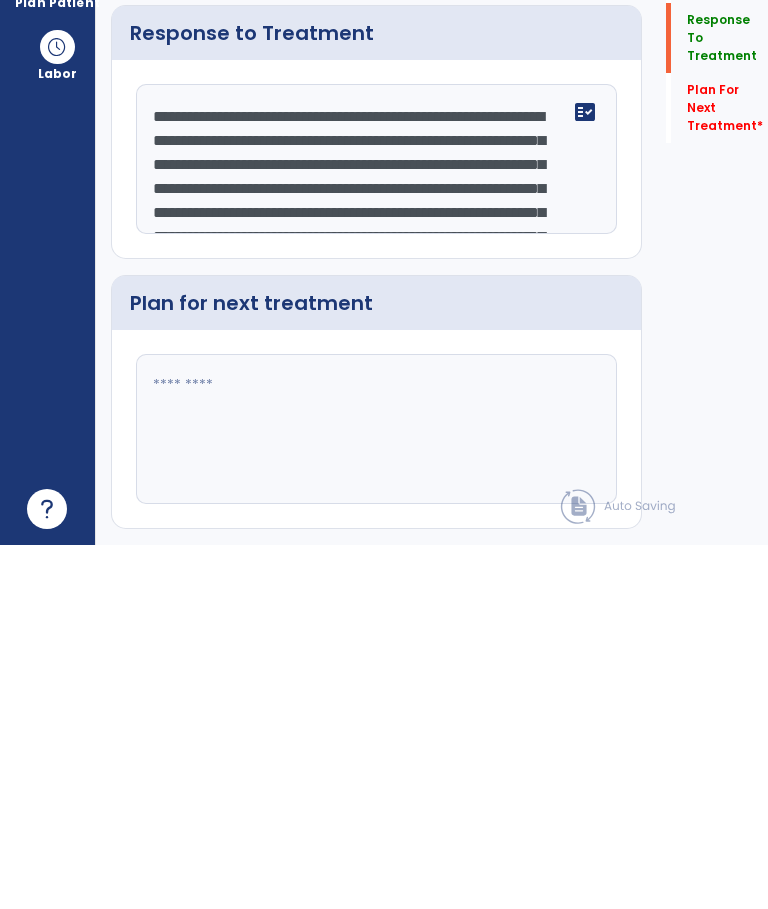 click 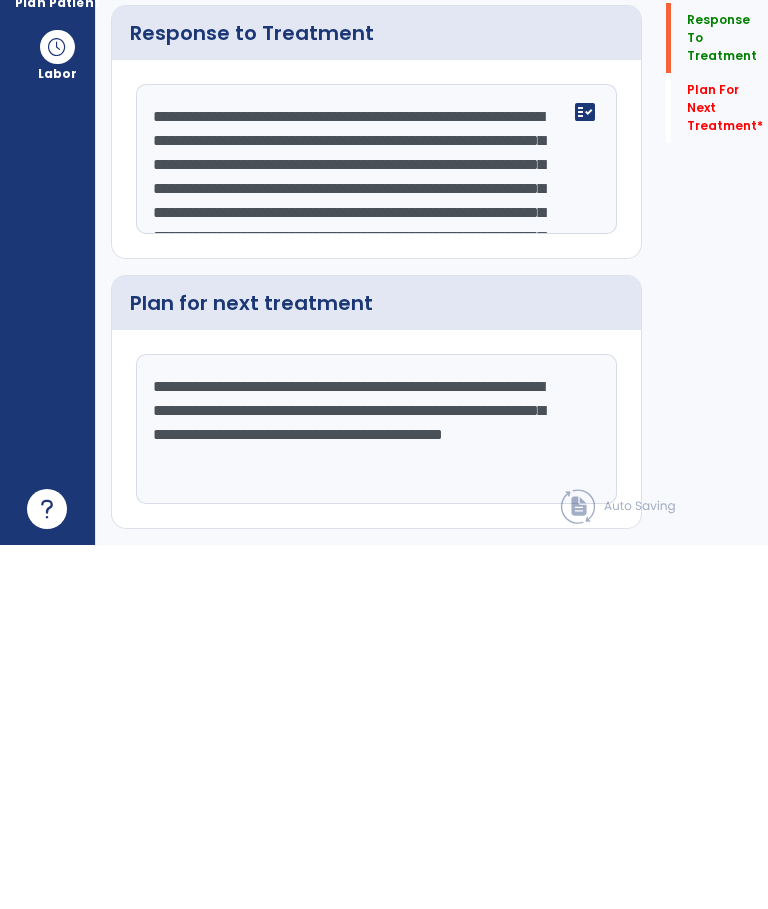 type on "**********" 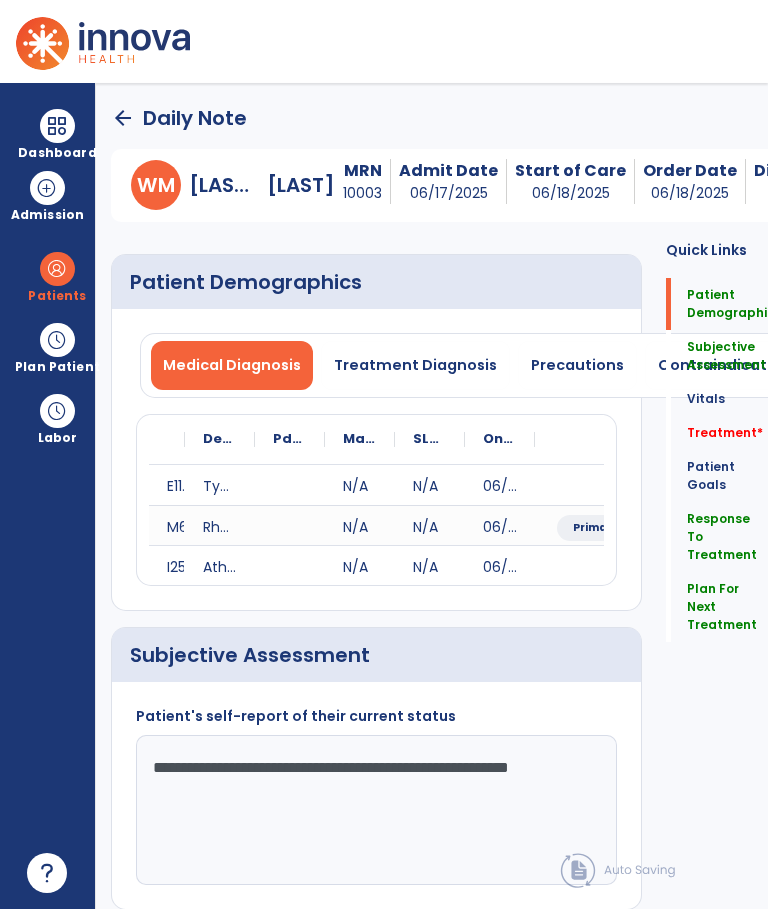 scroll, scrollTop: 0, scrollLeft: 0, axis: both 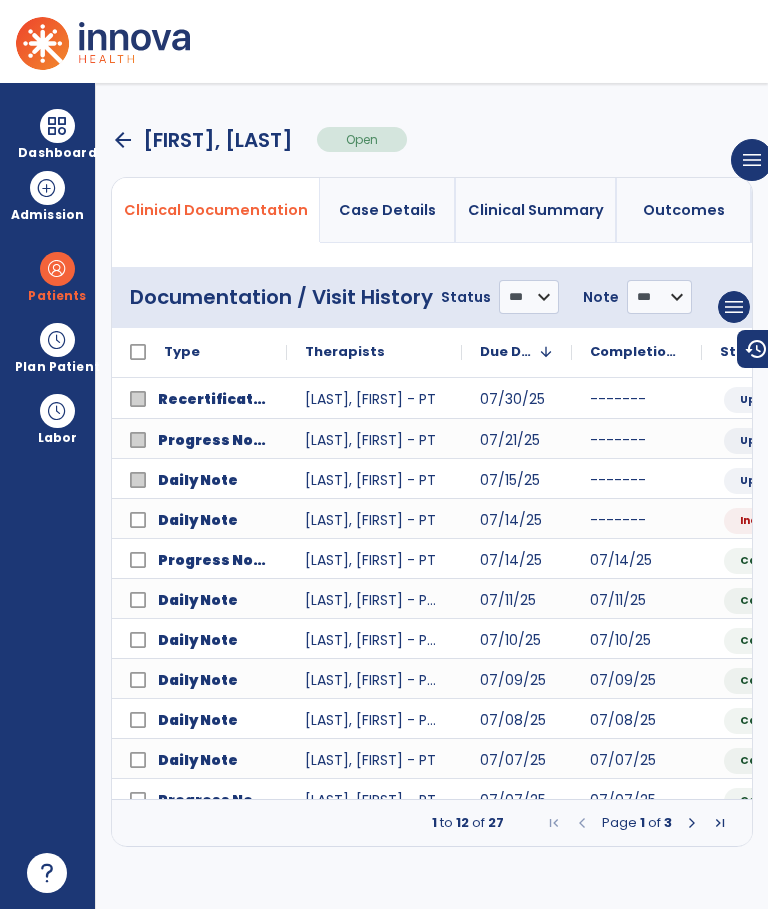 click on "[FIRST], [LAST]" at bounding box center (218, 140) 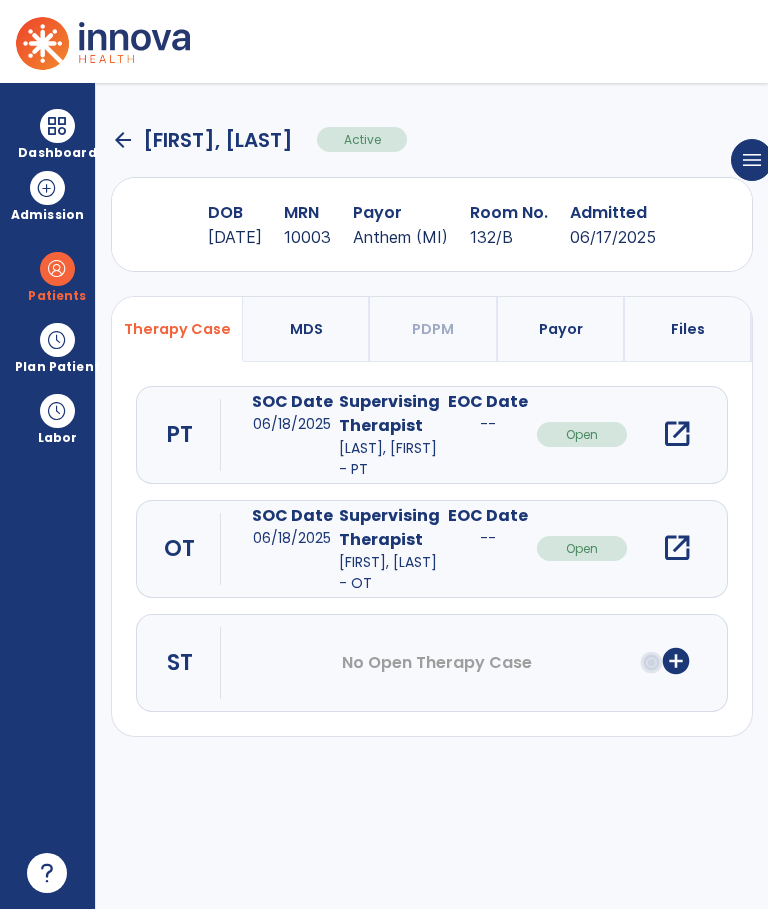 click at bounding box center [57, 126] 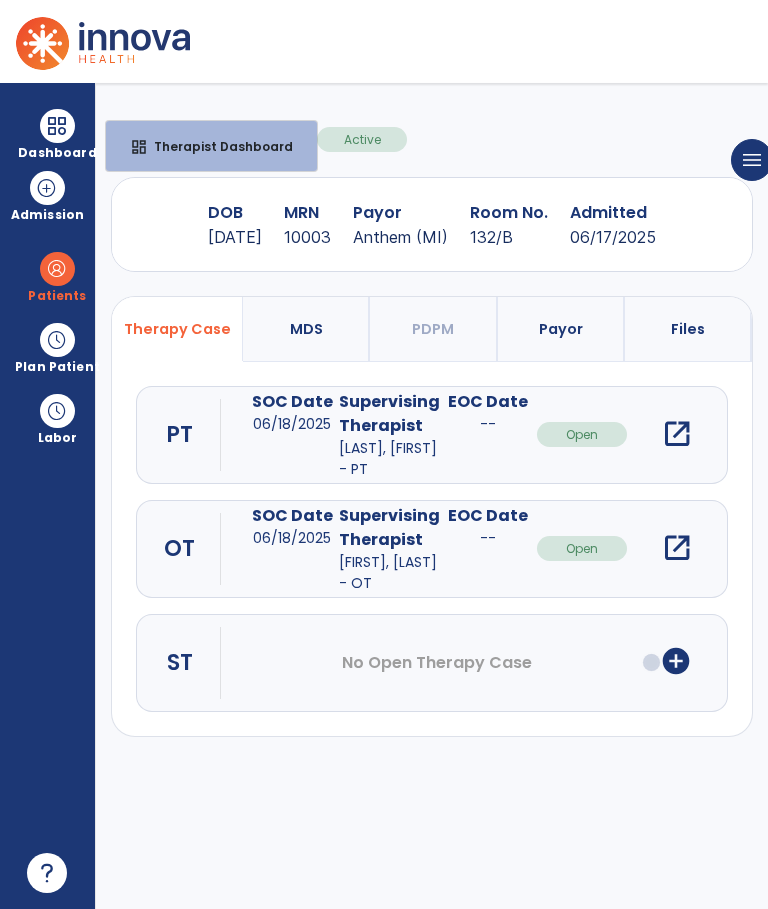 click on "Therapist Dashboard" at bounding box center [215, 146] 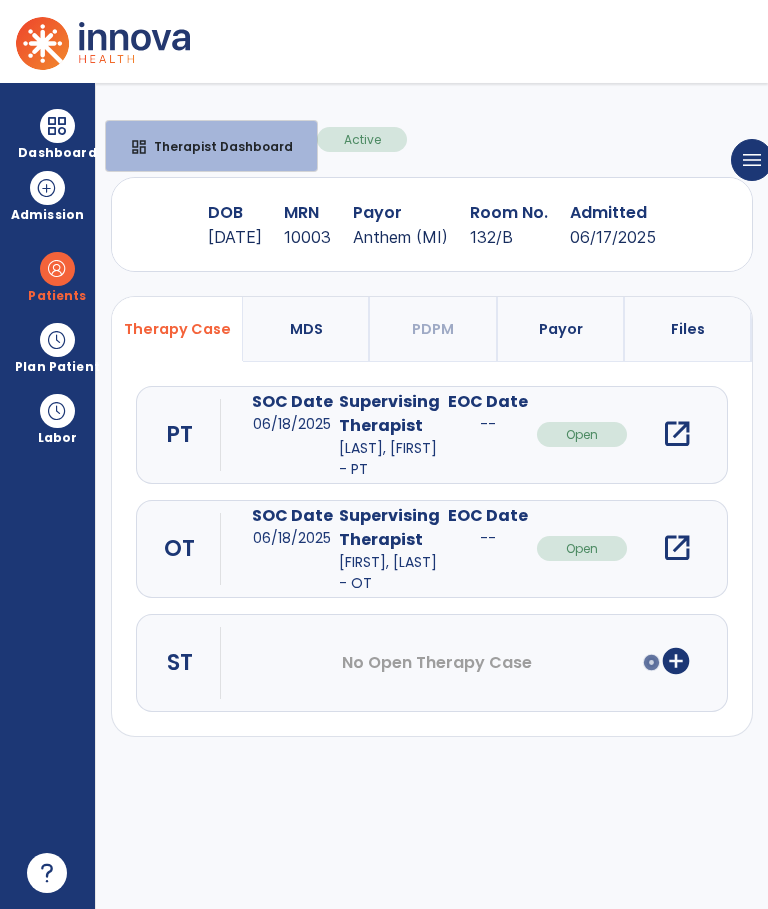 select on "****" 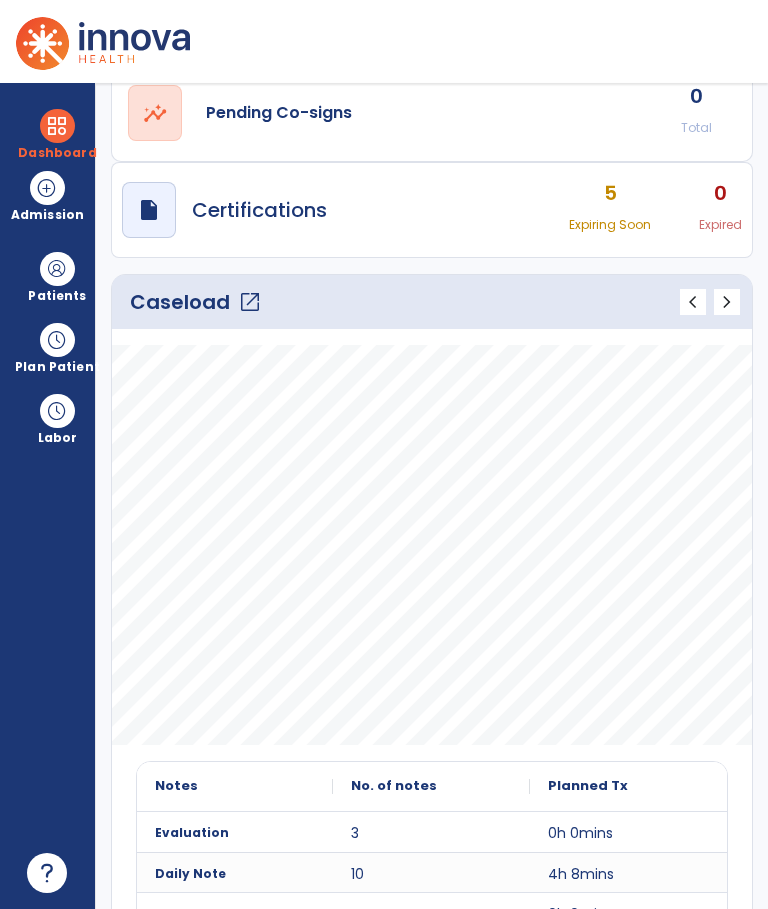 scroll, scrollTop: 306, scrollLeft: 0, axis: vertical 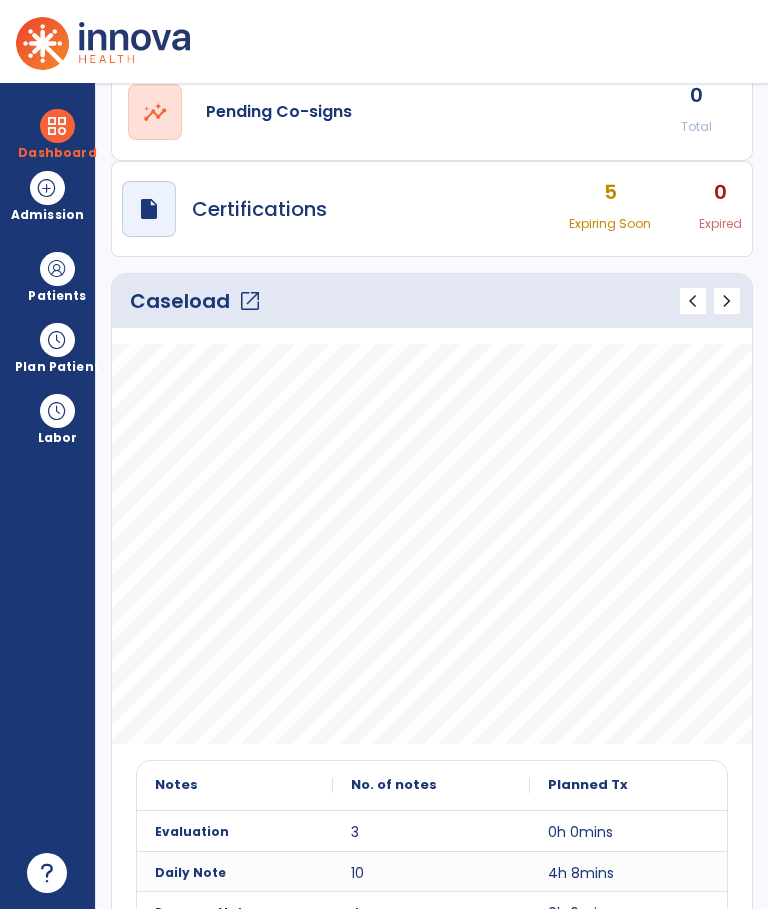 click on "open_in_new" 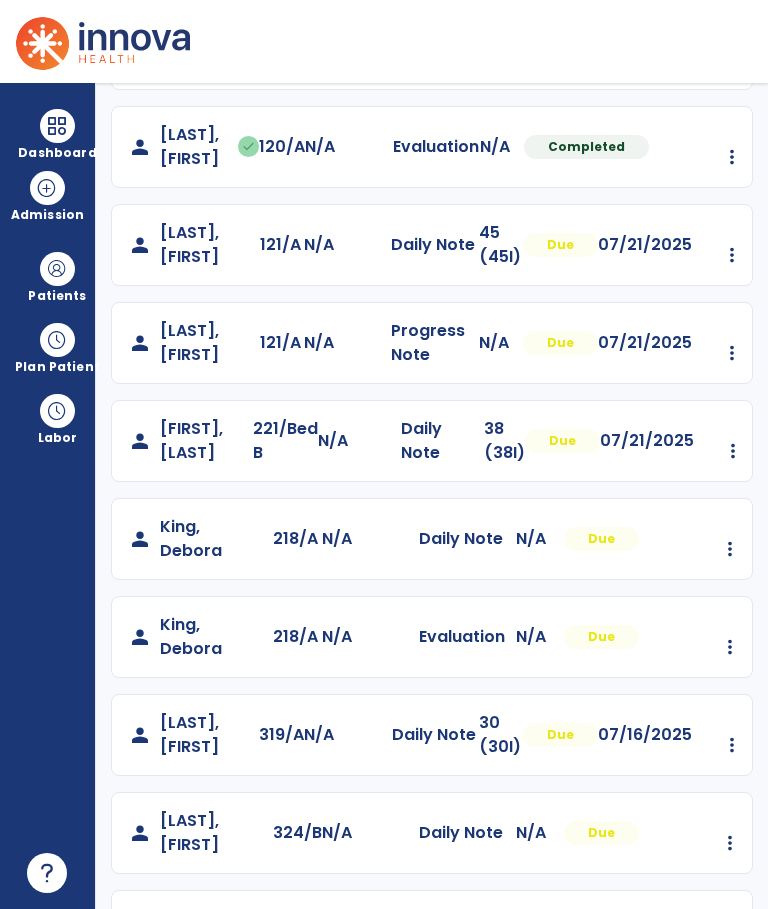 scroll, scrollTop: 1002, scrollLeft: 0, axis: vertical 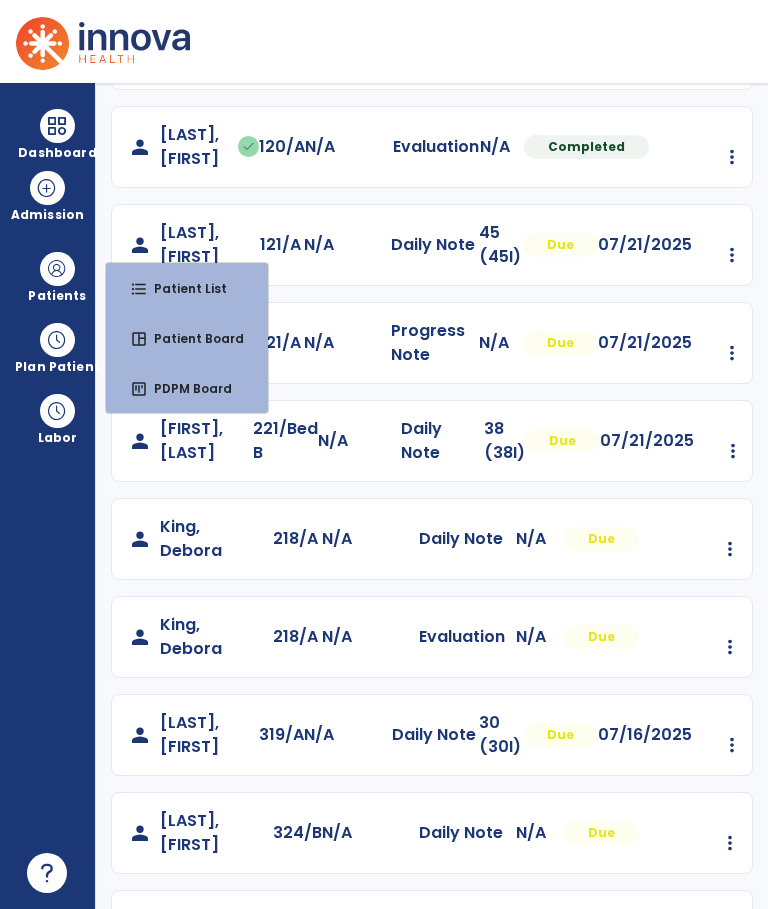 click on "Patient List" at bounding box center [182, 288] 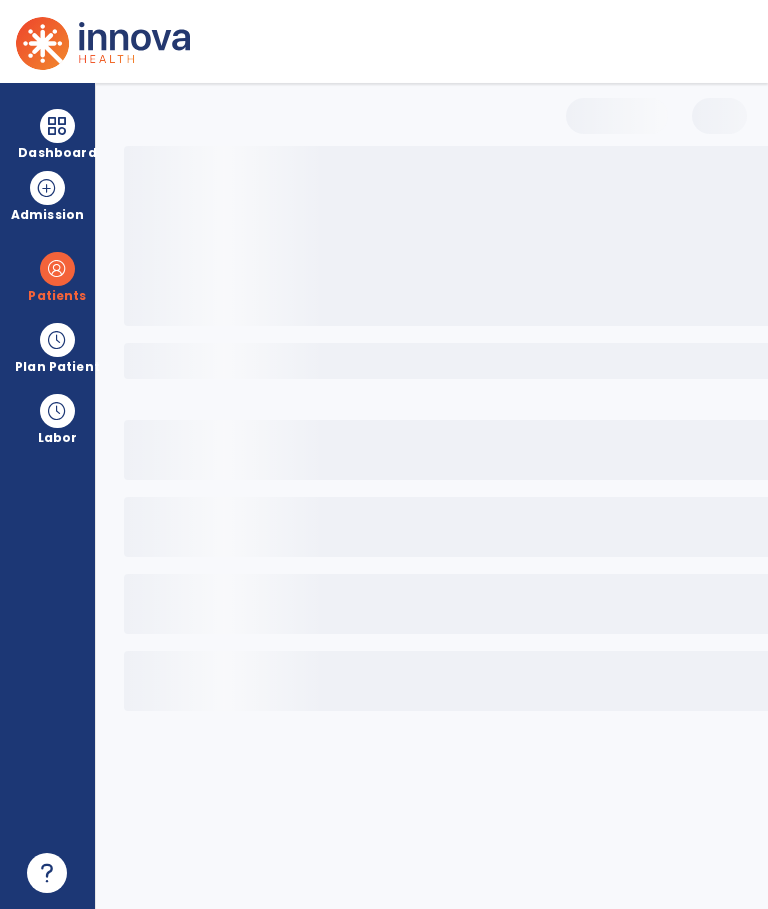 scroll, scrollTop: 0, scrollLeft: 0, axis: both 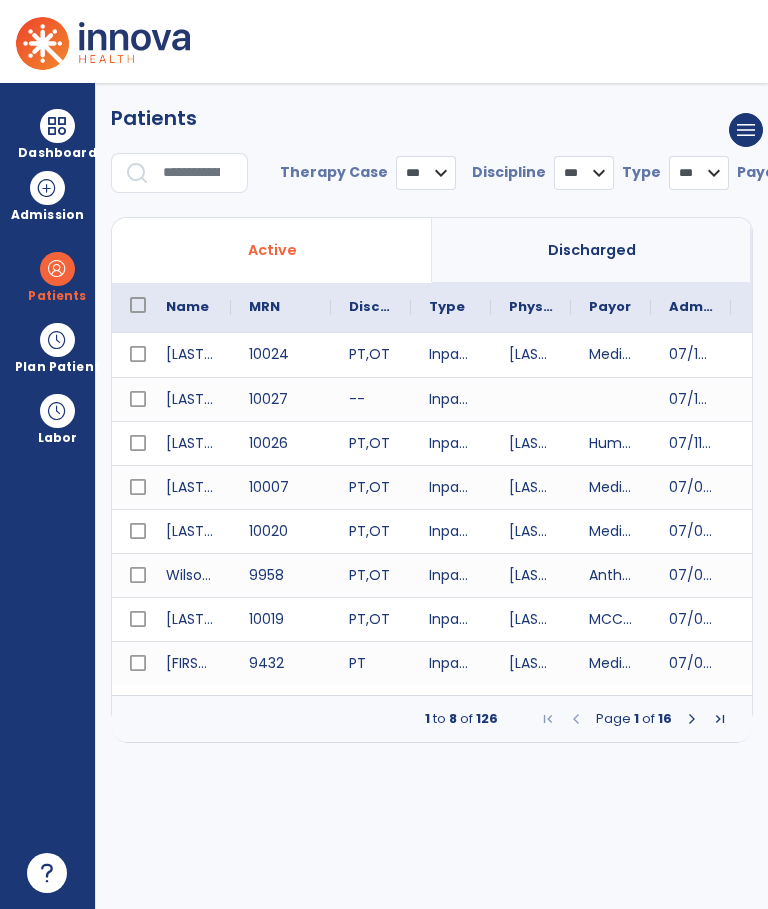 select on "***" 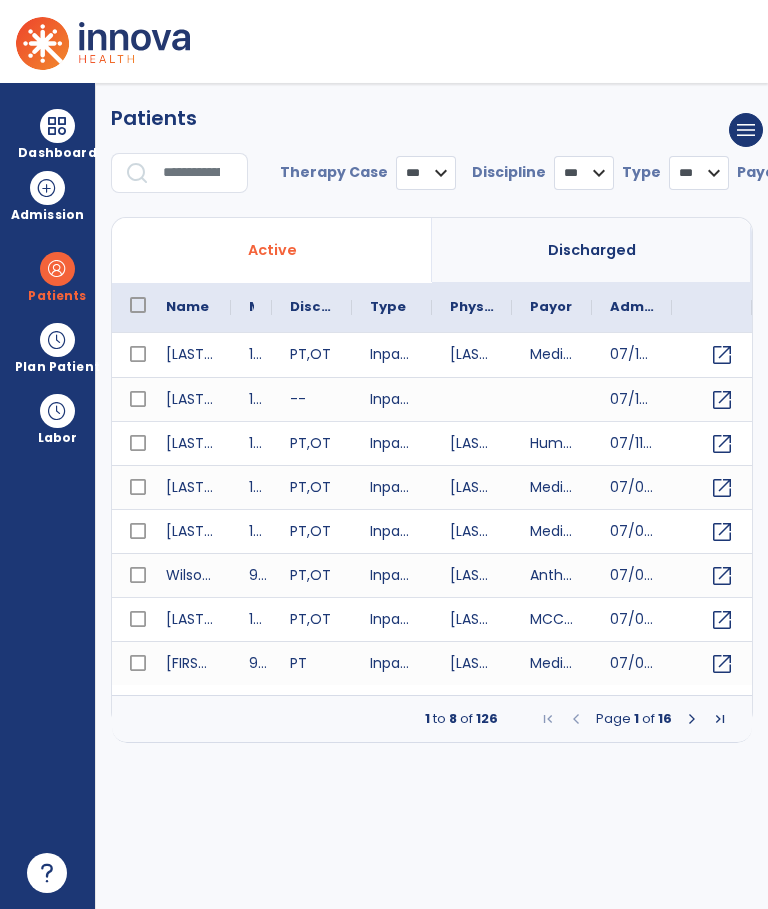 click at bounding box center (198, 173) 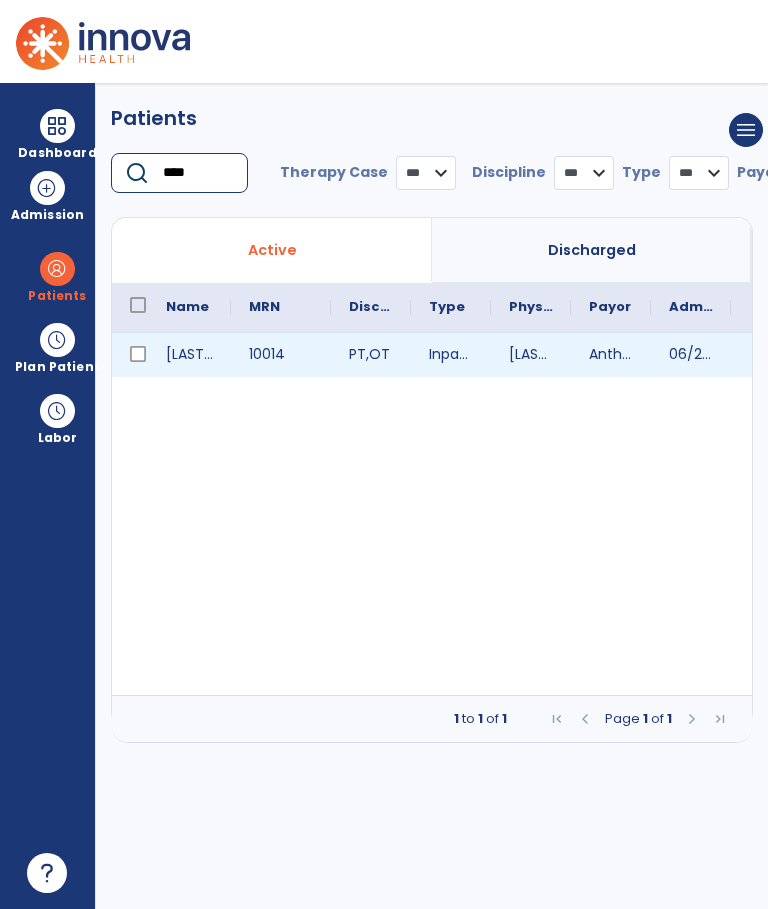 type on "****" 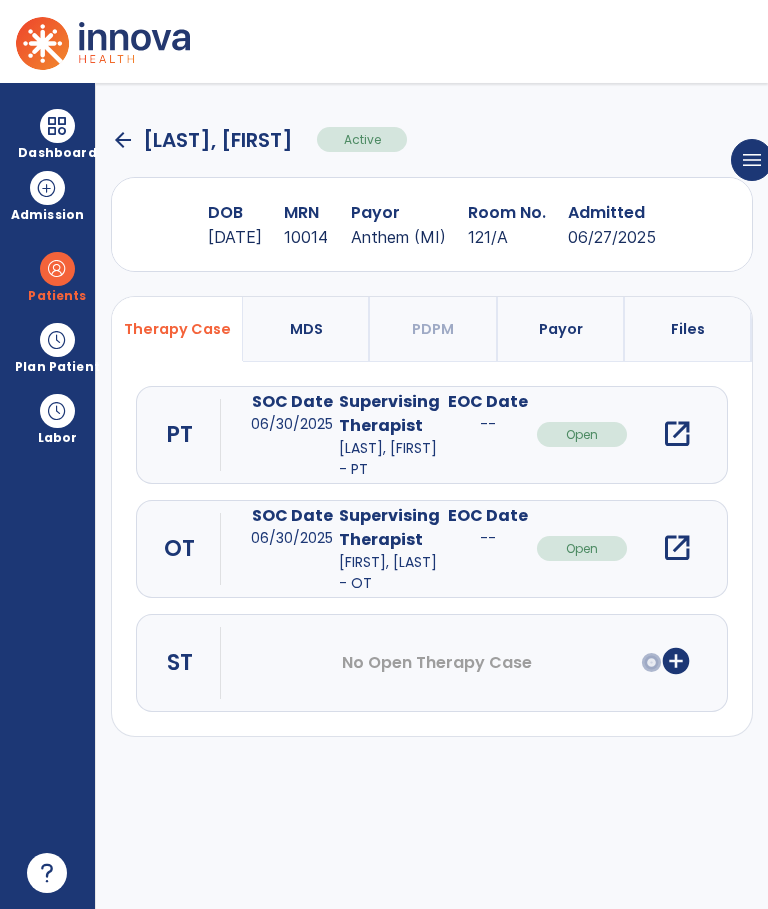 click on "open_in_new" at bounding box center (677, 434) 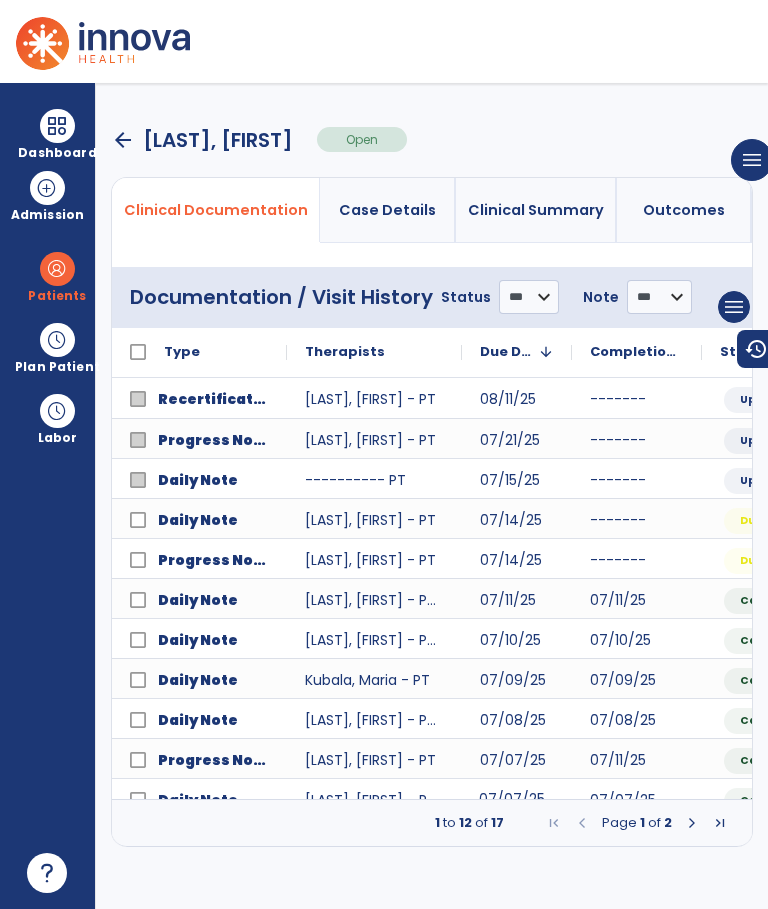 scroll, scrollTop: 0, scrollLeft: 218, axis: horizontal 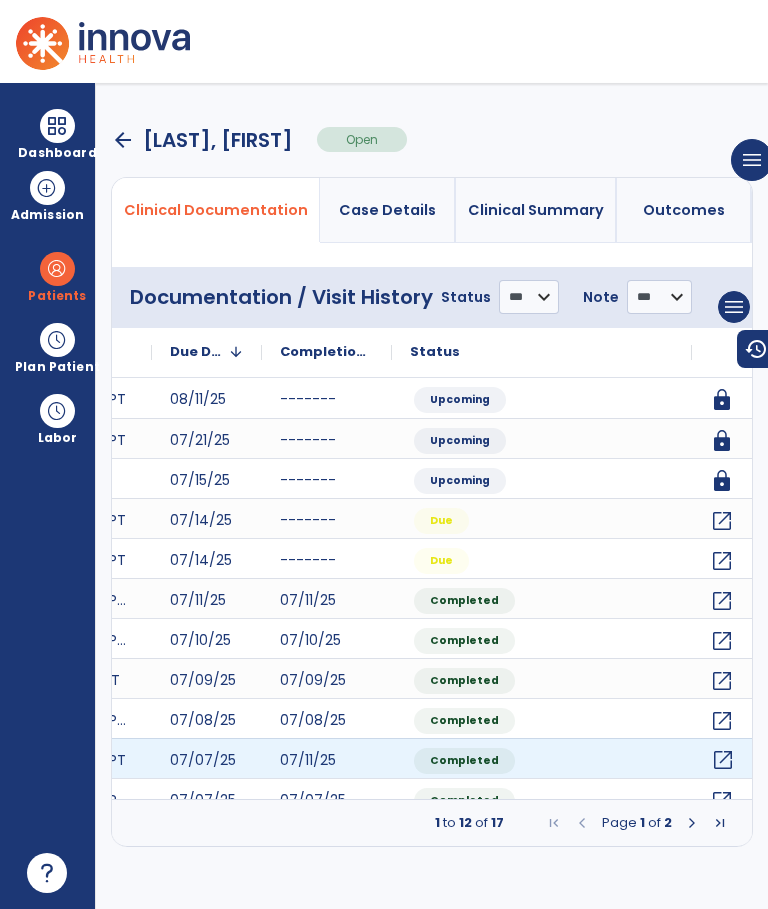 click on "open_in_new" 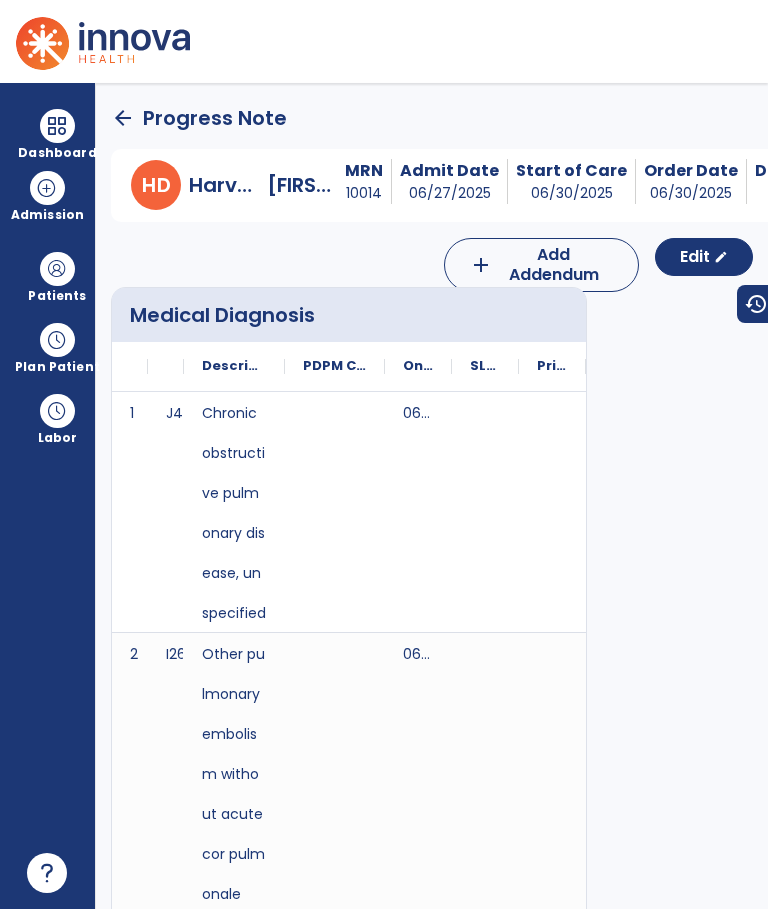 scroll, scrollTop: 0, scrollLeft: 0, axis: both 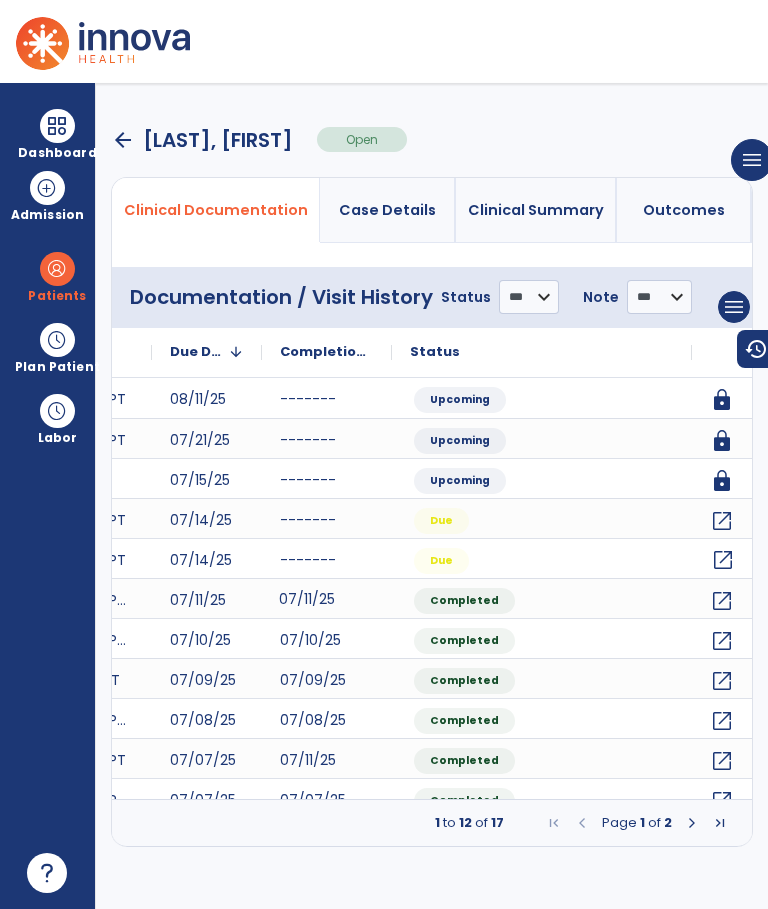 click on "open_in_new" 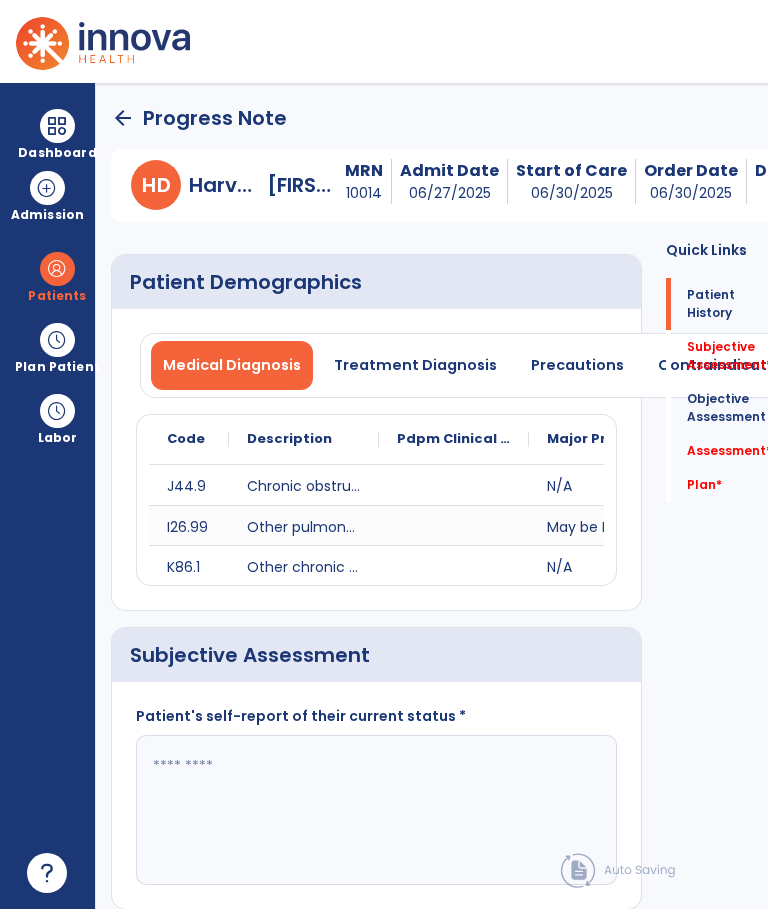 click on "Quick Links  Patient History   Patient History   Subjective Assessment   *  Subjective Assessment   *  Objective Assessment   Objective Assessment   Assessment   *  Assessment   *  Plan   *  Plan   *" 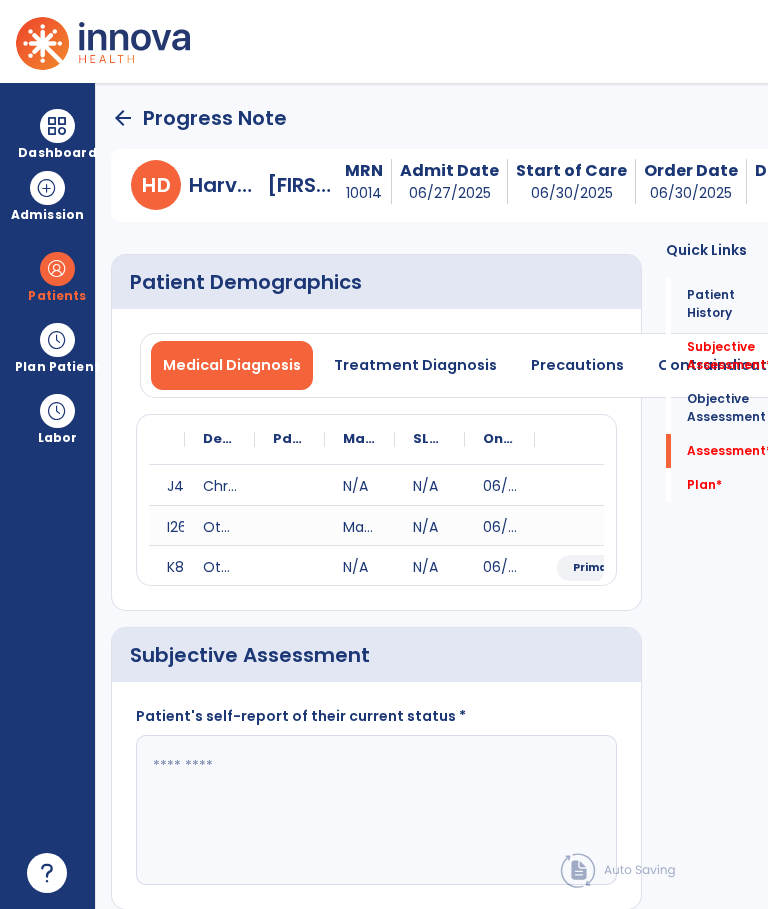 click on "*" 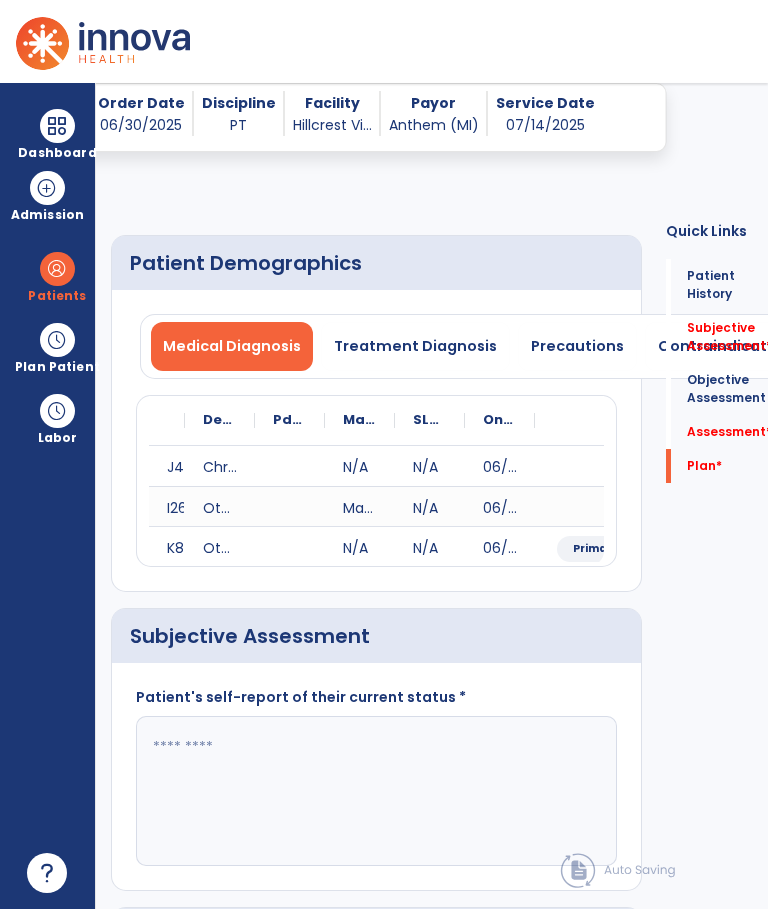 scroll, scrollTop: 75, scrollLeft: 0, axis: vertical 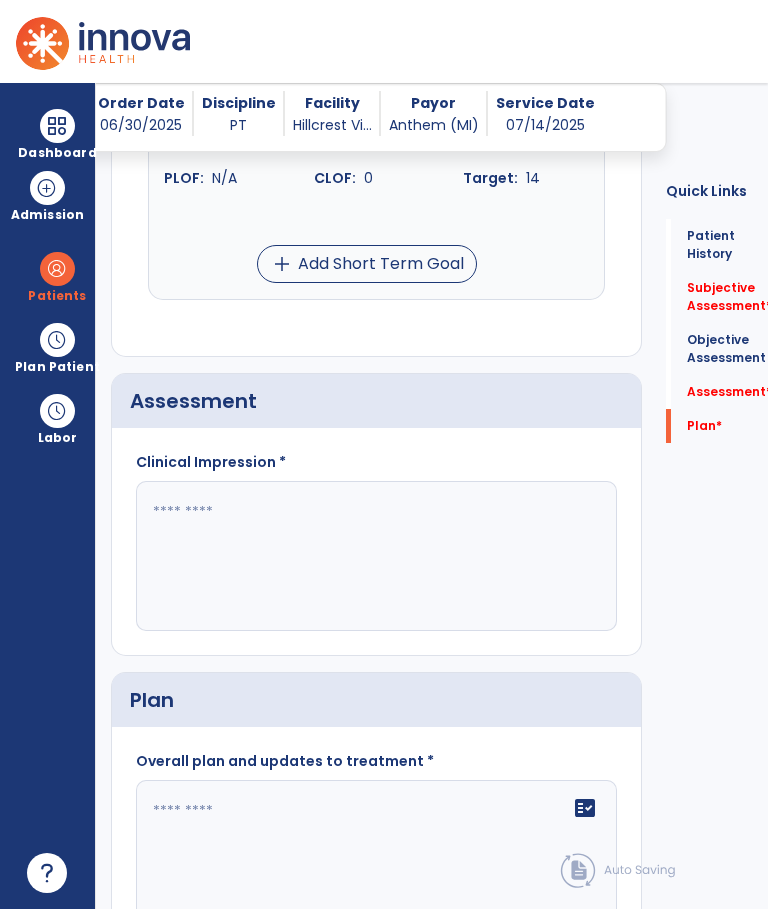 click 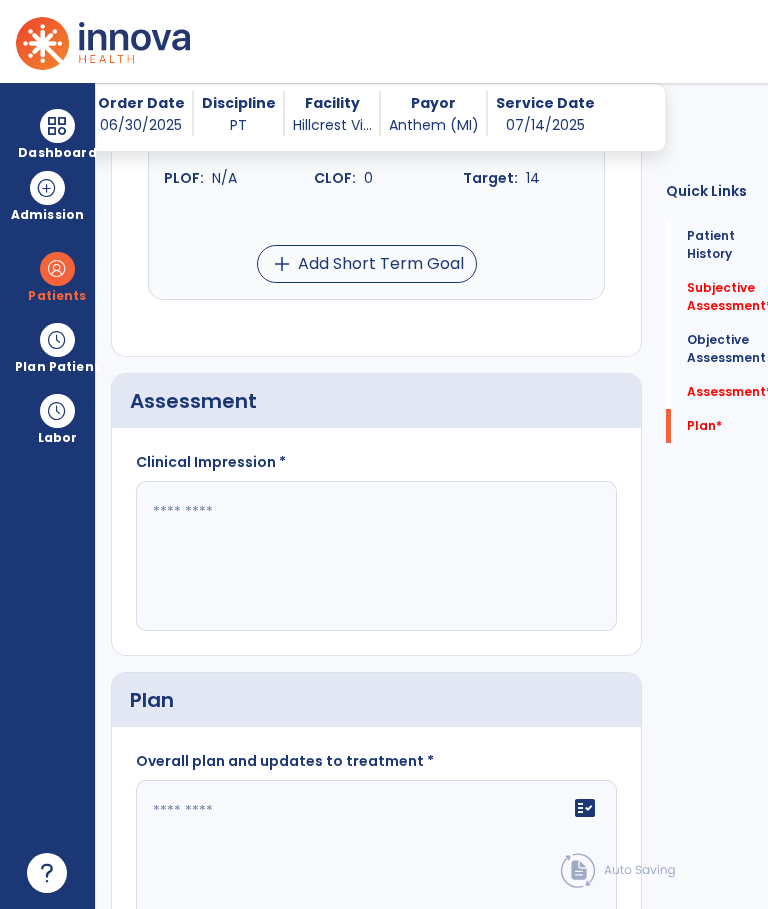 paste on "**********" 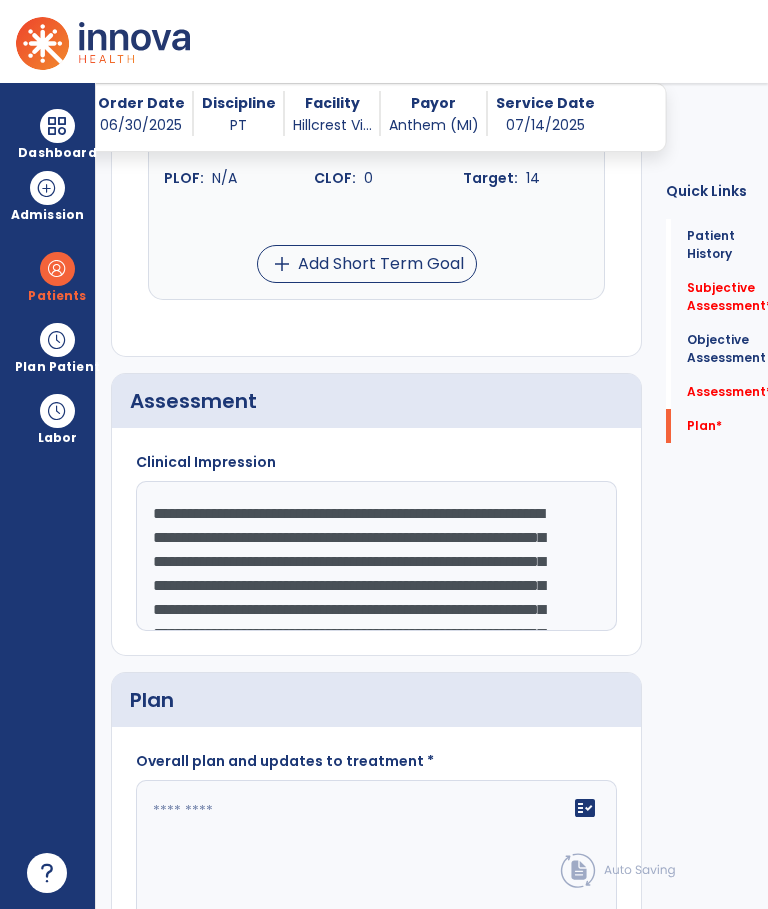scroll, scrollTop: 336, scrollLeft: 0, axis: vertical 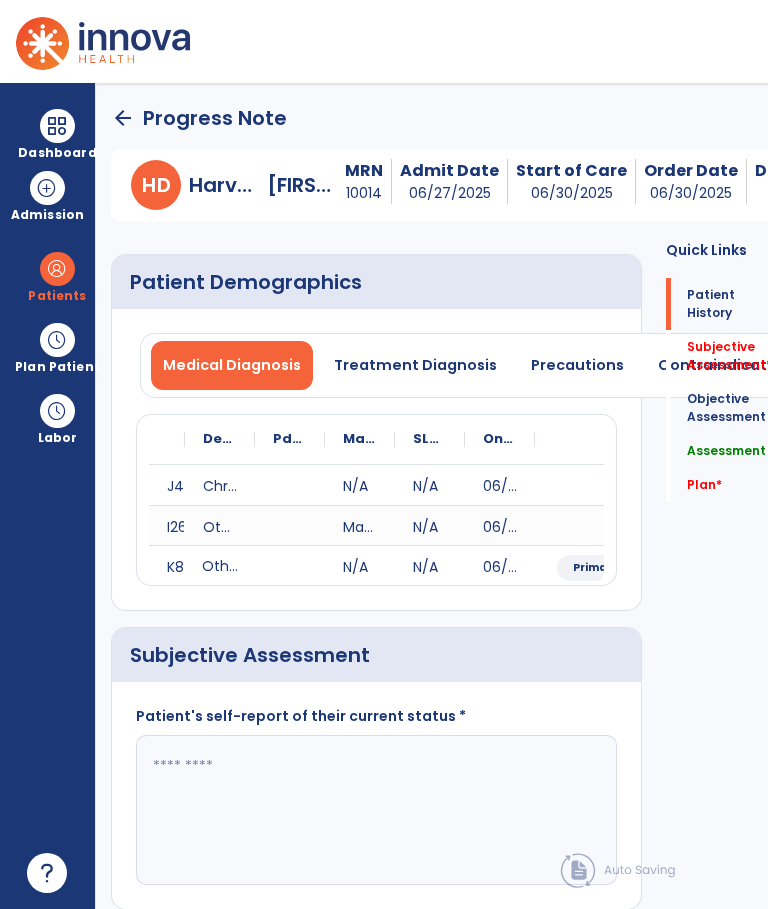 type on "**********" 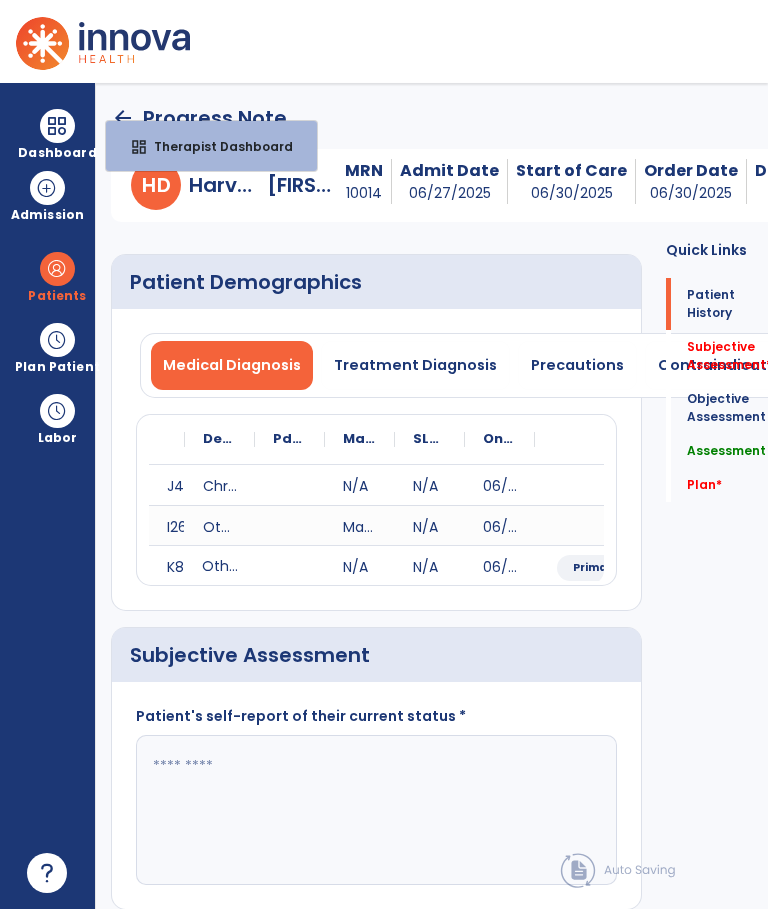 click on "Therapist Dashboard" at bounding box center (215, 146) 